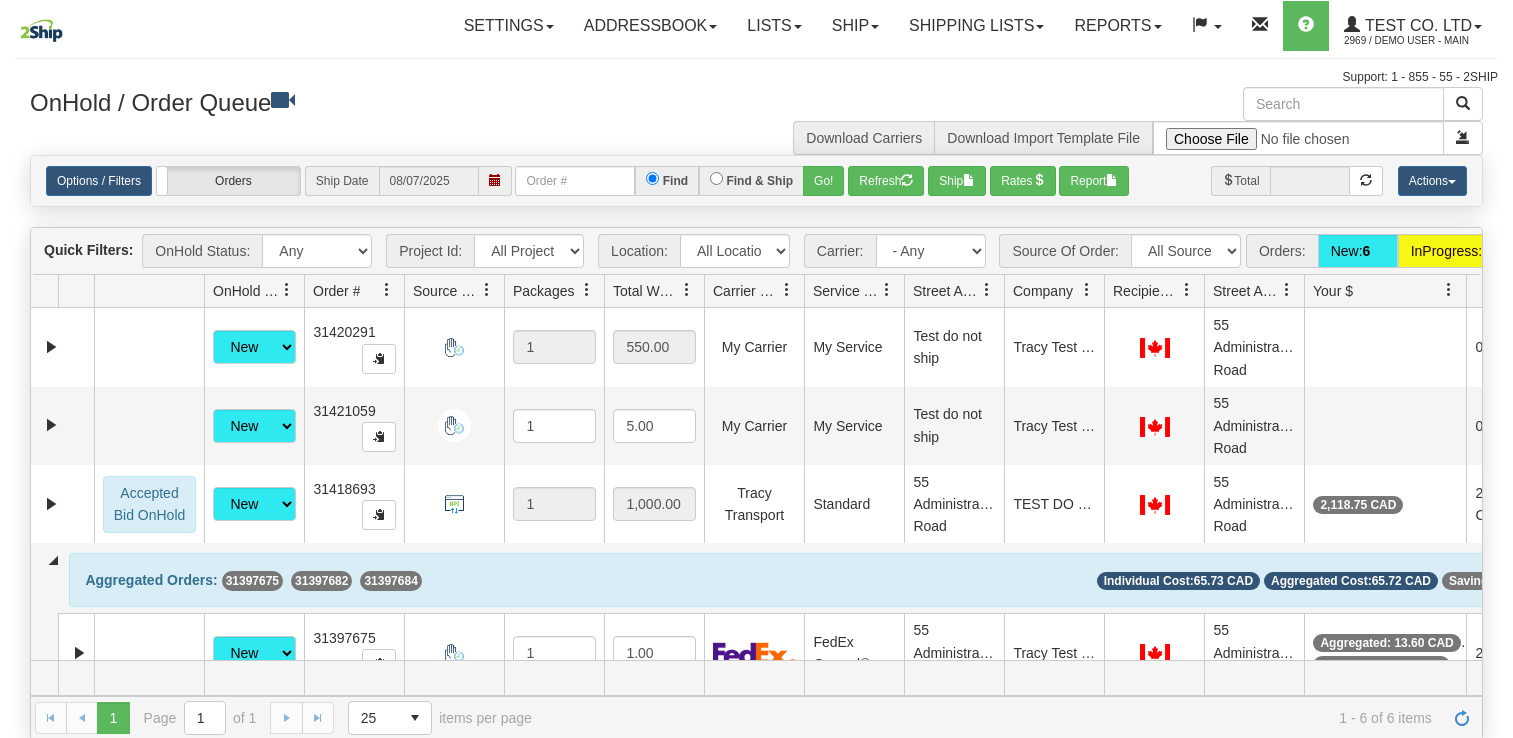 scroll, scrollTop: 0, scrollLeft: 0, axis: both 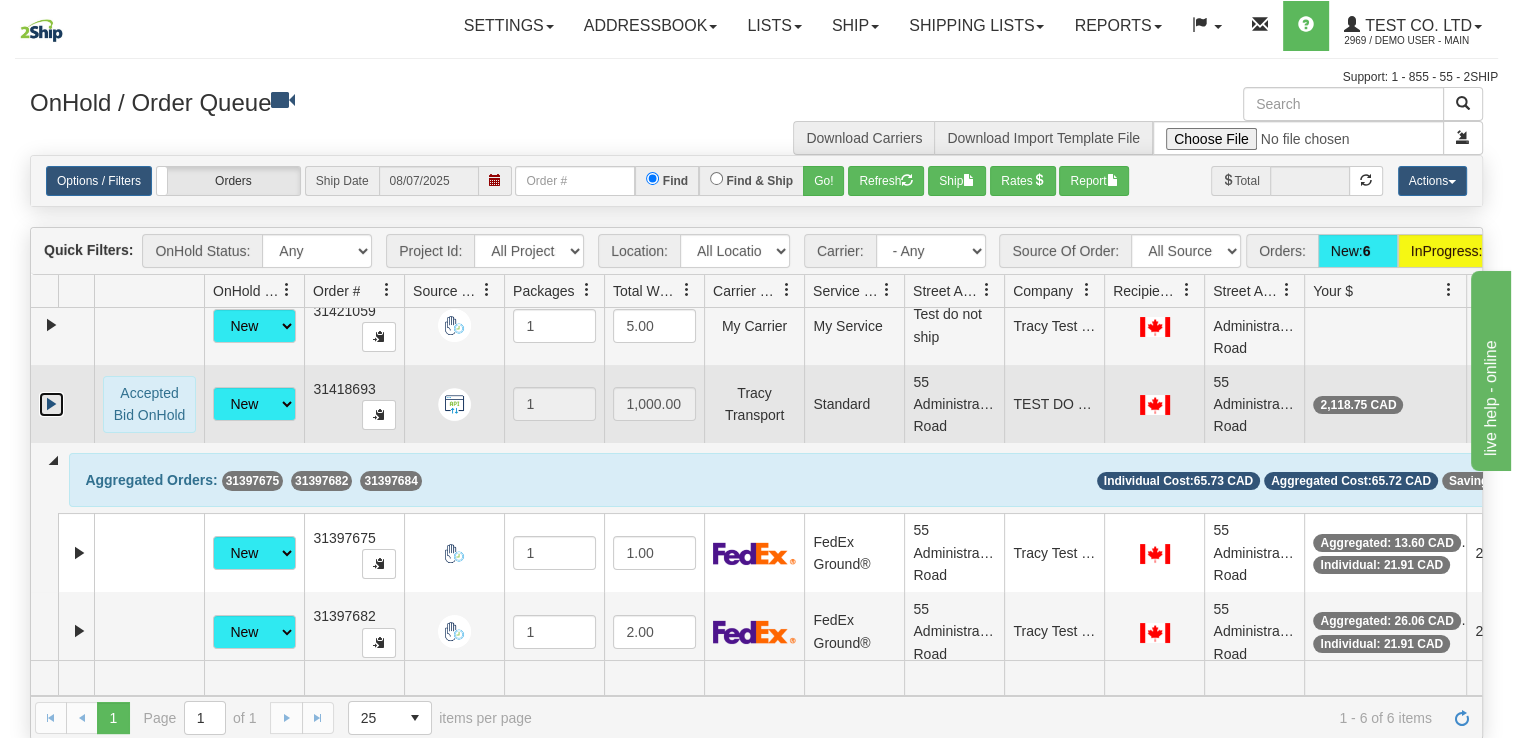click at bounding box center [51, 404] 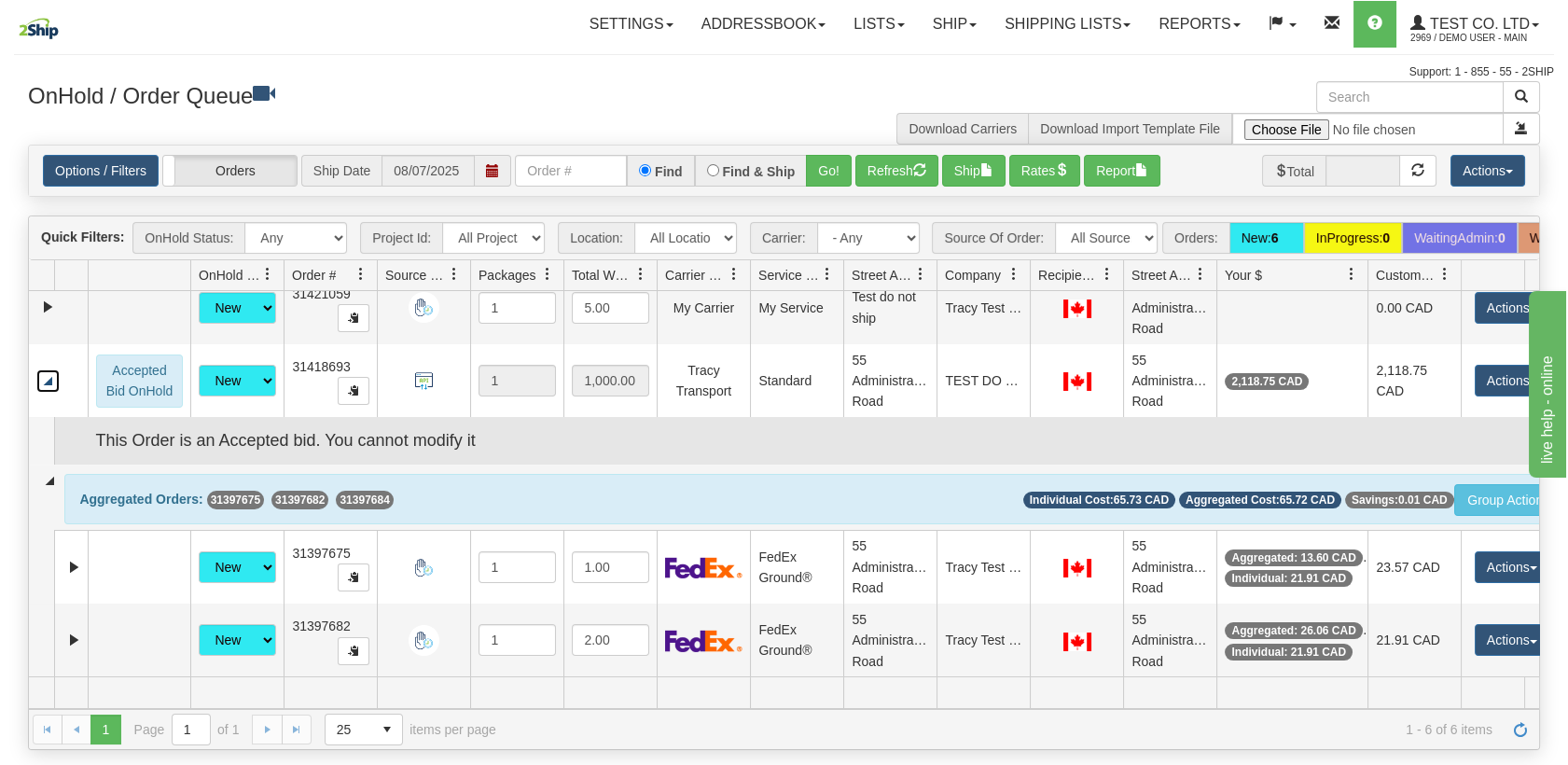scroll, scrollTop: 93, scrollLeft: 0, axis: vertical 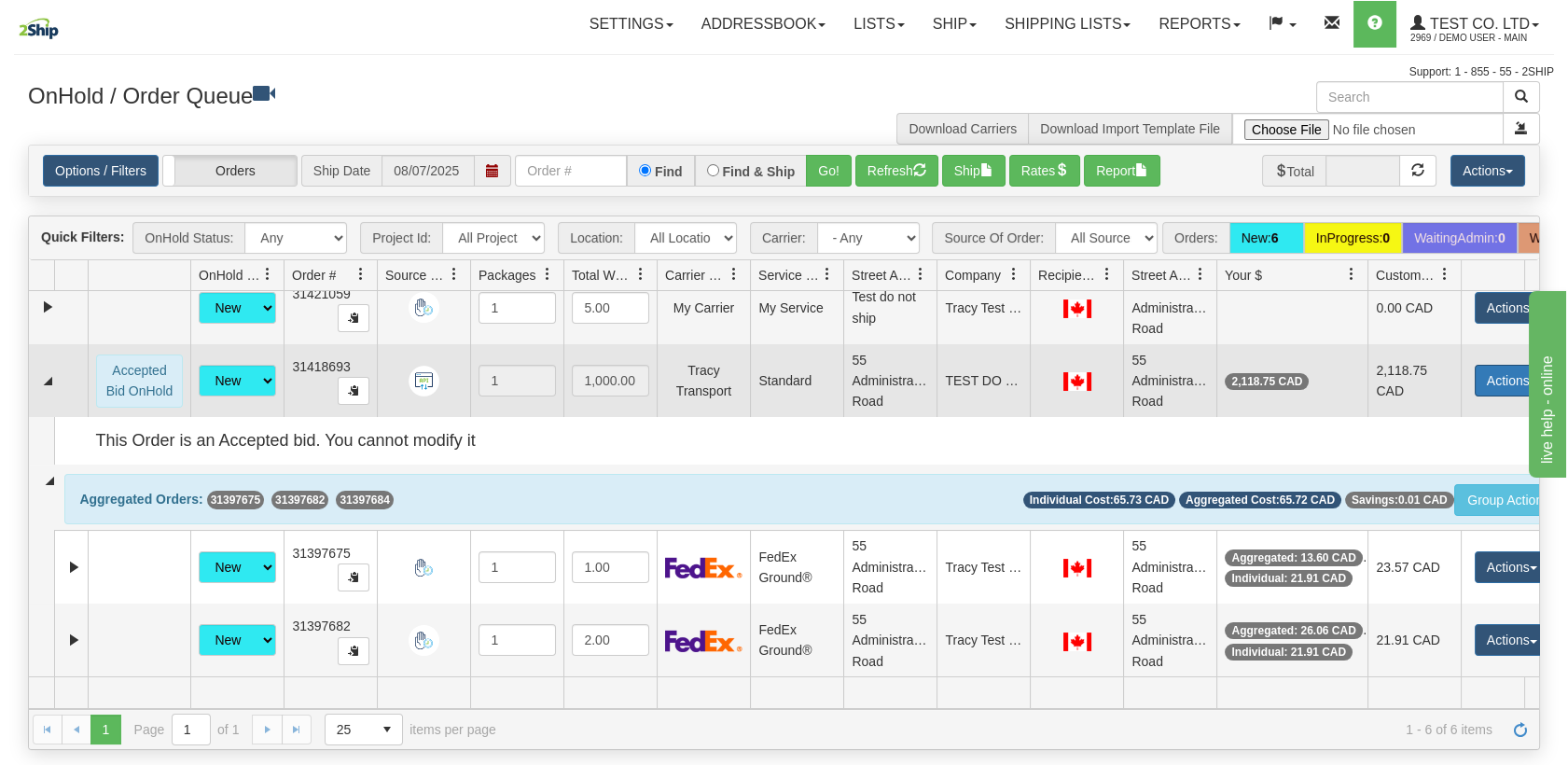 click on "Actions" at bounding box center (1512, 381) 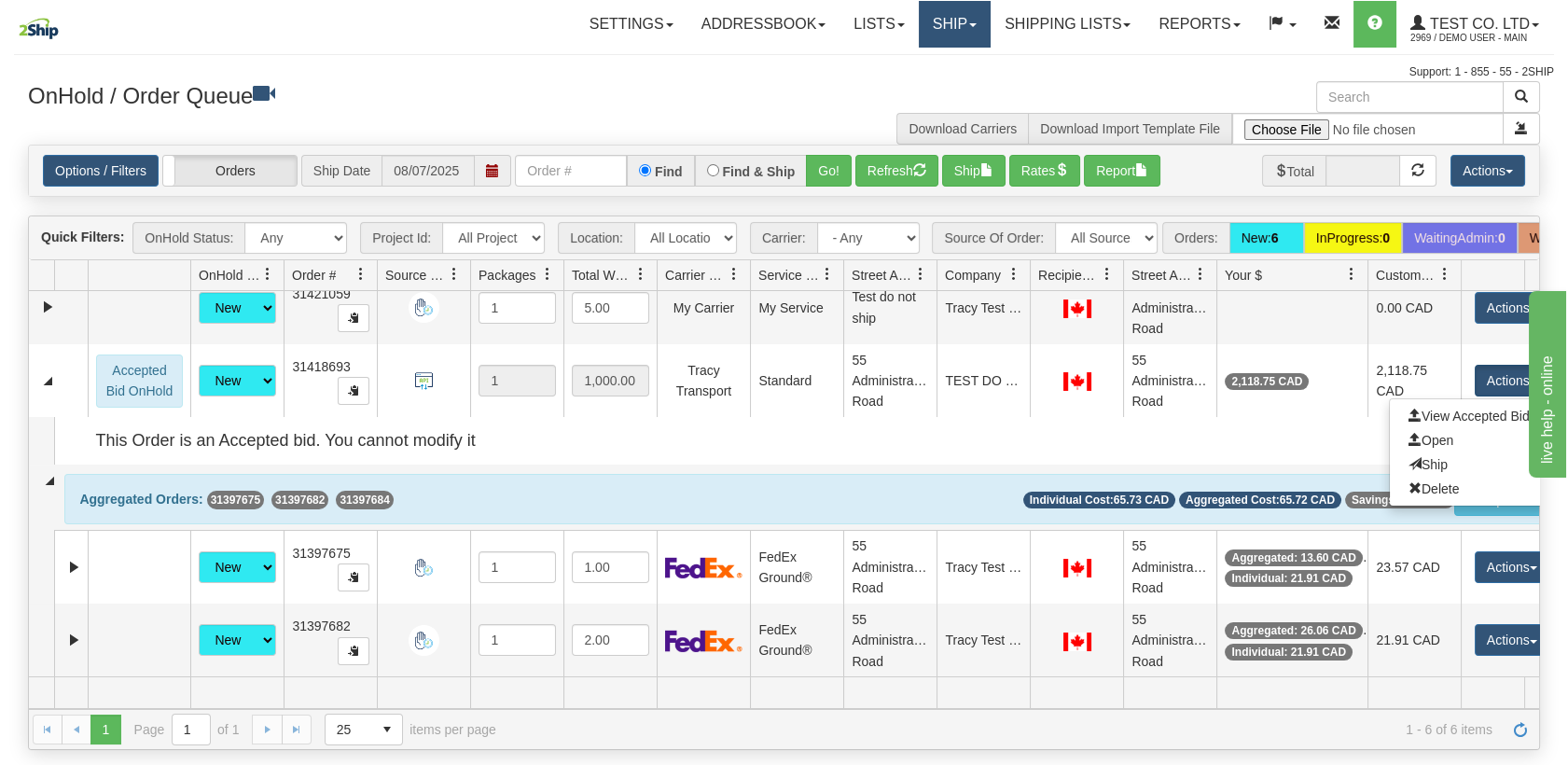 drag, startPoint x: 938, startPoint y: 32, endPoint x: 956, endPoint y: 42, distance: 20.59126 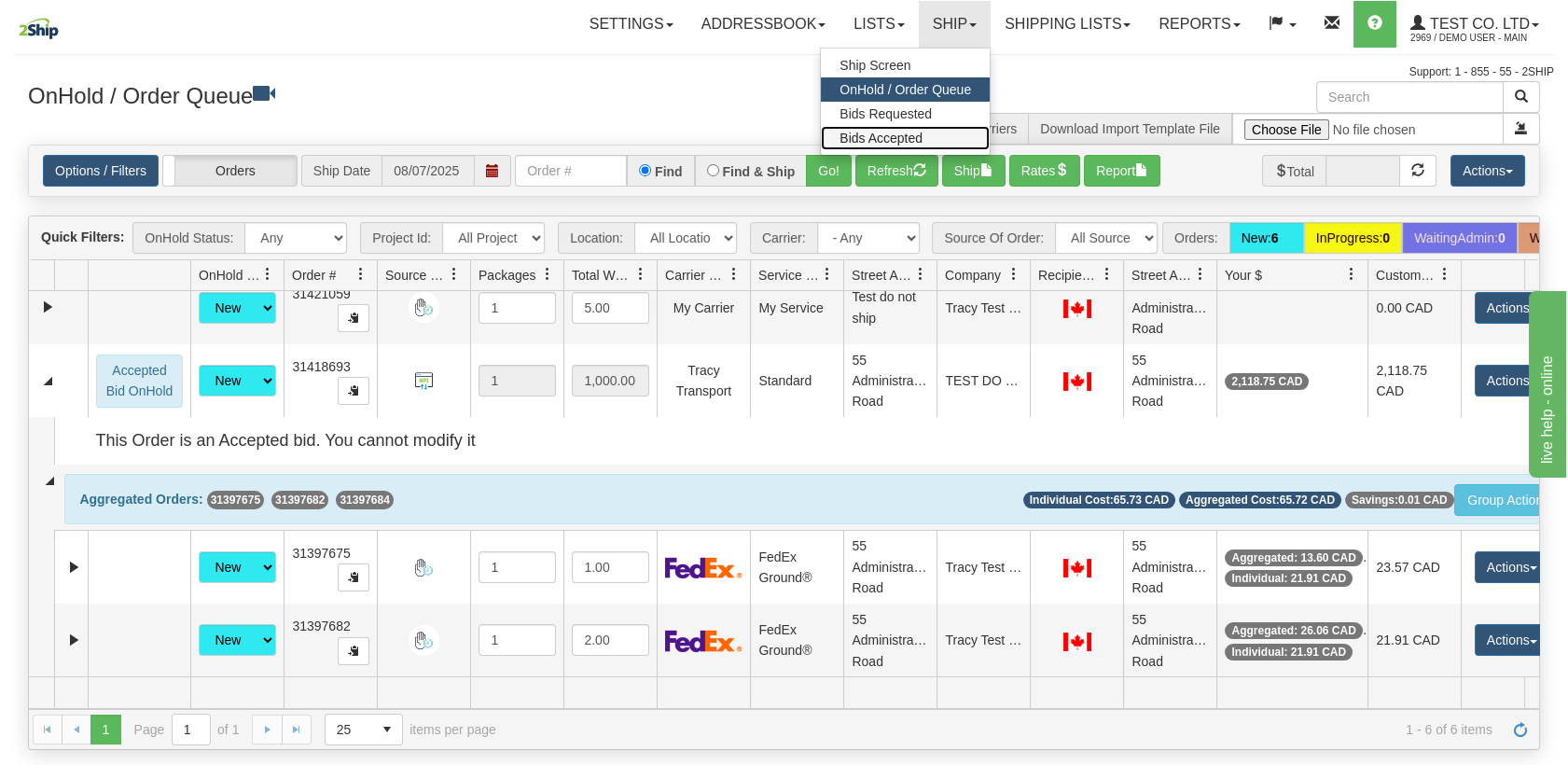 click on "Bids Accepted" at bounding box center [881, 138] 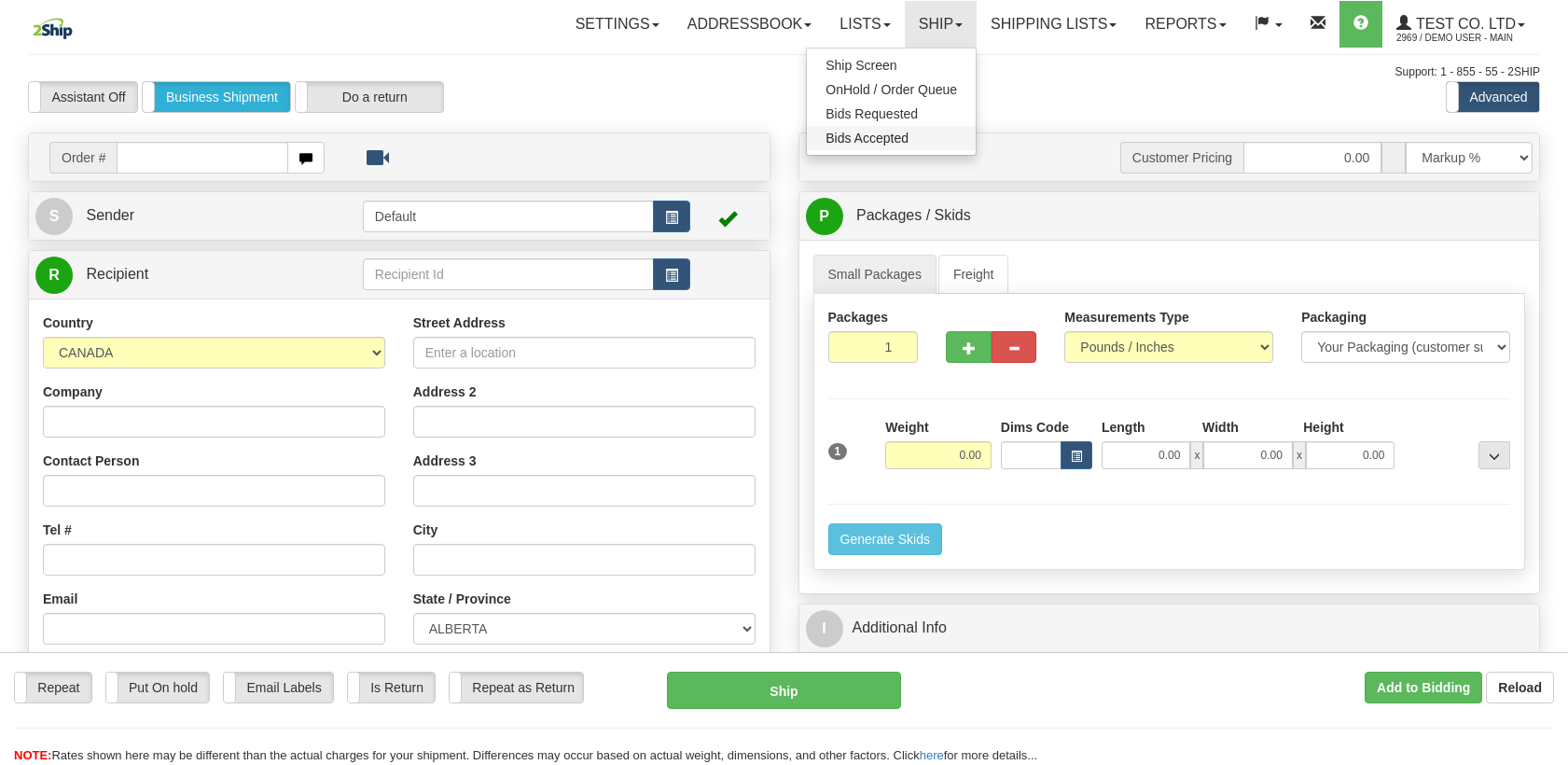 scroll, scrollTop: 0, scrollLeft: 0, axis: both 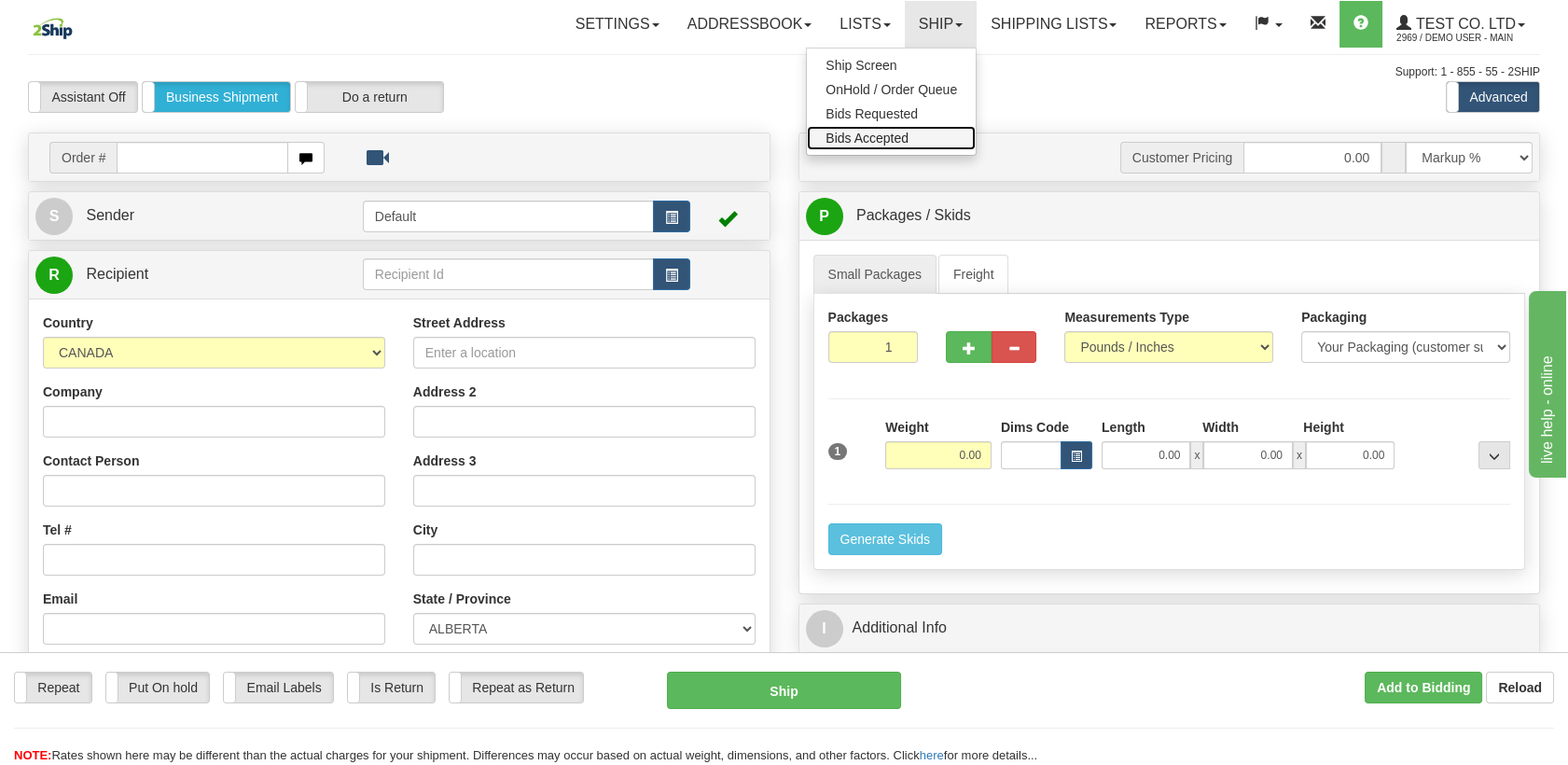 click on "Bids Accepted" at bounding box center (867, 138) 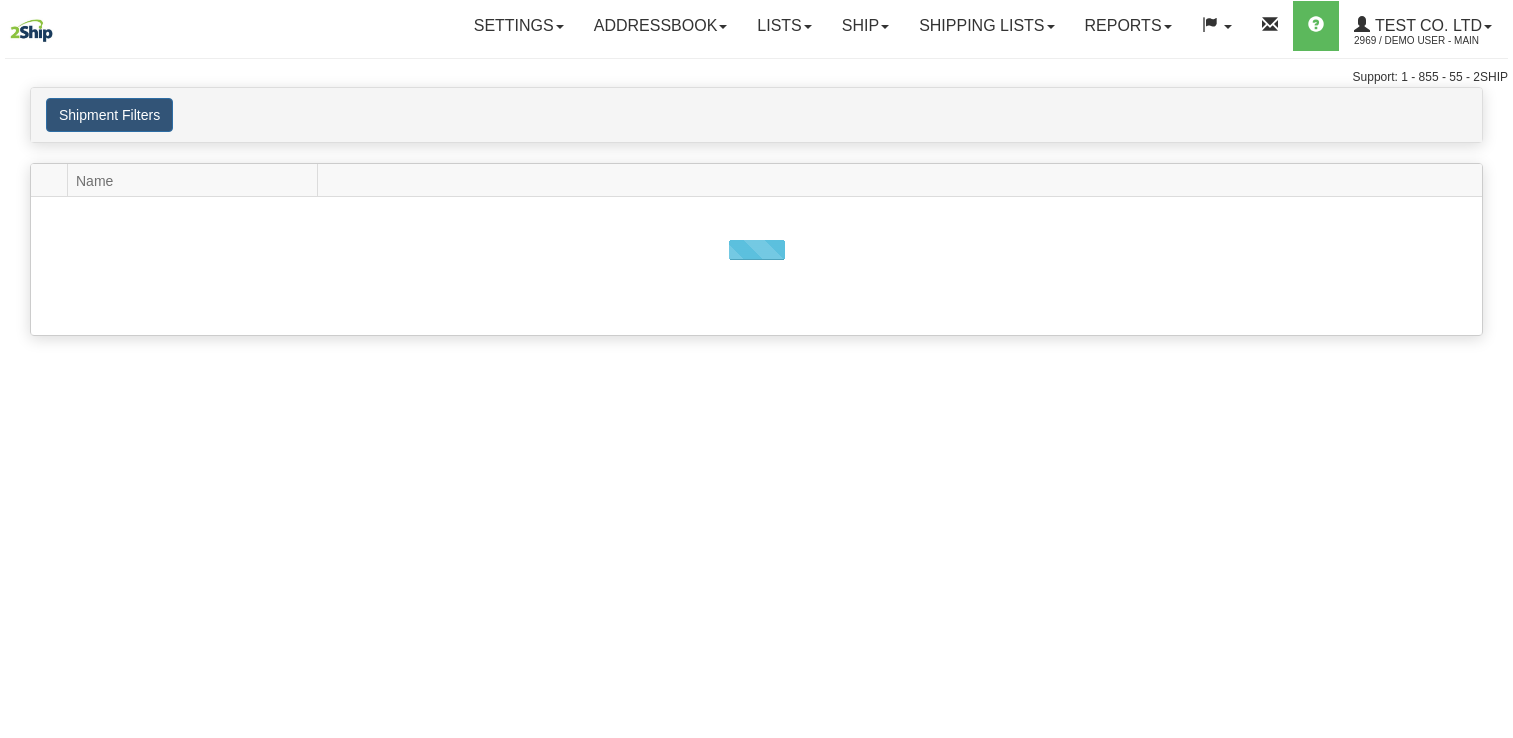 scroll, scrollTop: 0, scrollLeft: 0, axis: both 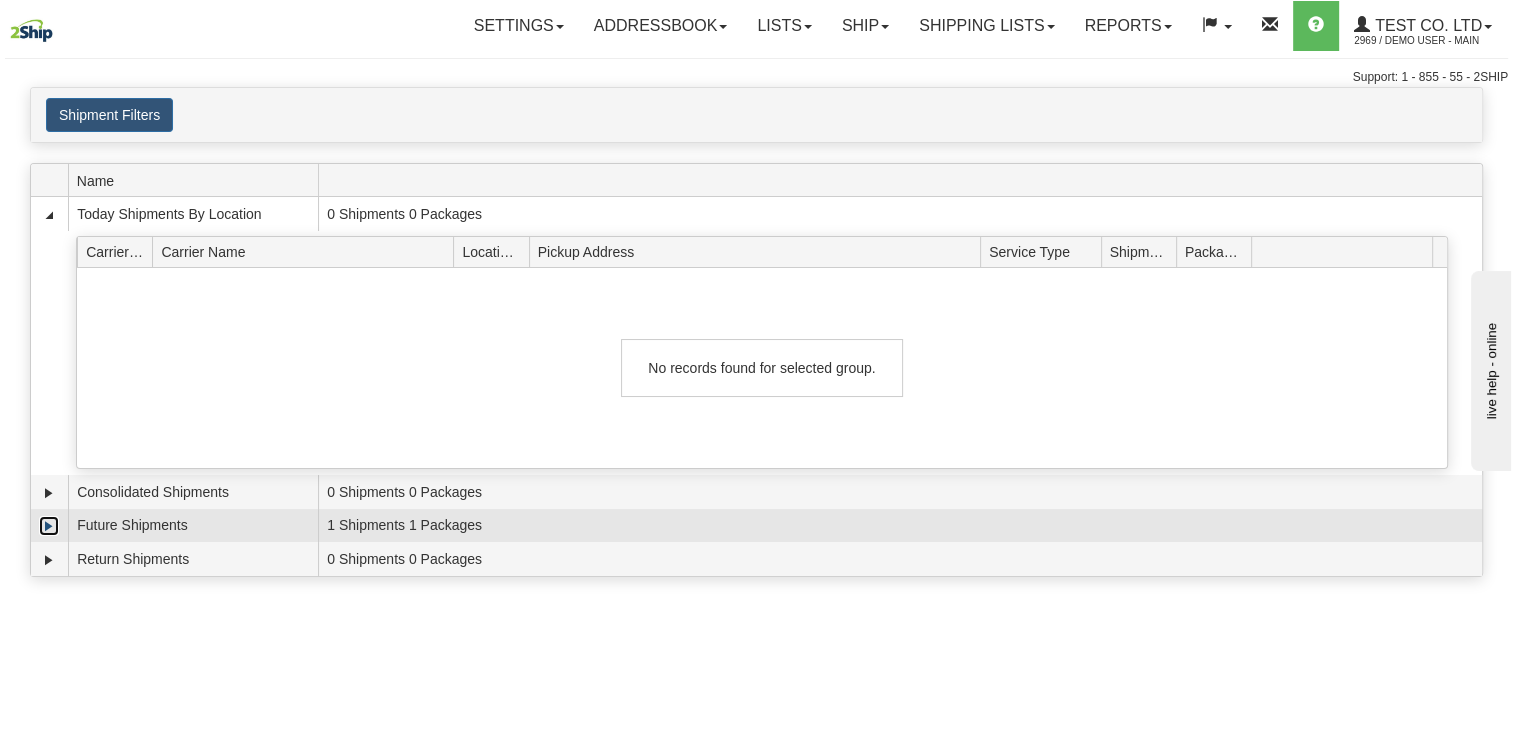 click at bounding box center [49, 526] 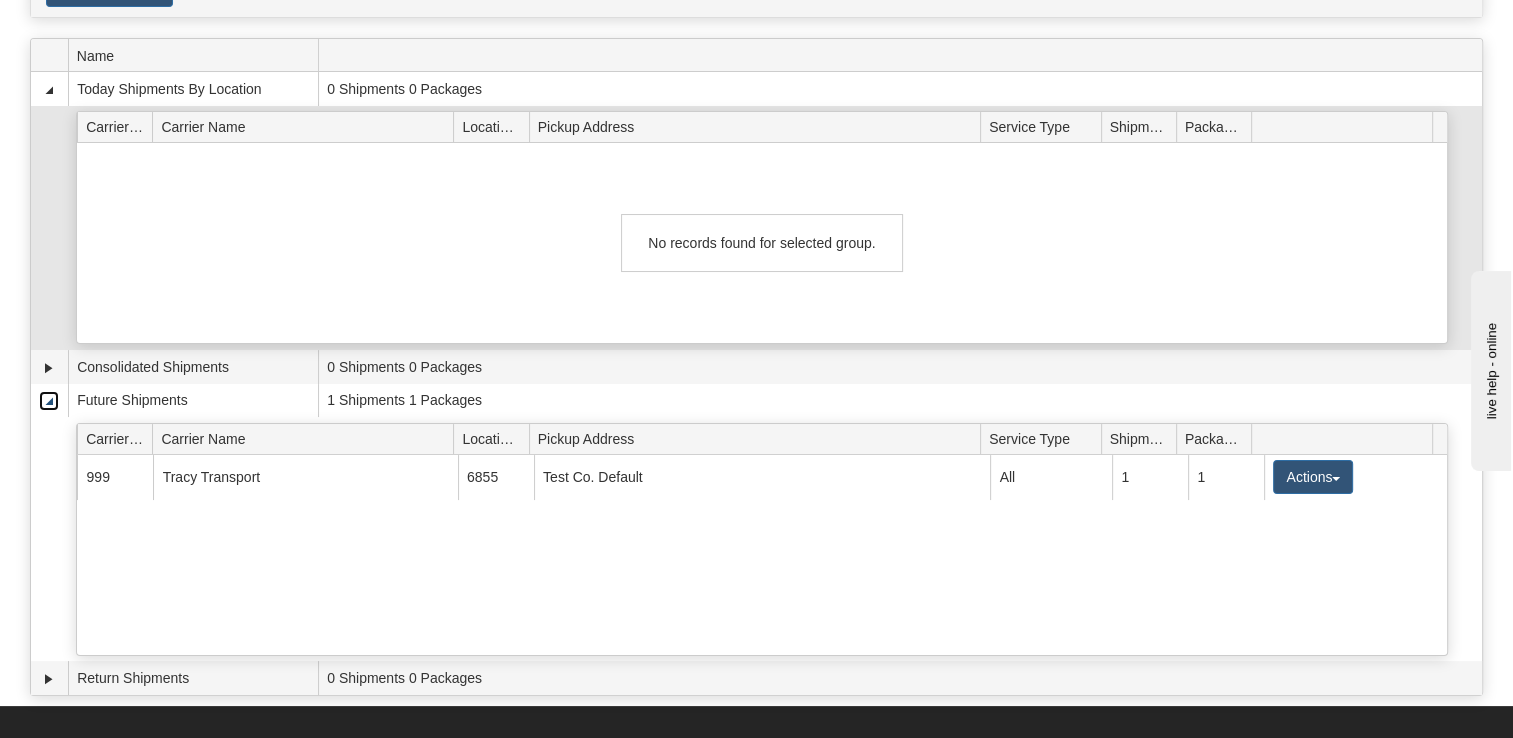 scroll, scrollTop: 0, scrollLeft: 0, axis: both 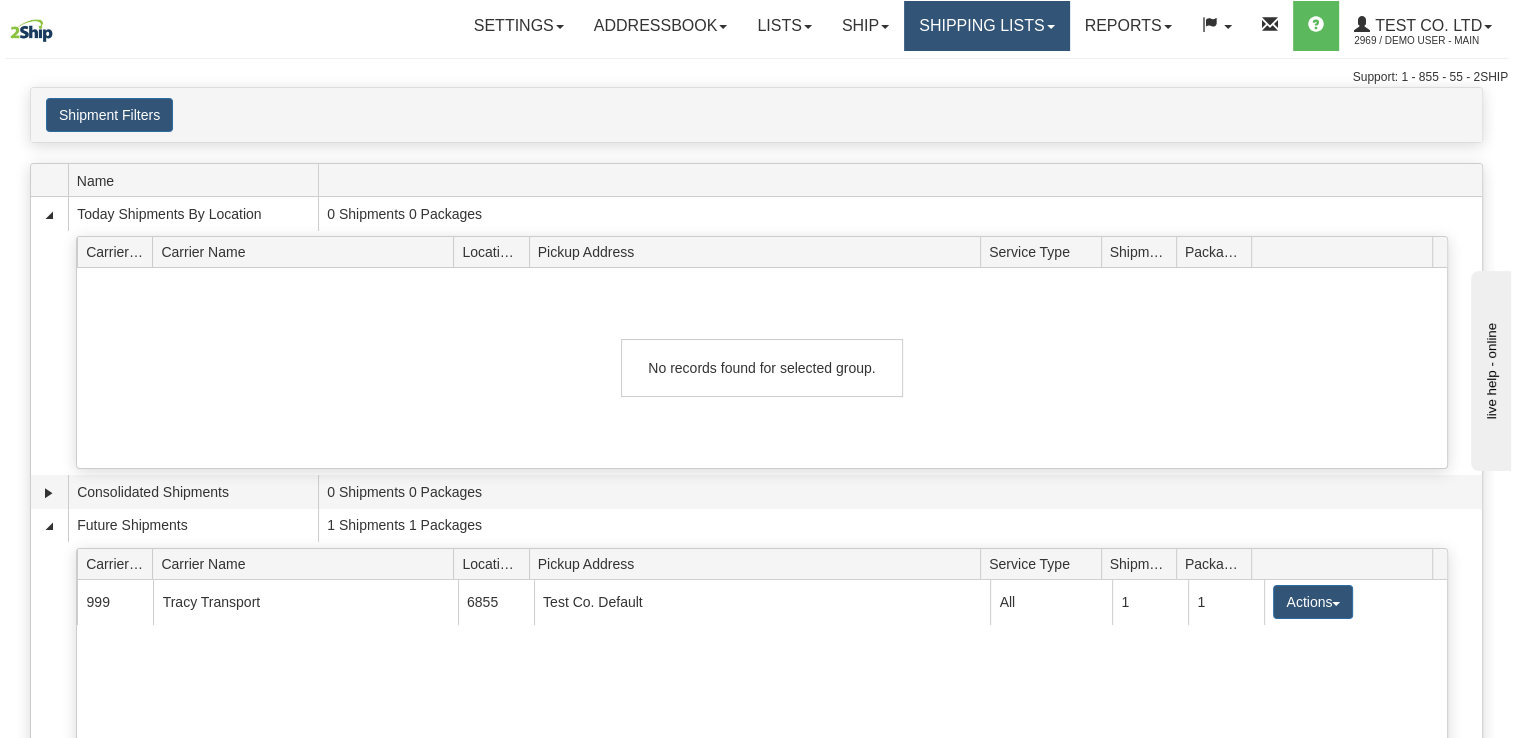 click on "Shipping lists" at bounding box center [986, 26] 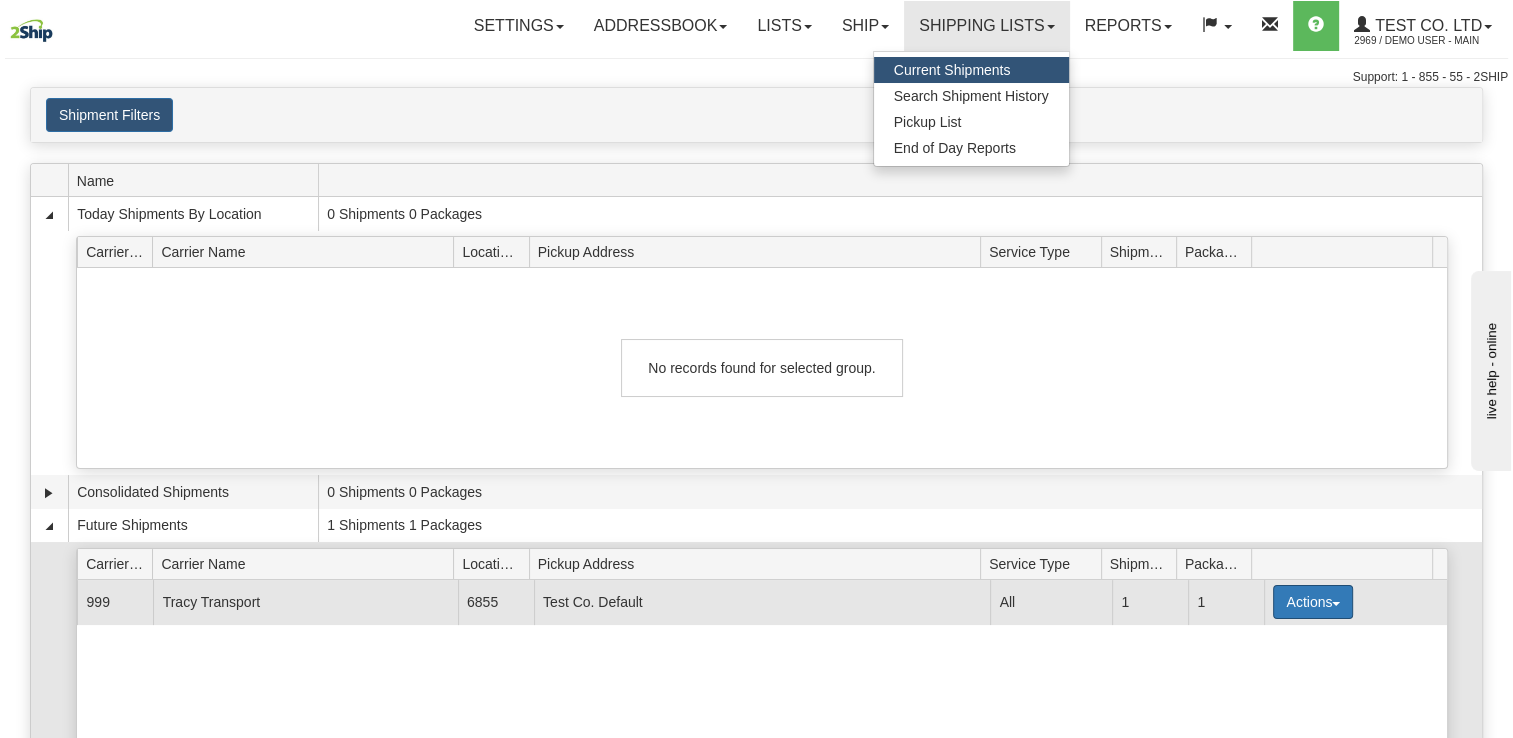 click on "Actions" at bounding box center (1313, 602) 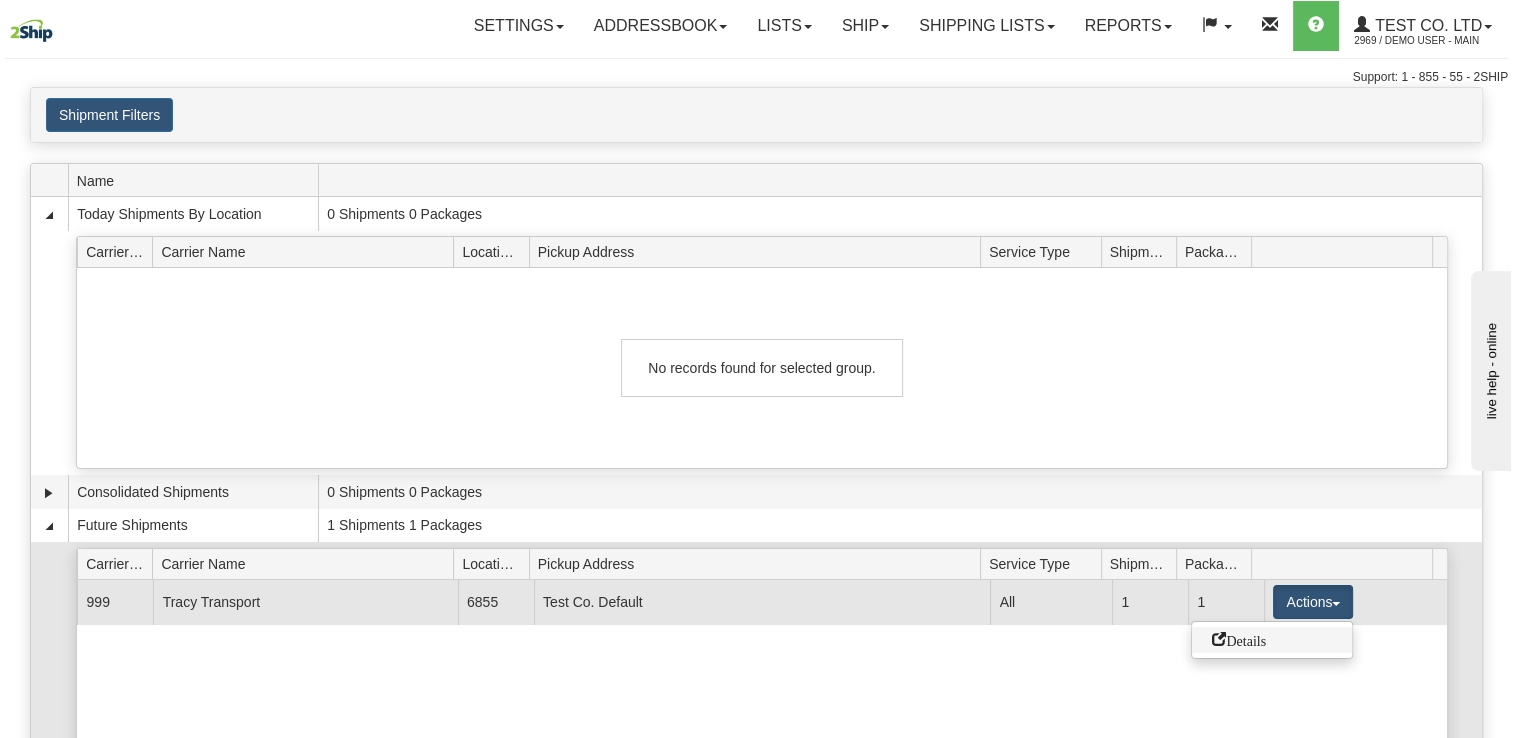 click on "Details" at bounding box center [1239, 639] 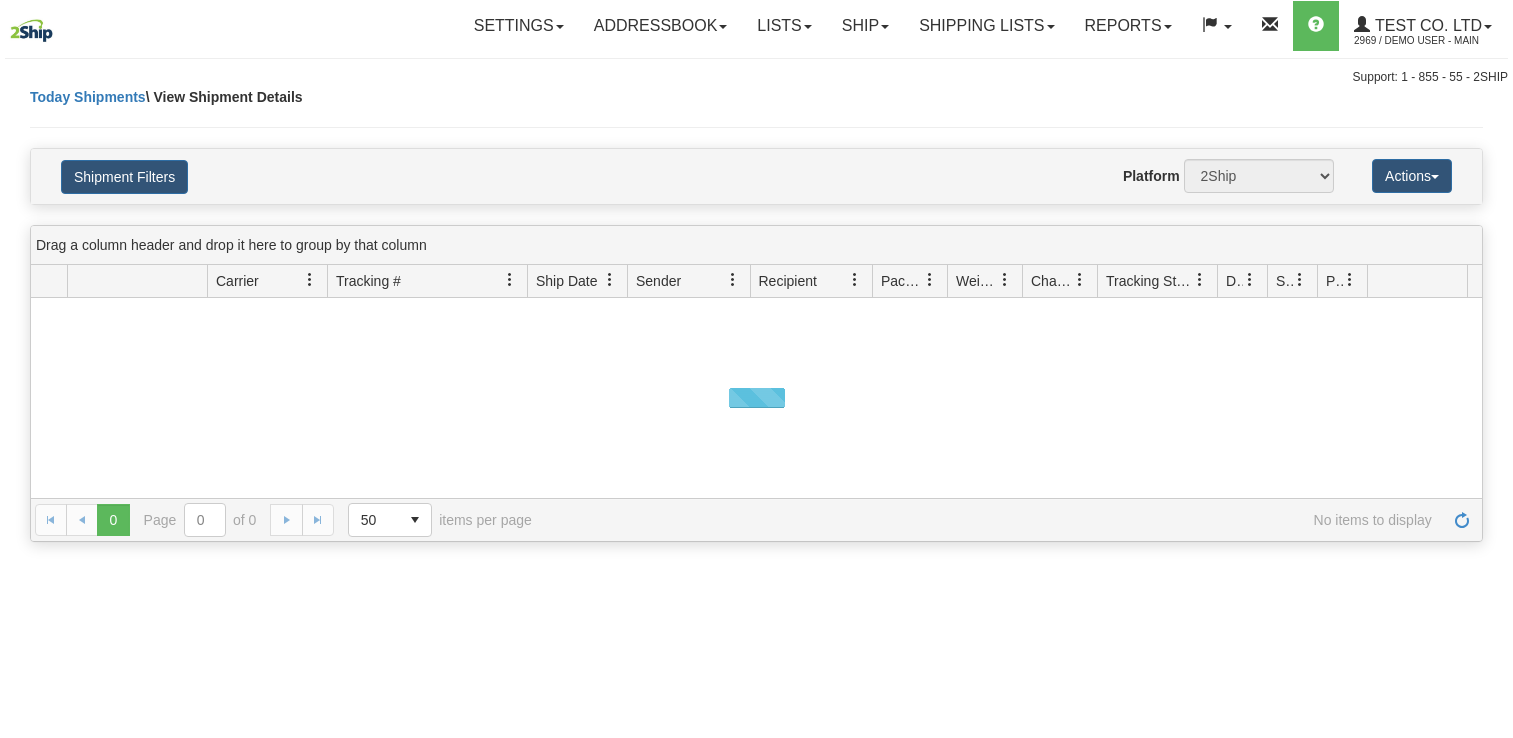 scroll, scrollTop: 0, scrollLeft: 0, axis: both 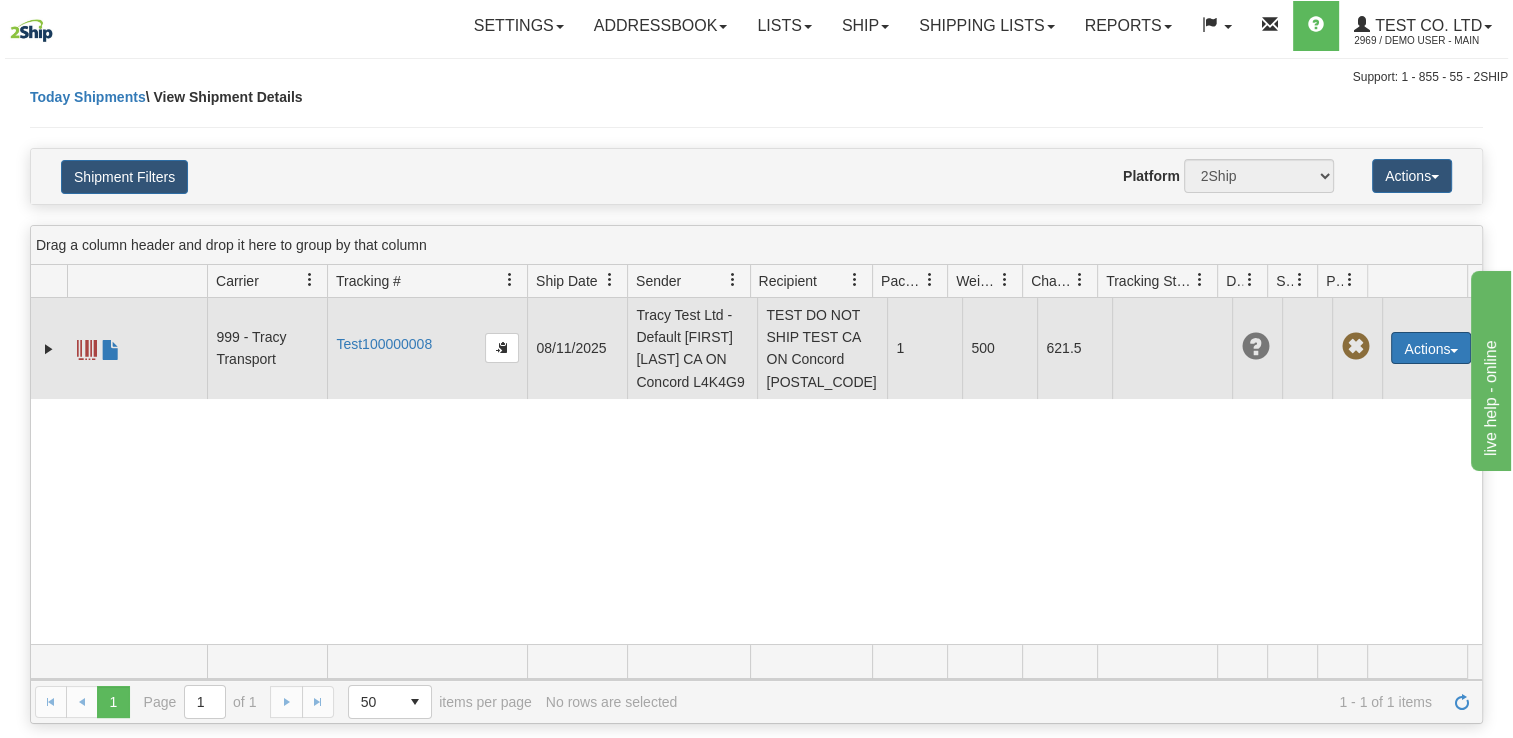 click on "Actions" at bounding box center [1431, 348] 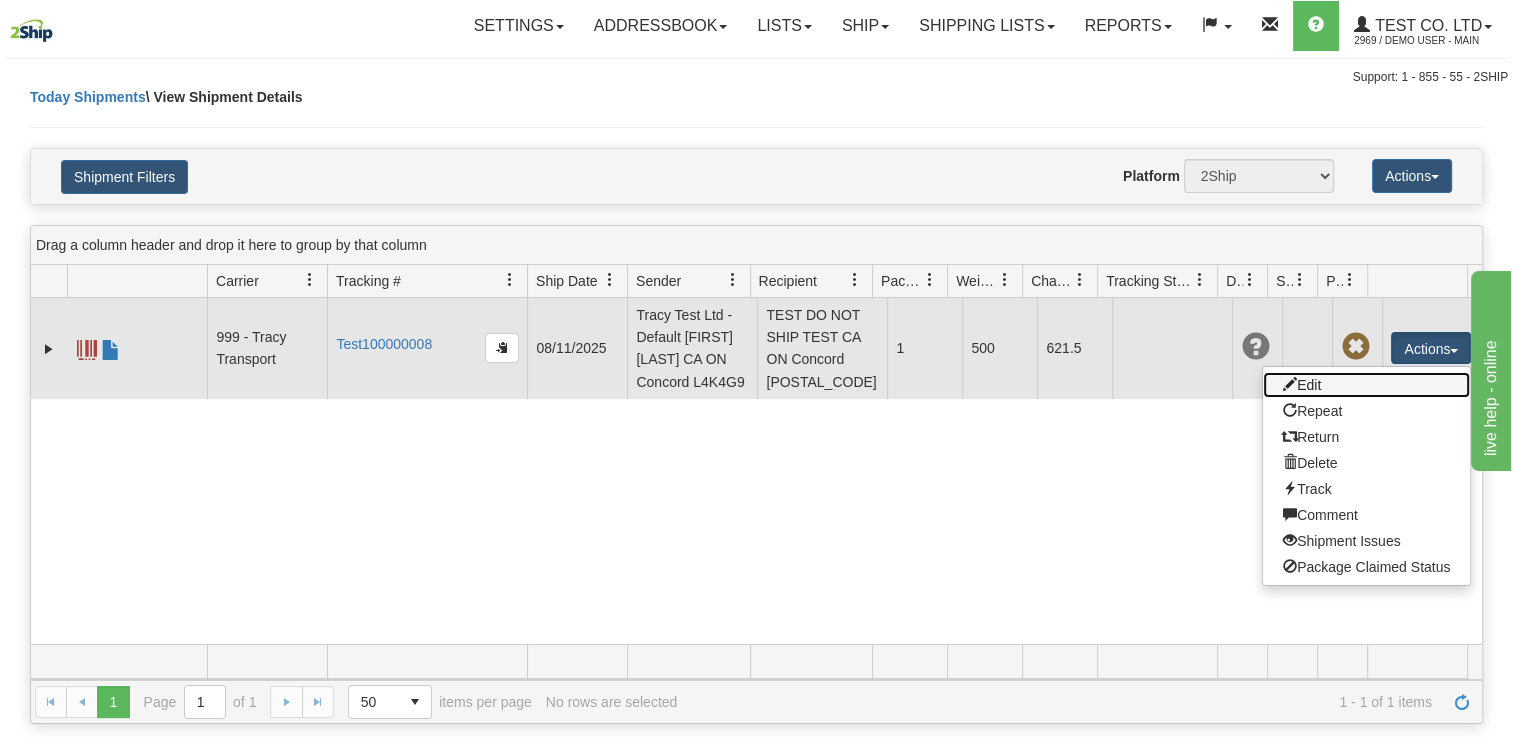 click on "Edit" at bounding box center [1366, 385] 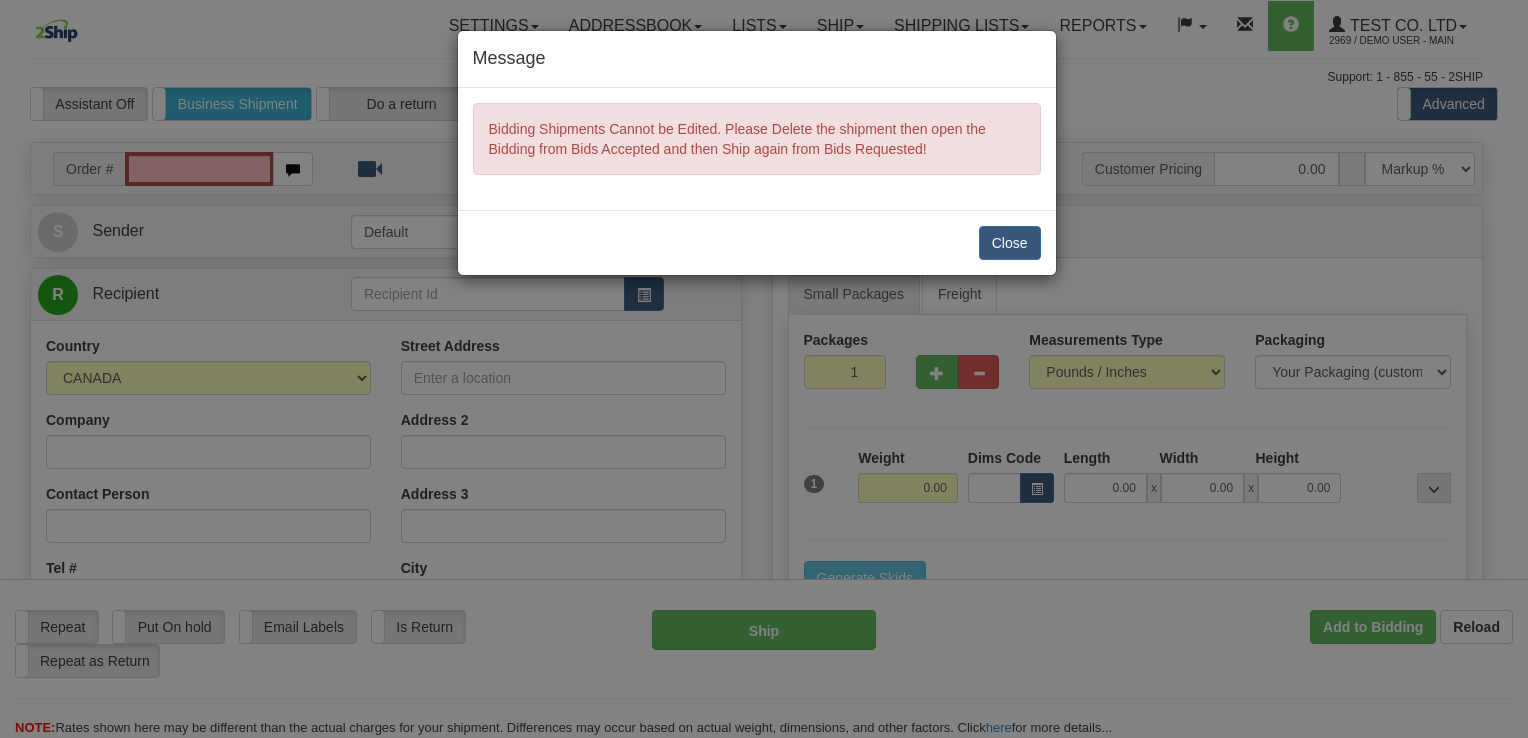 scroll, scrollTop: 0, scrollLeft: 0, axis: both 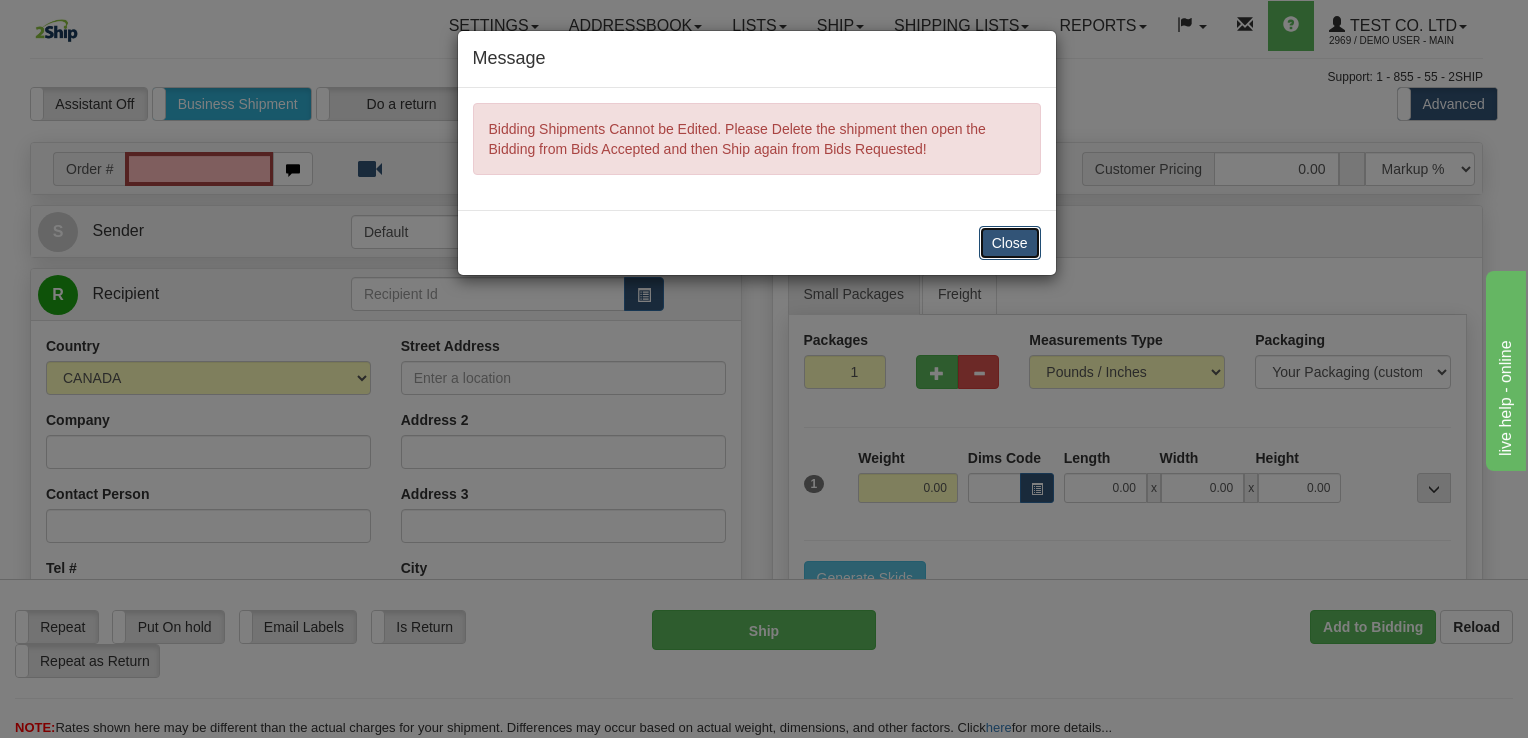 click on "Close" at bounding box center [1010, 243] 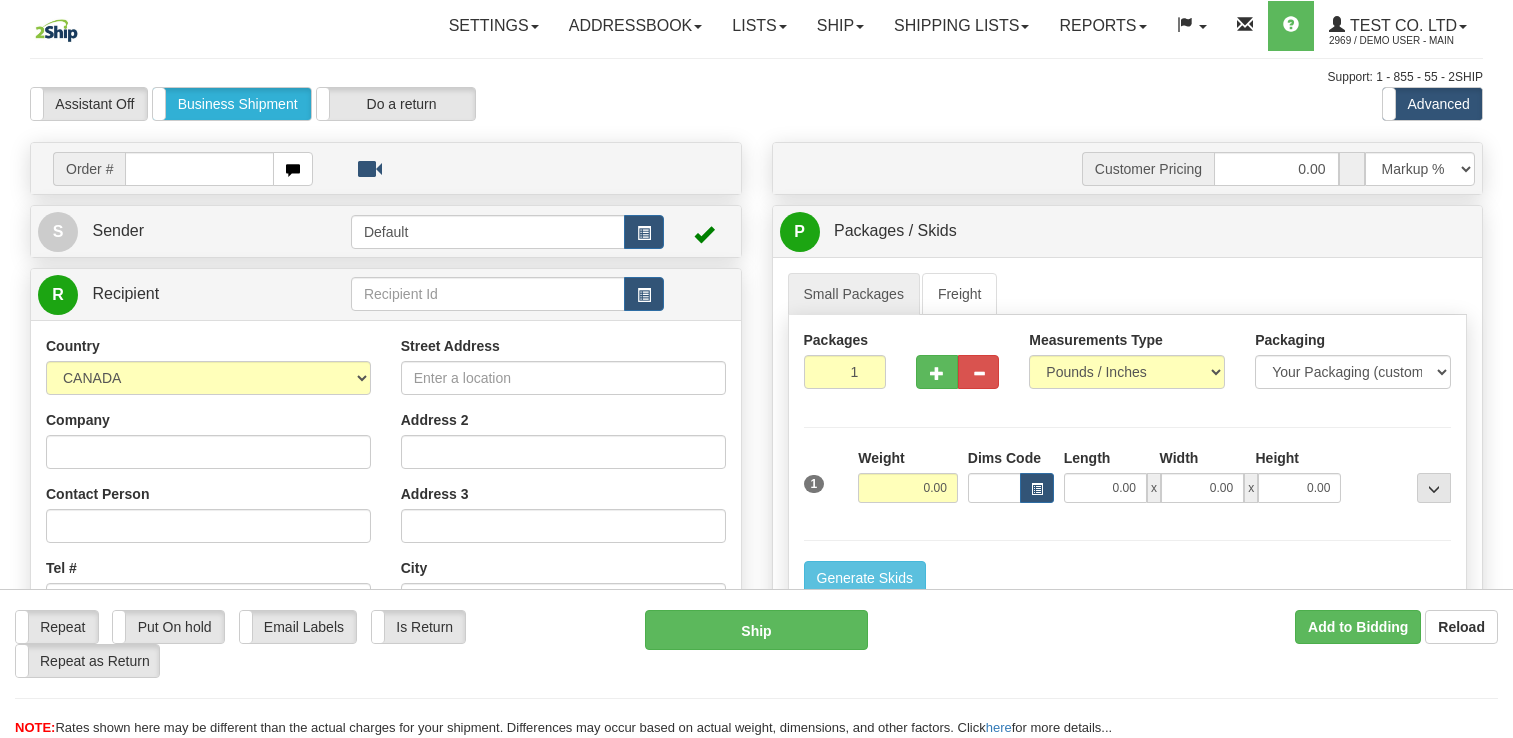 scroll, scrollTop: 0, scrollLeft: 0, axis: both 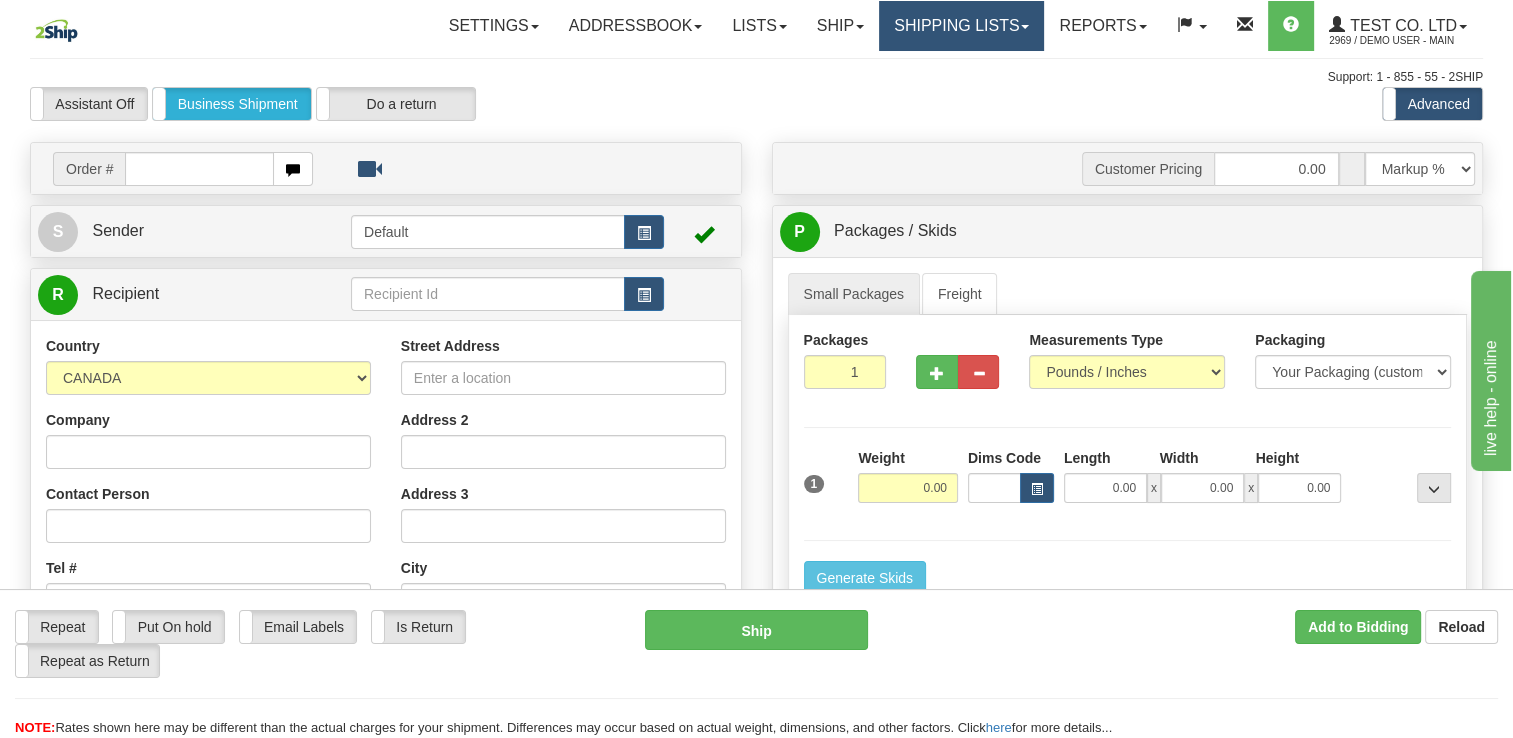 click on "Shipping lists" at bounding box center (961, 26) 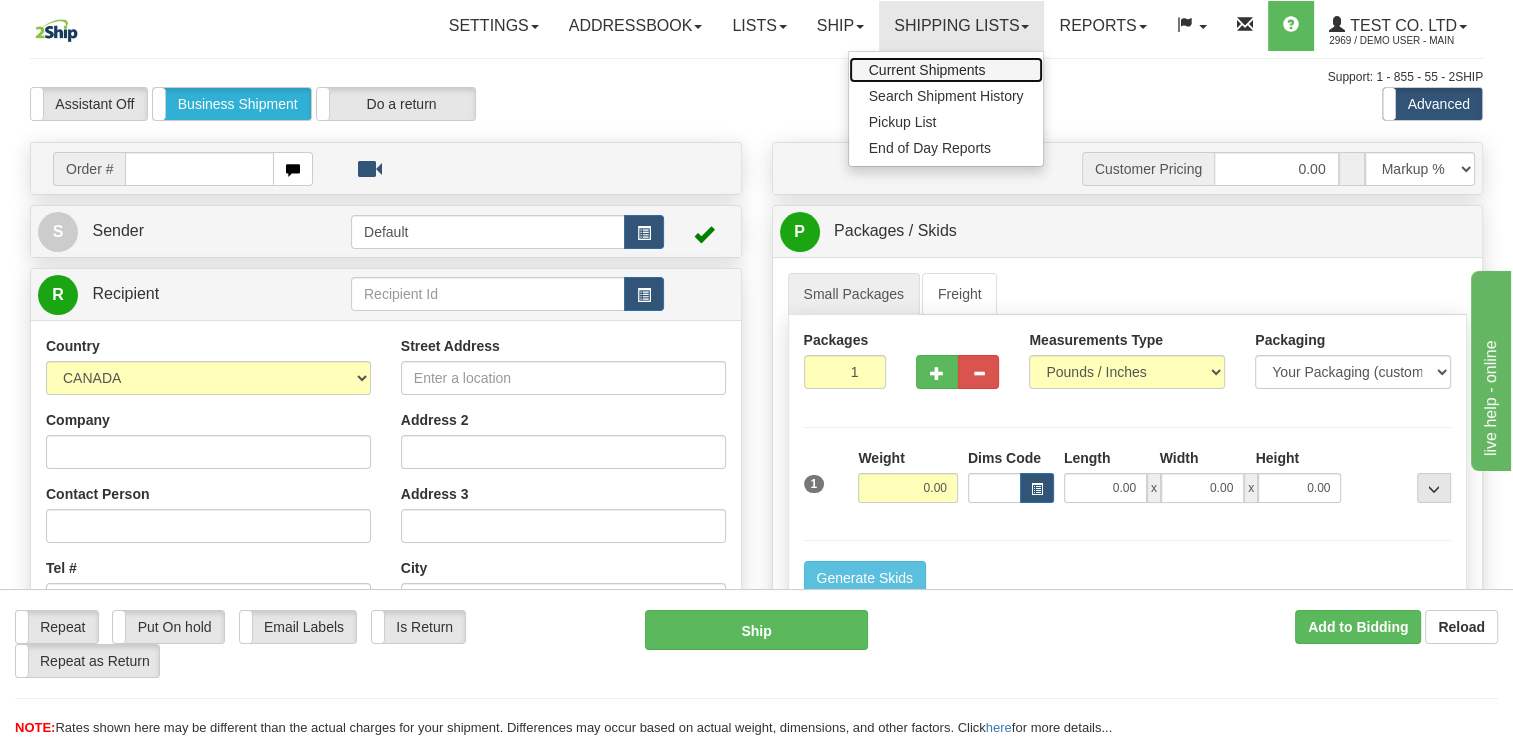click on "Current Shipments" at bounding box center [927, 70] 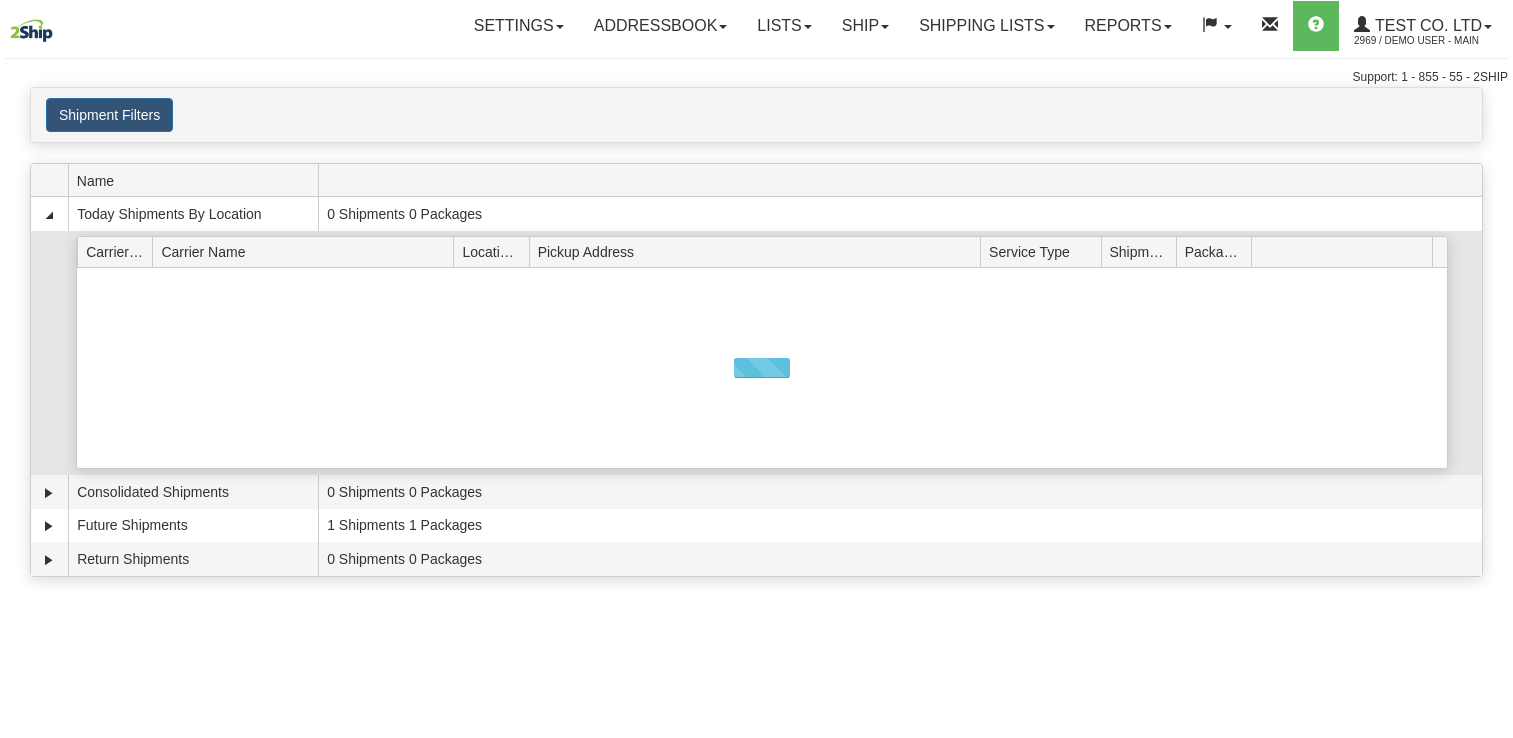 scroll, scrollTop: 0, scrollLeft: 0, axis: both 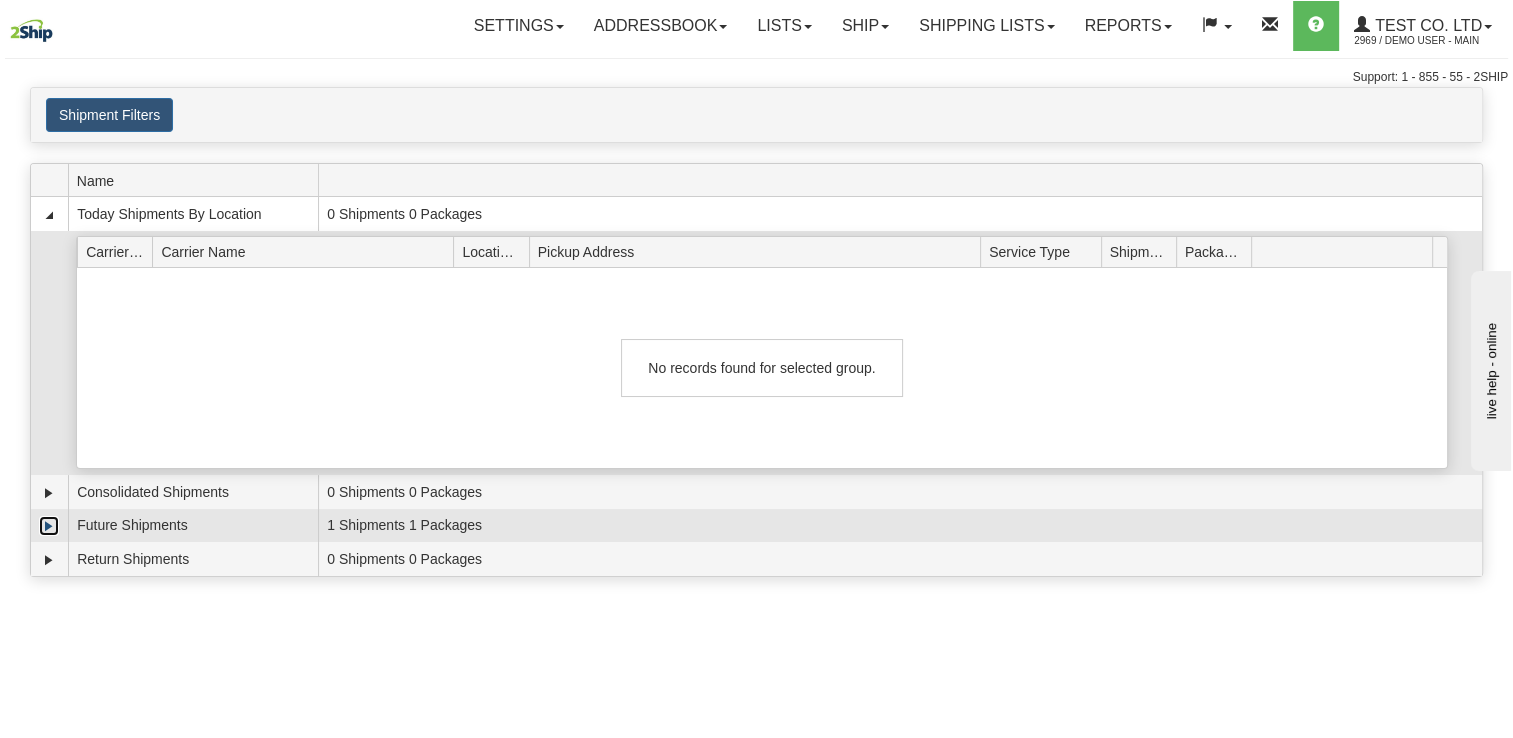 click at bounding box center [49, 526] 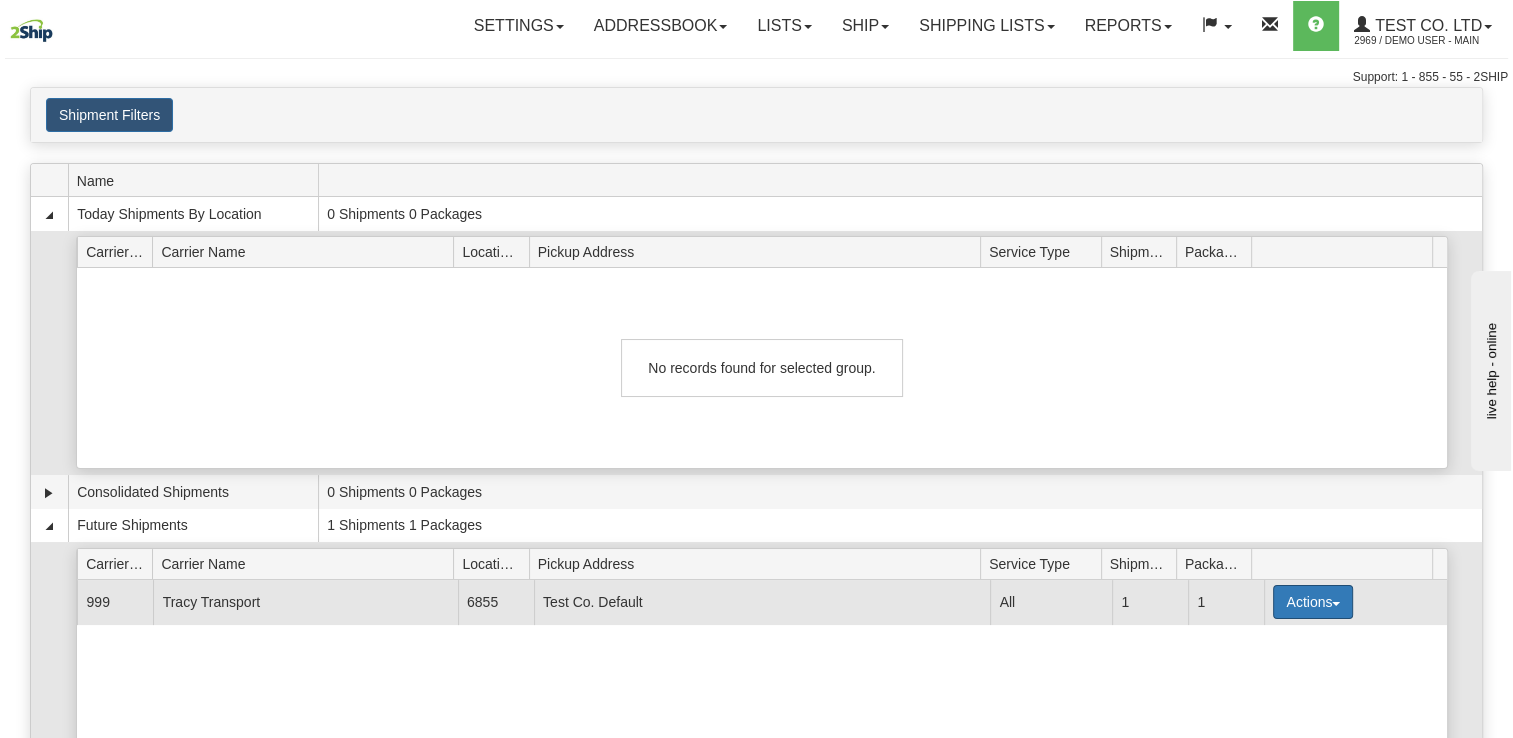 click on "Actions" at bounding box center (1313, 602) 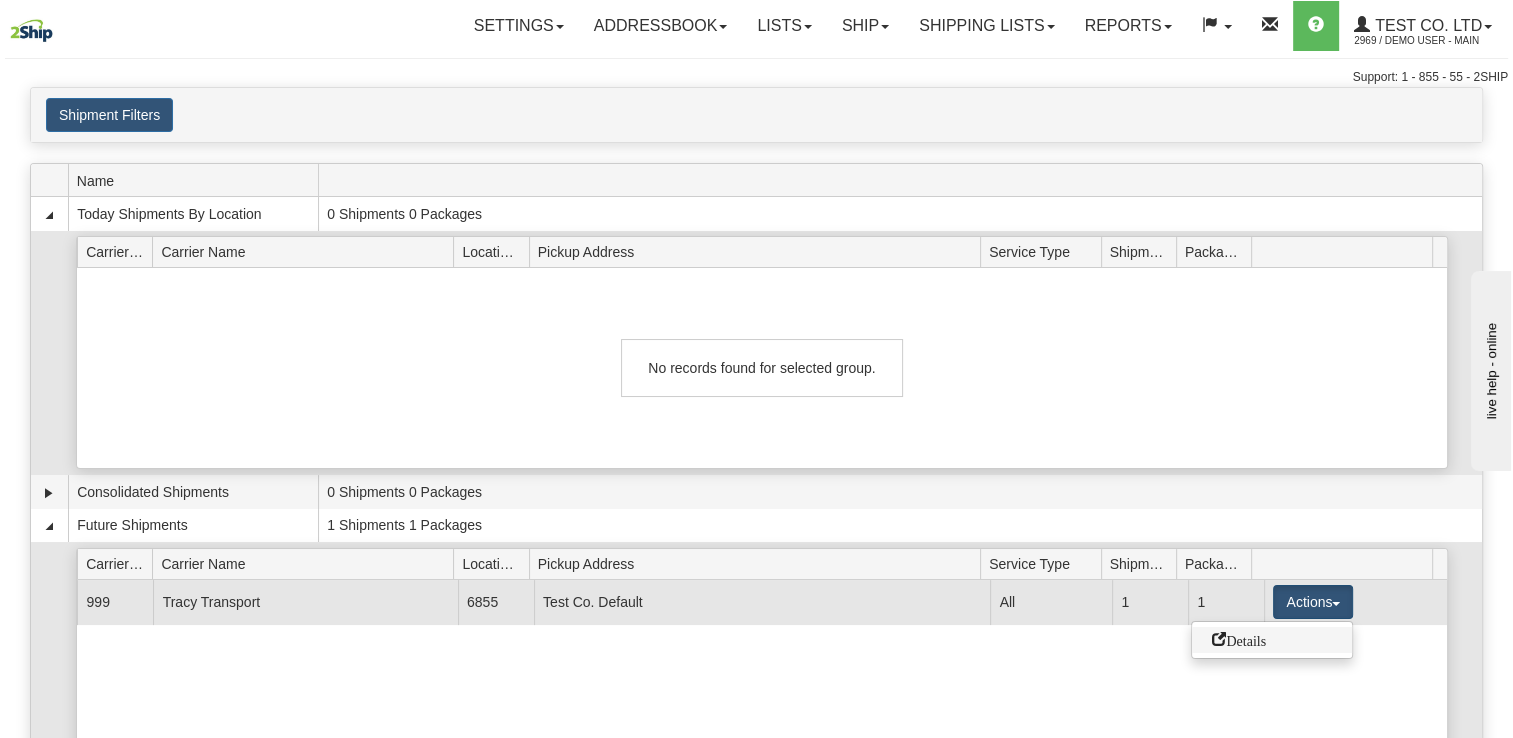click on "Details" at bounding box center (1239, 639) 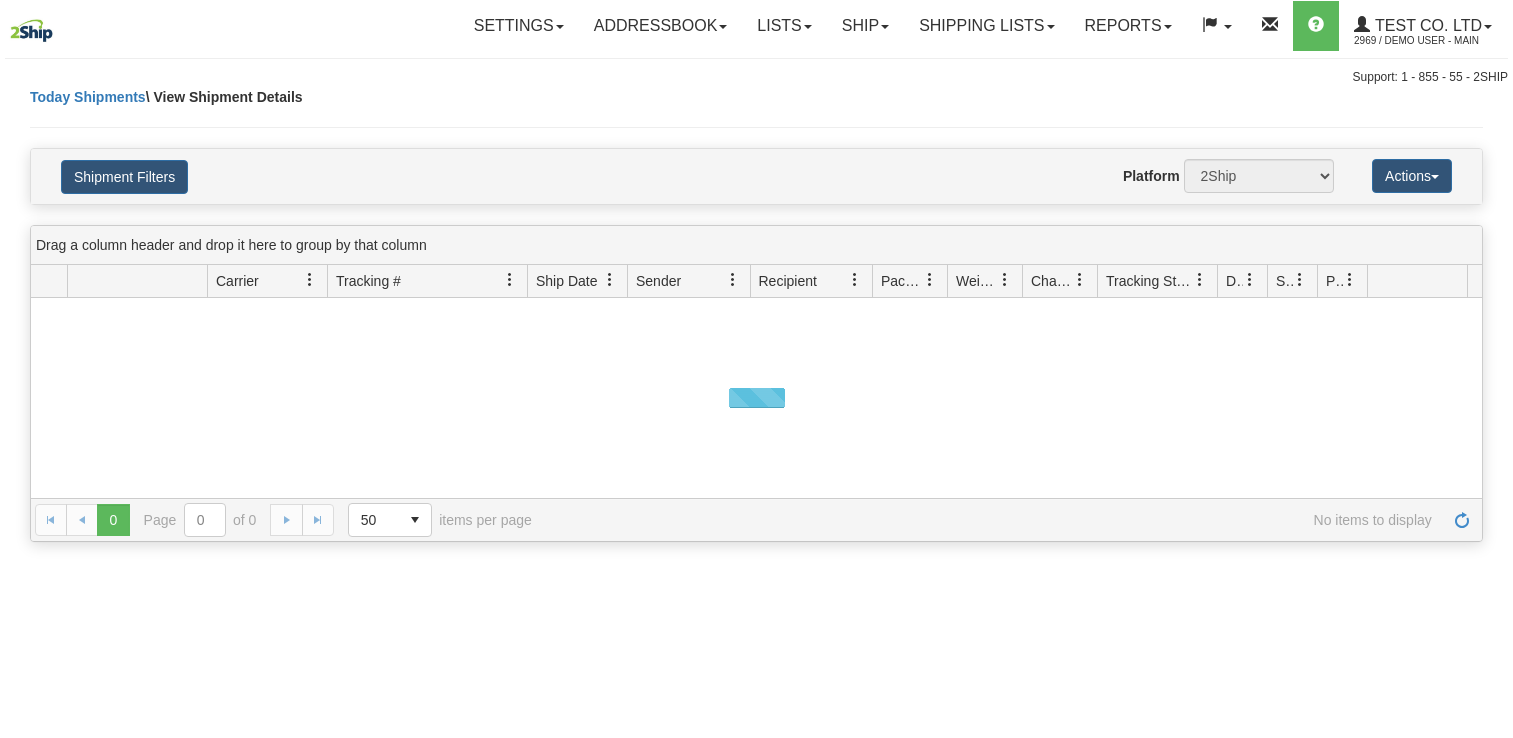 scroll, scrollTop: 0, scrollLeft: 0, axis: both 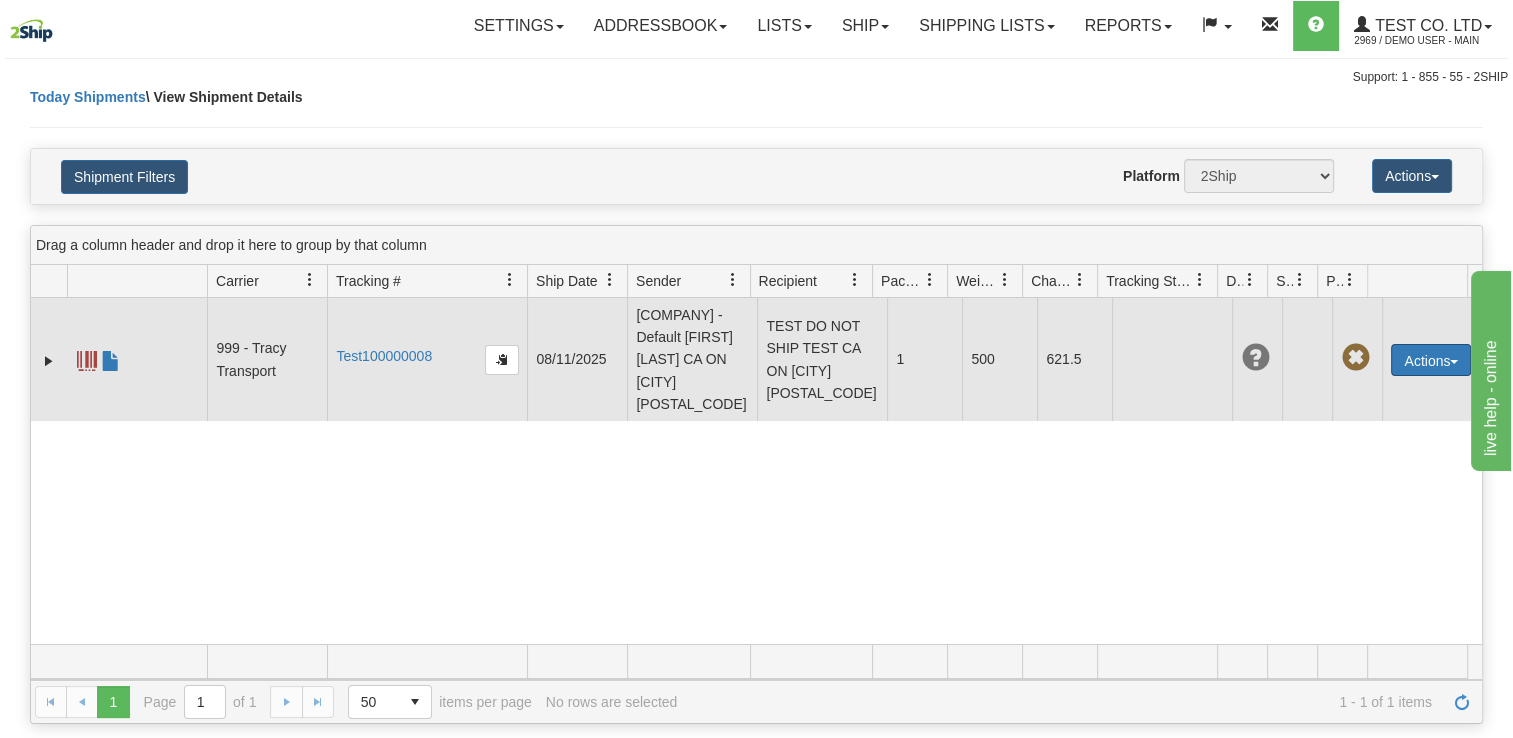 click on "Actions" at bounding box center [1431, 360] 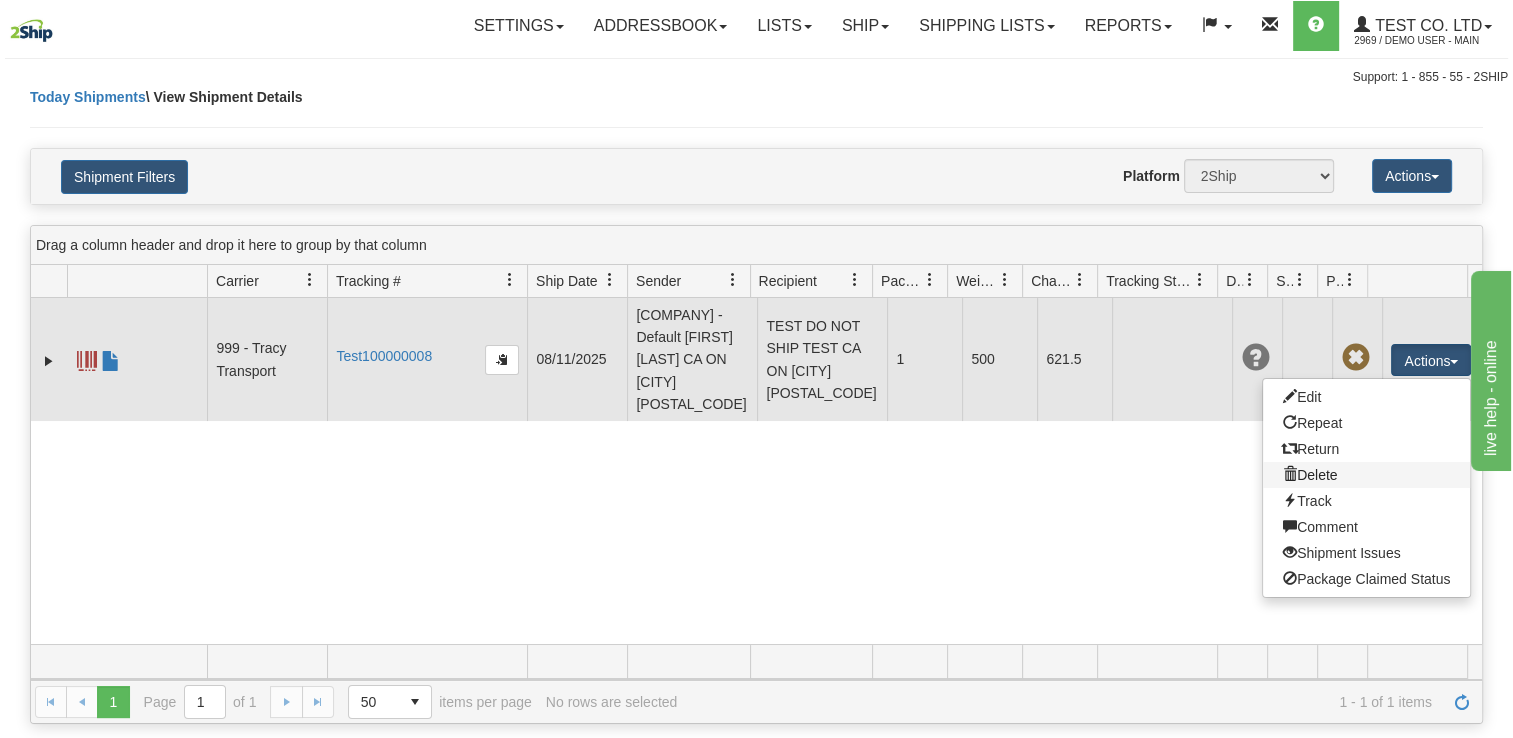 click on "Delete" at bounding box center [1366, 475] 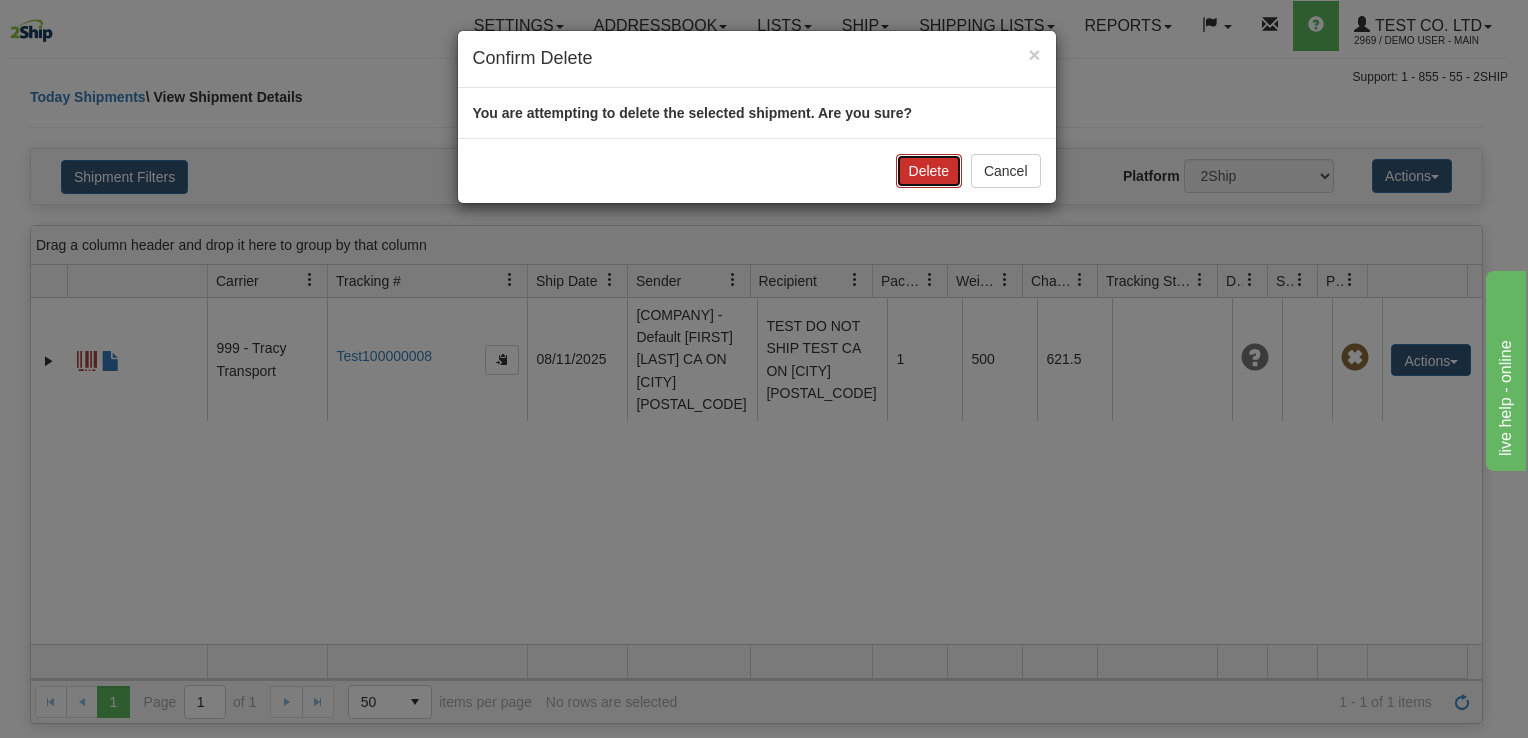 click on "Delete" at bounding box center (929, 171) 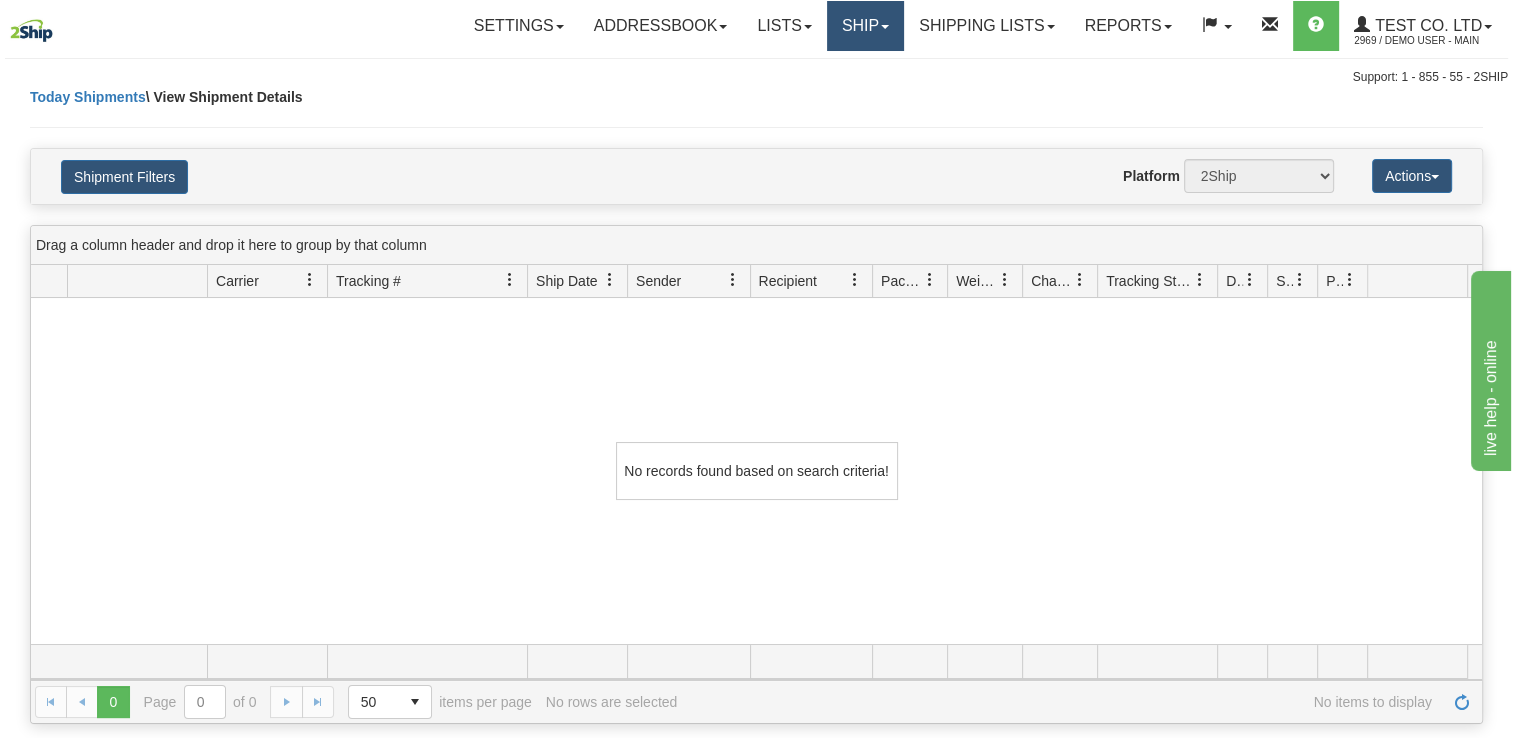 click on "Ship" at bounding box center [865, 26] 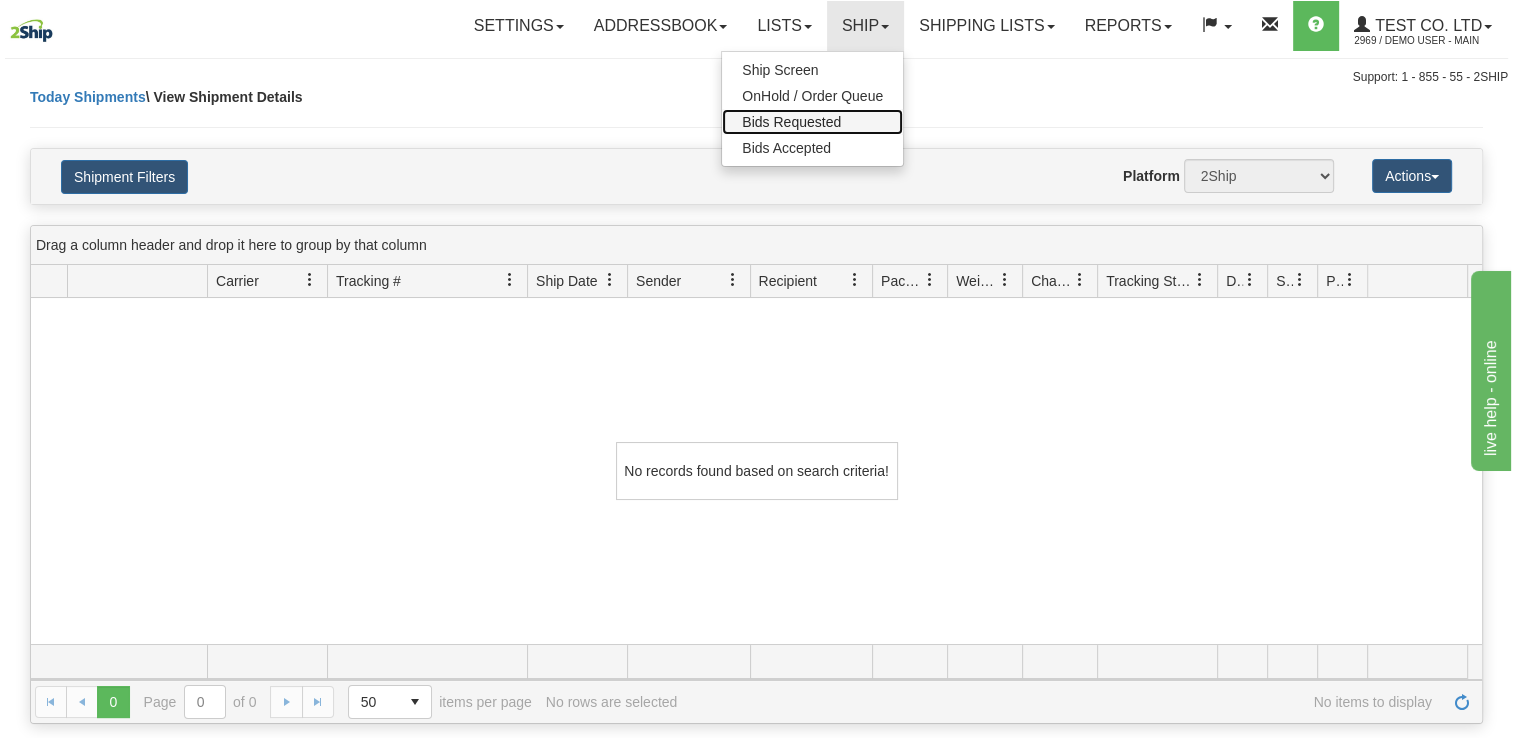 click on "Bids Requested" at bounding box center (791, 122) 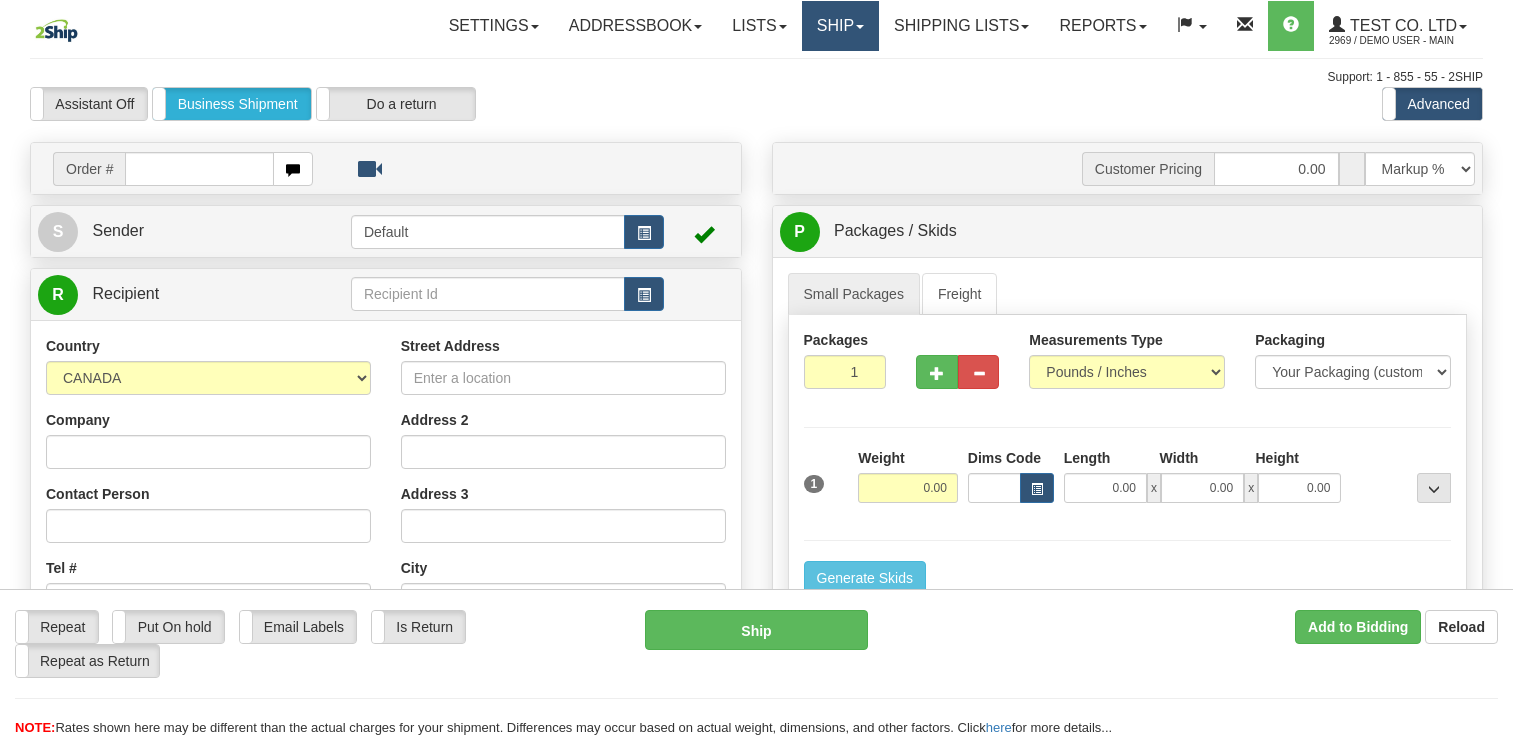 click on "Ship" at bounding box center (840, 26) 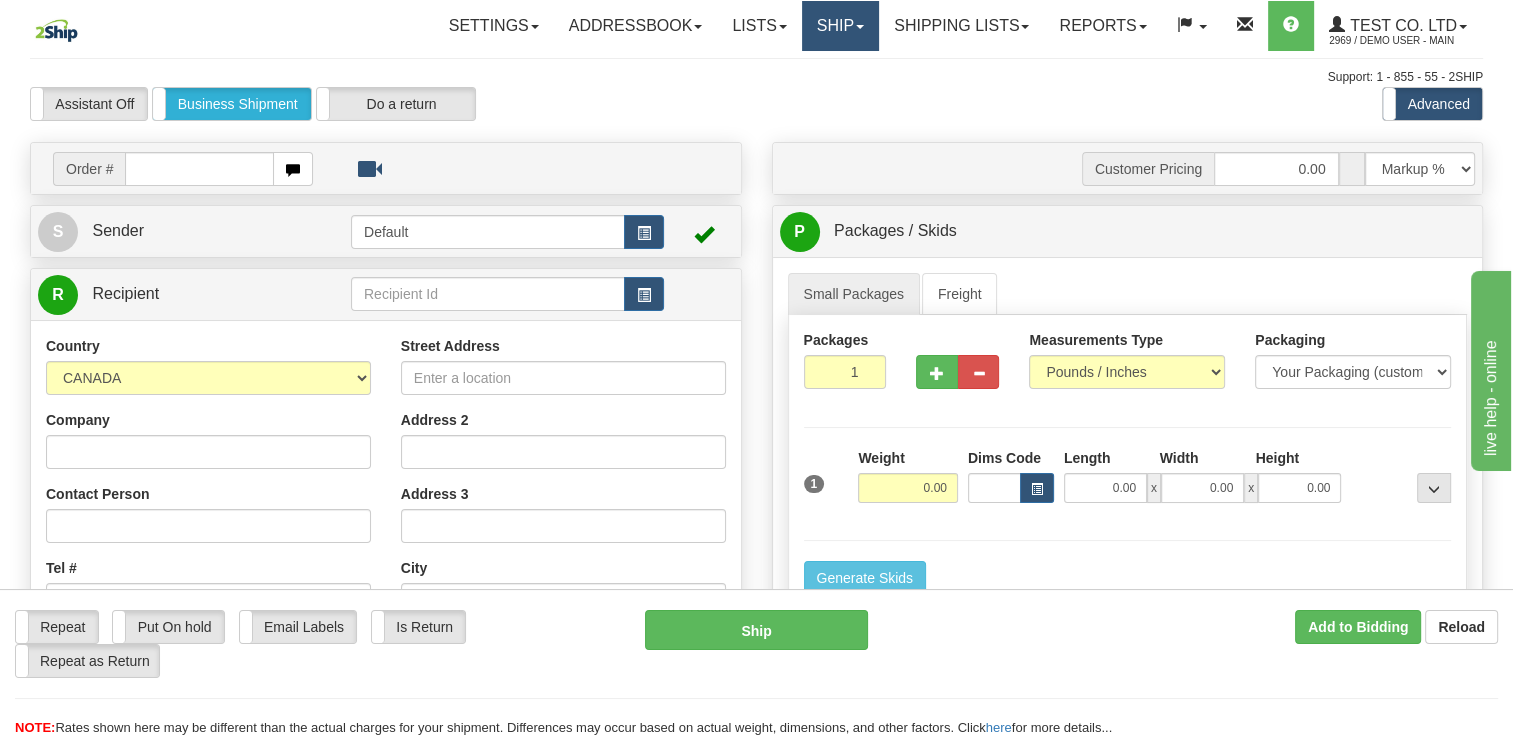 scroll, scrollTop: 0, scrollLeft: 0, axis: both 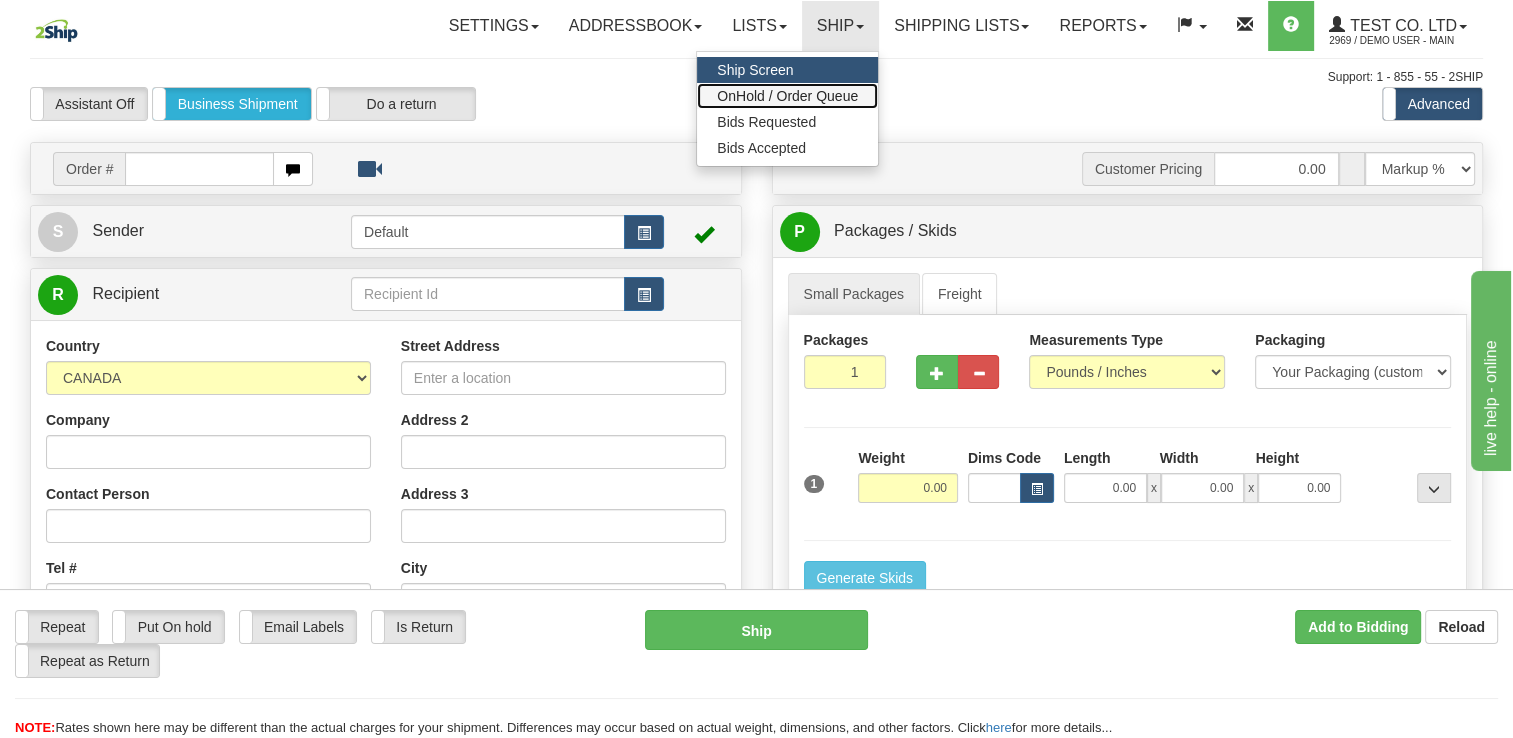 click on "OnHold / Order Queue" at bounding box center [787, 96] 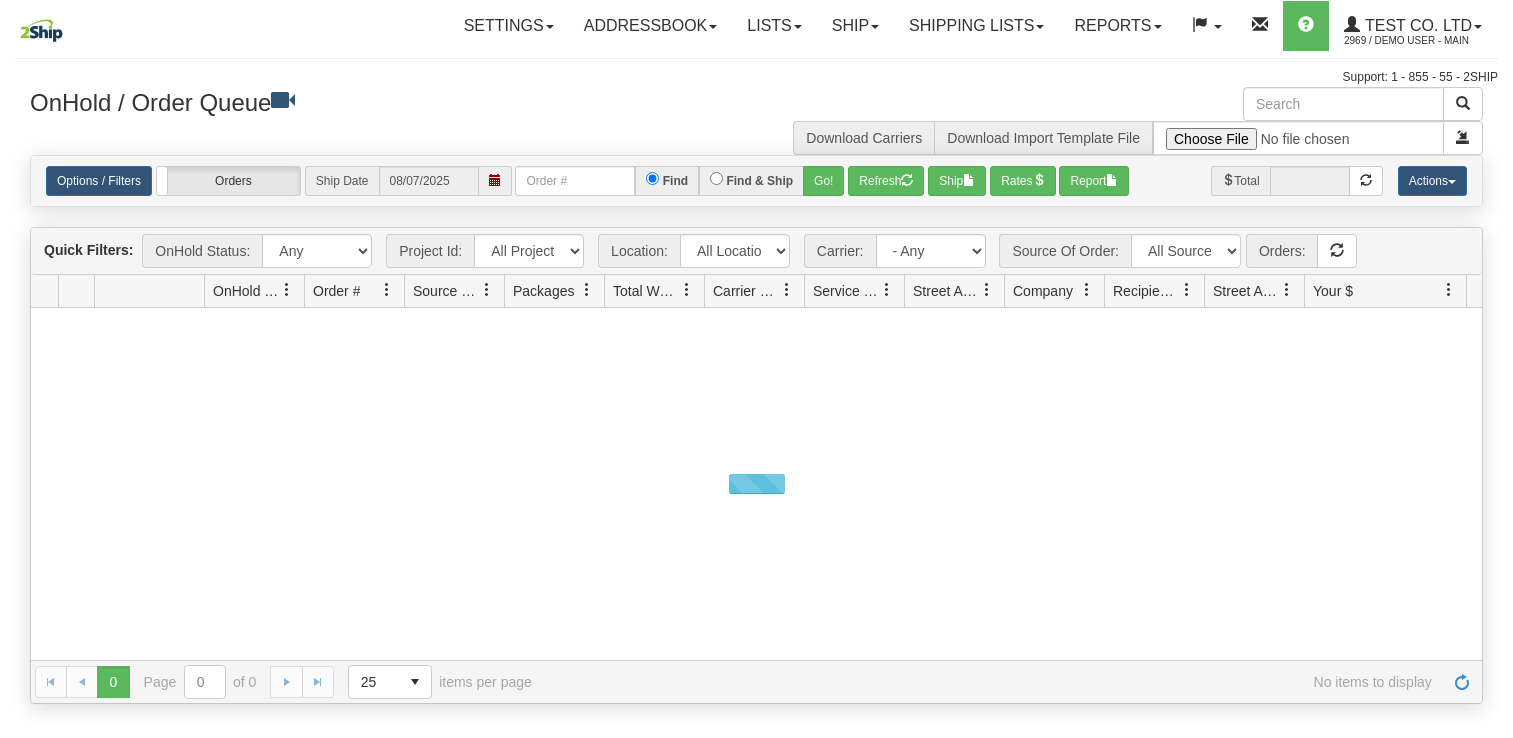 scroll, scrollTop: 0, scrollLeft: 0, axis: both 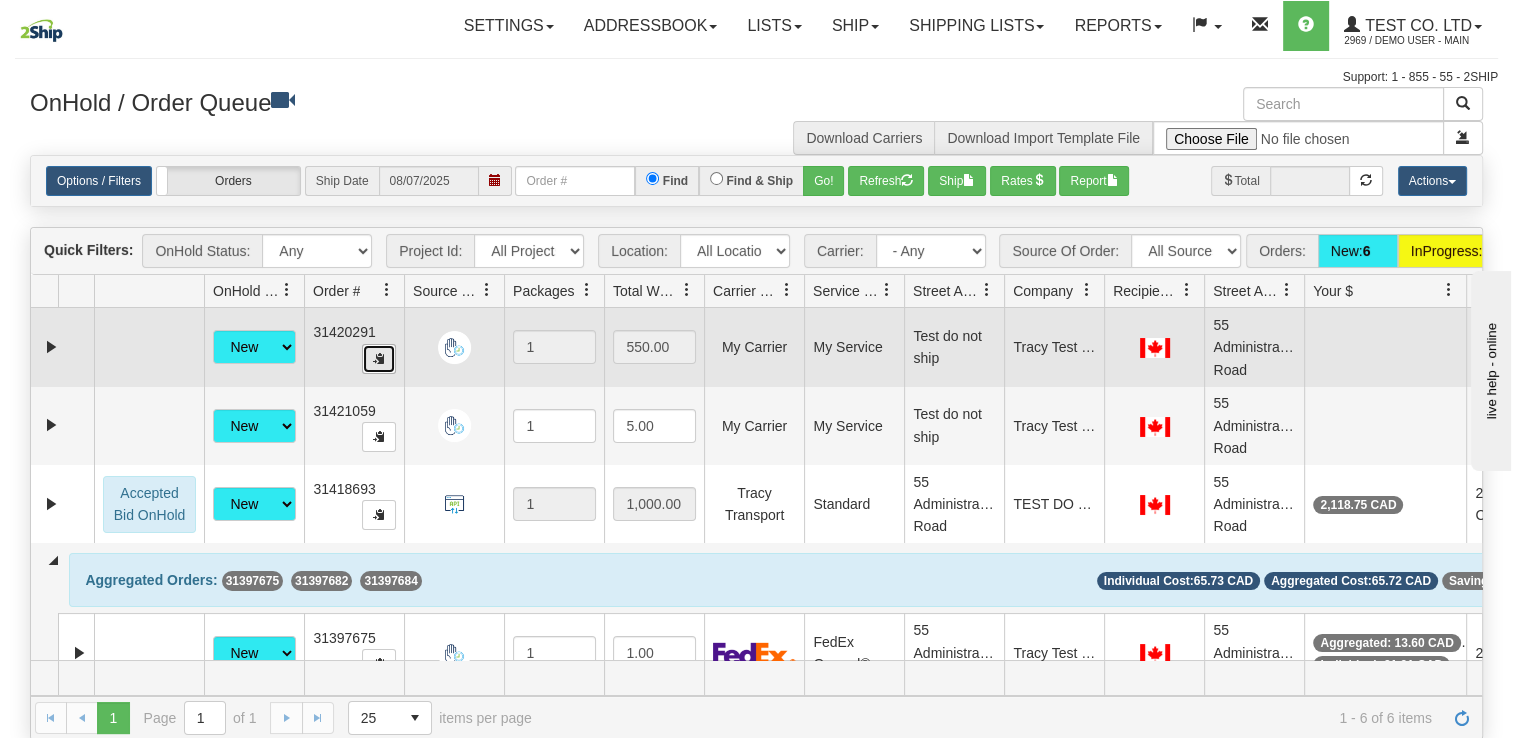 click at bounding box center [379, 359] 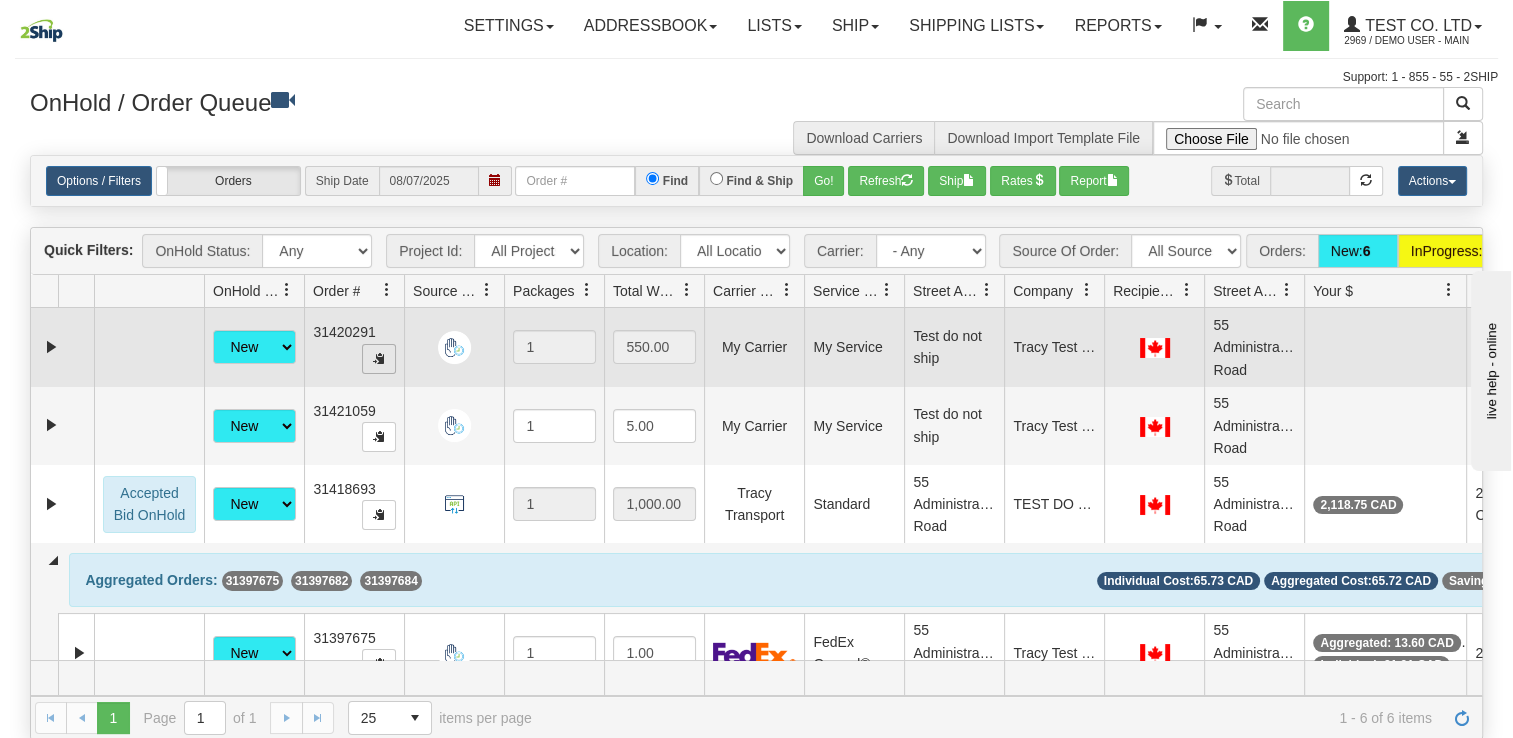 drag, startPoint x: 372, startPoint y: 371, endPoint x: 383, endPoint y: 371, distance: 11 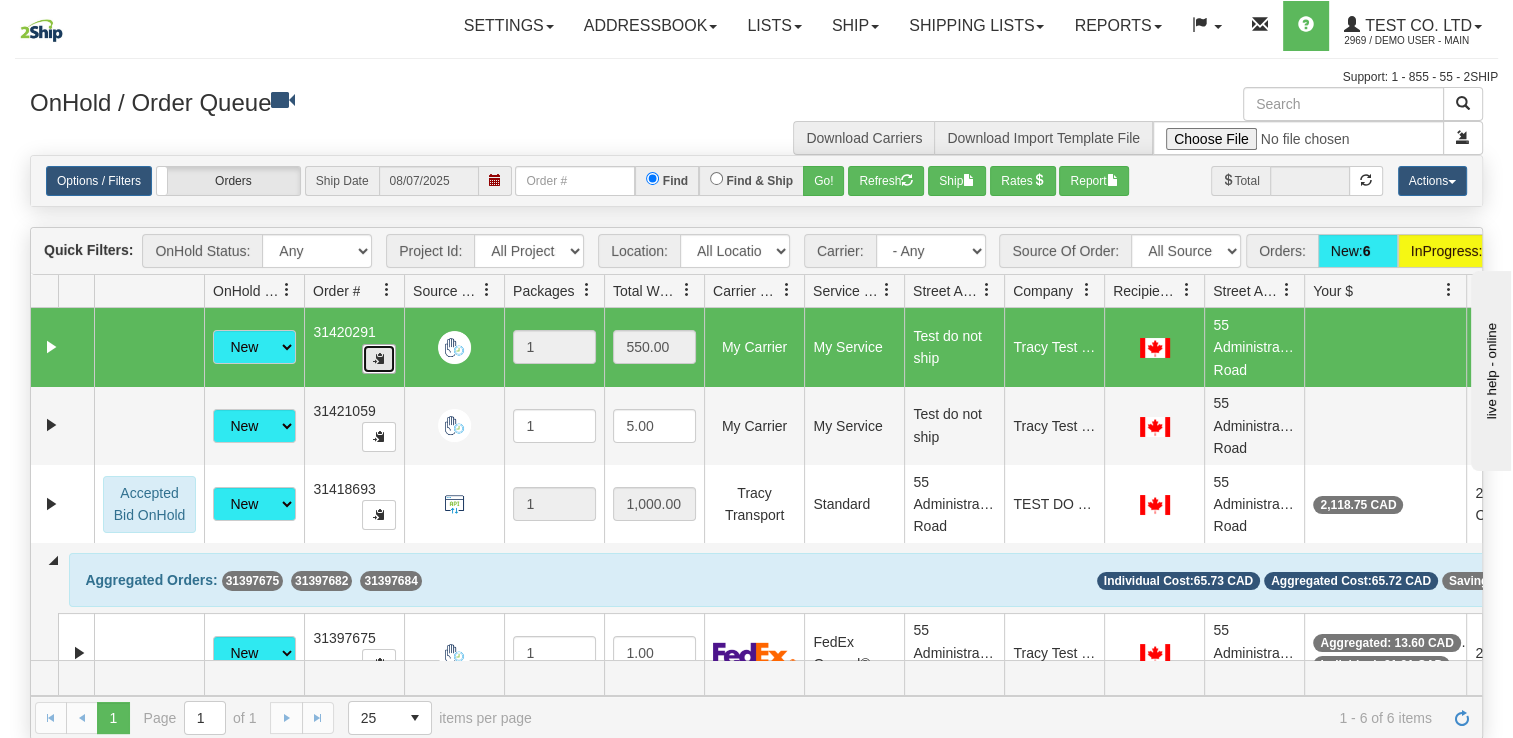 click at bounding box center [379, 359] 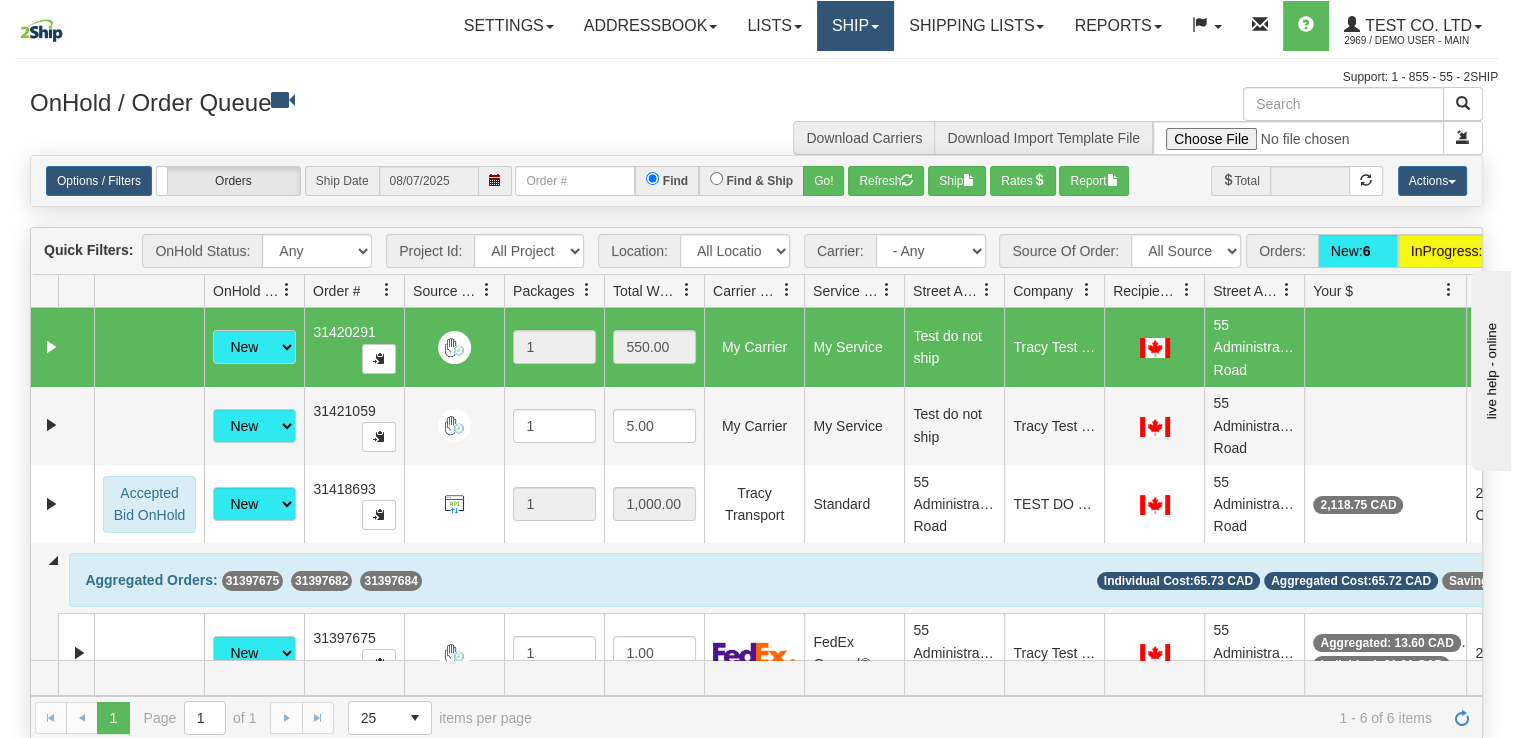 click on "Ship" at bounding box center (855, 26) 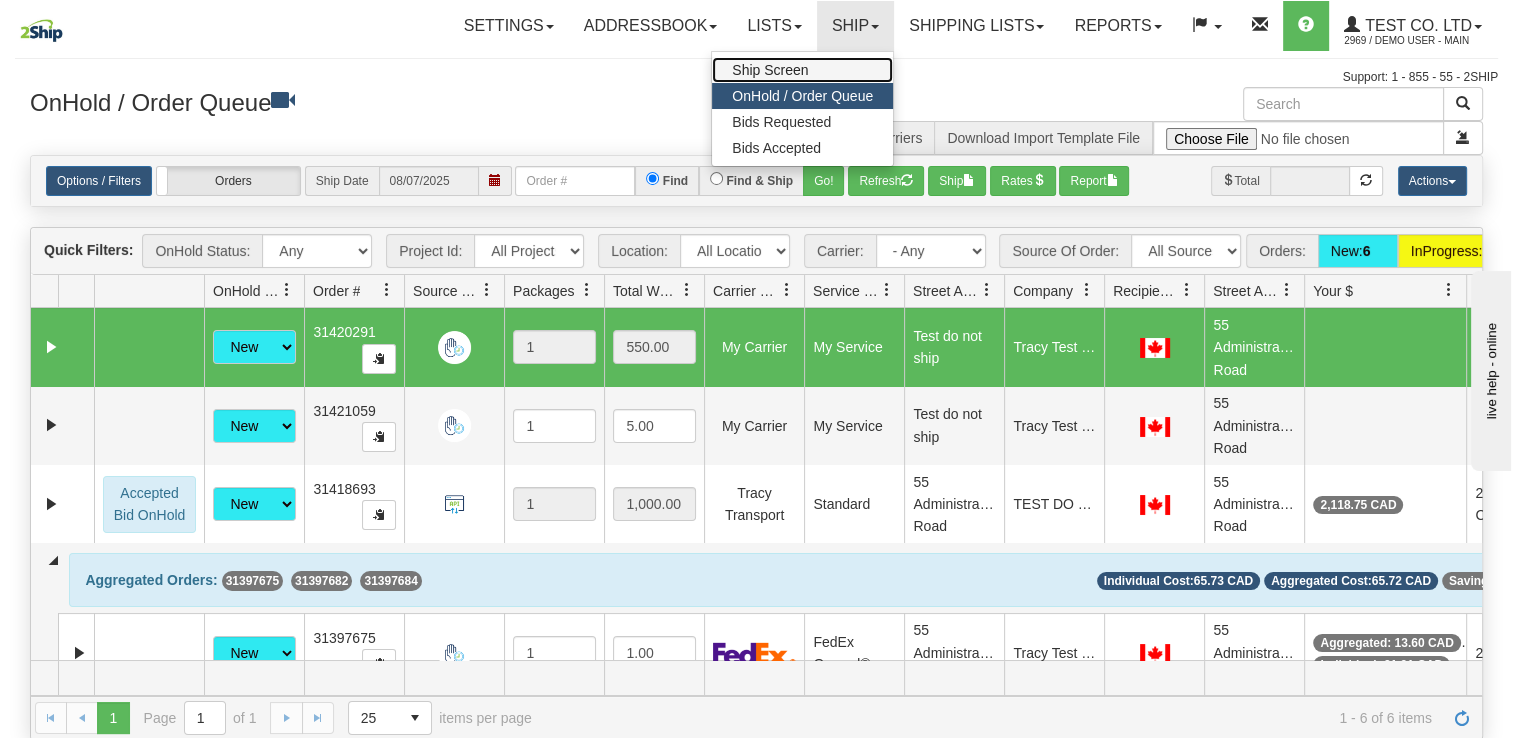 click on "Ship Screen" at bounding box center [770, 70] 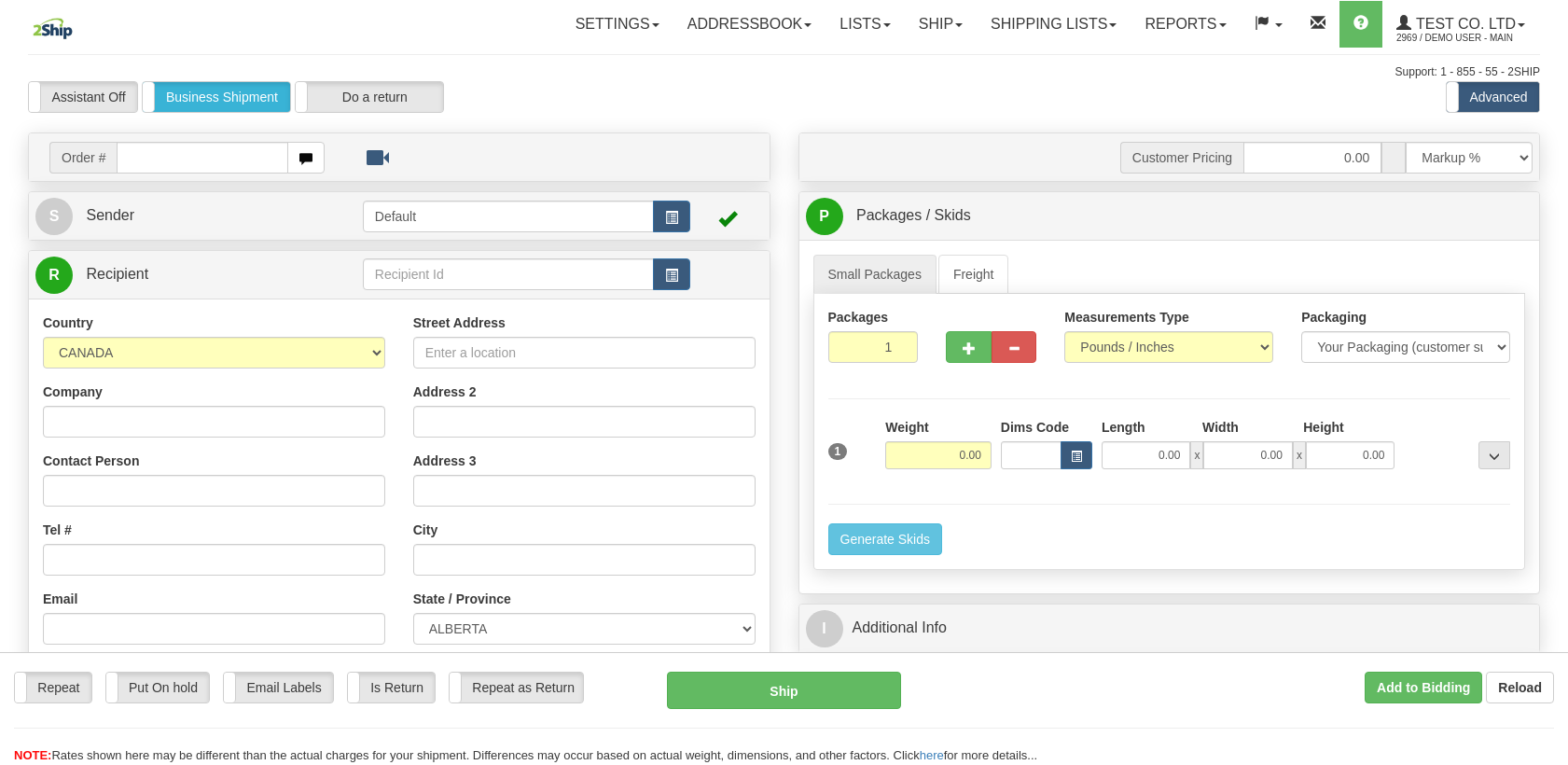 scroll, scrollTop: 0, scrollLeft: 0, axis: both 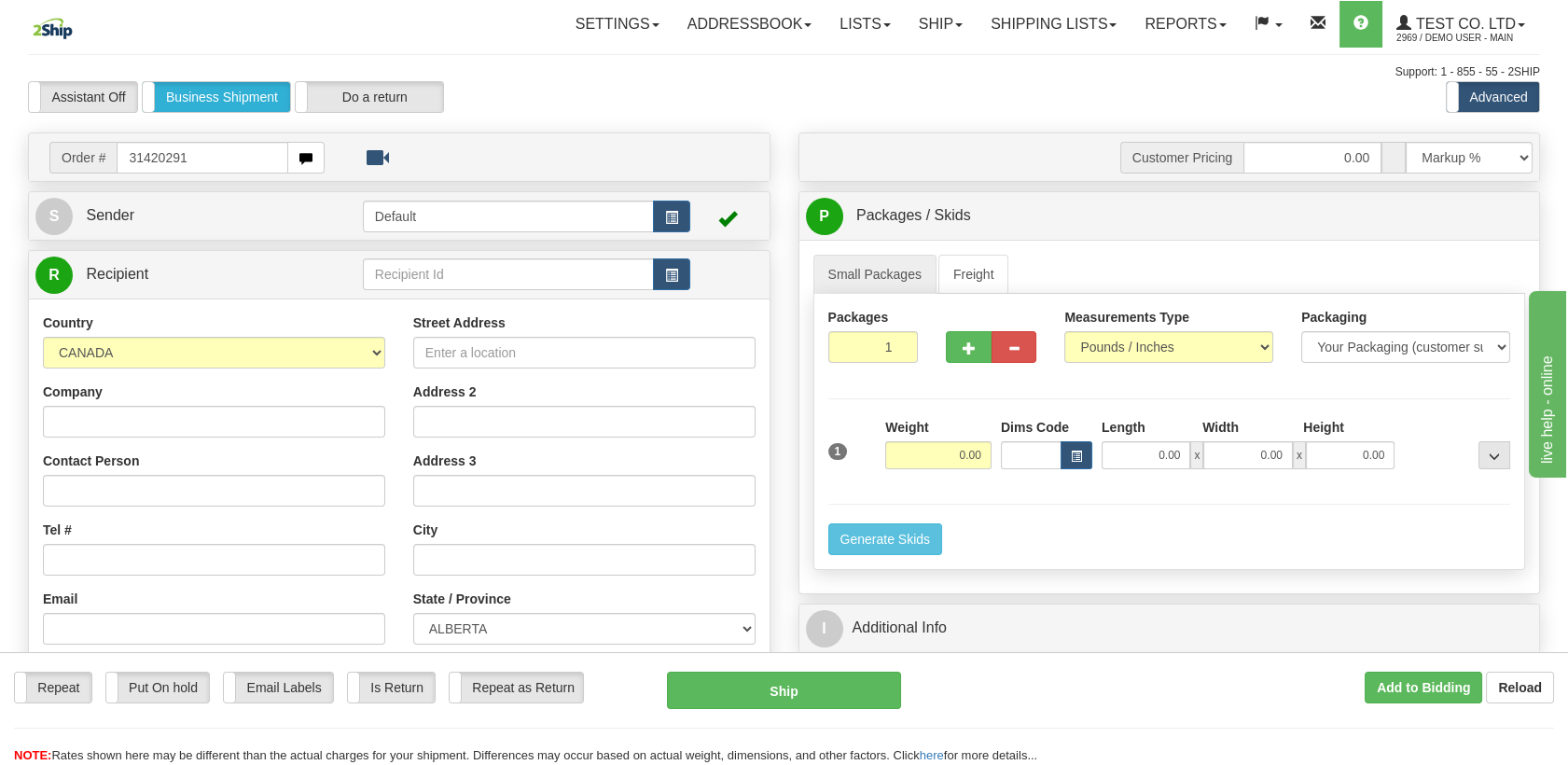 type on "31420291" 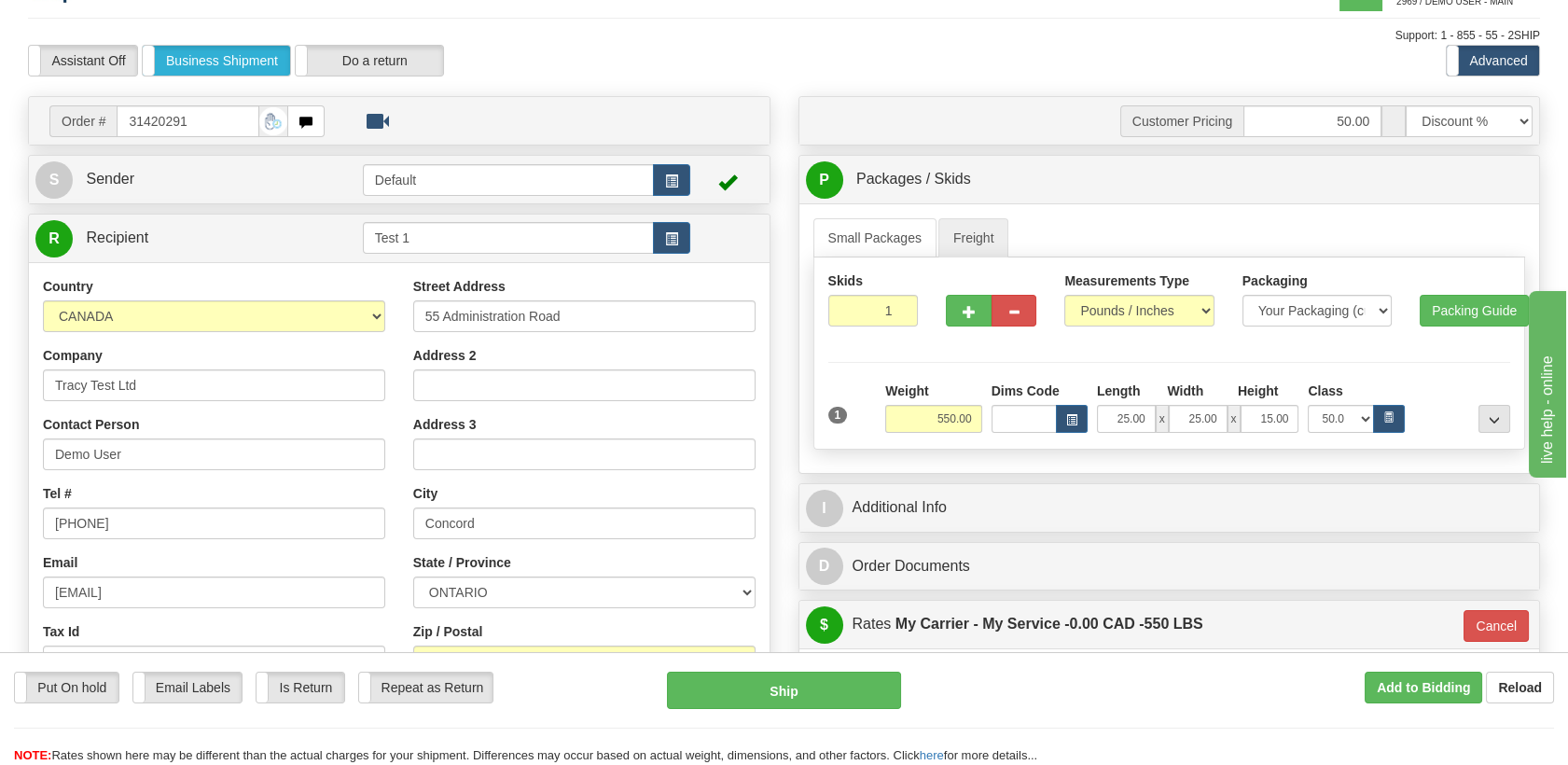 scroll, scrollTop: 0, scrollLeft: 0, axis: both 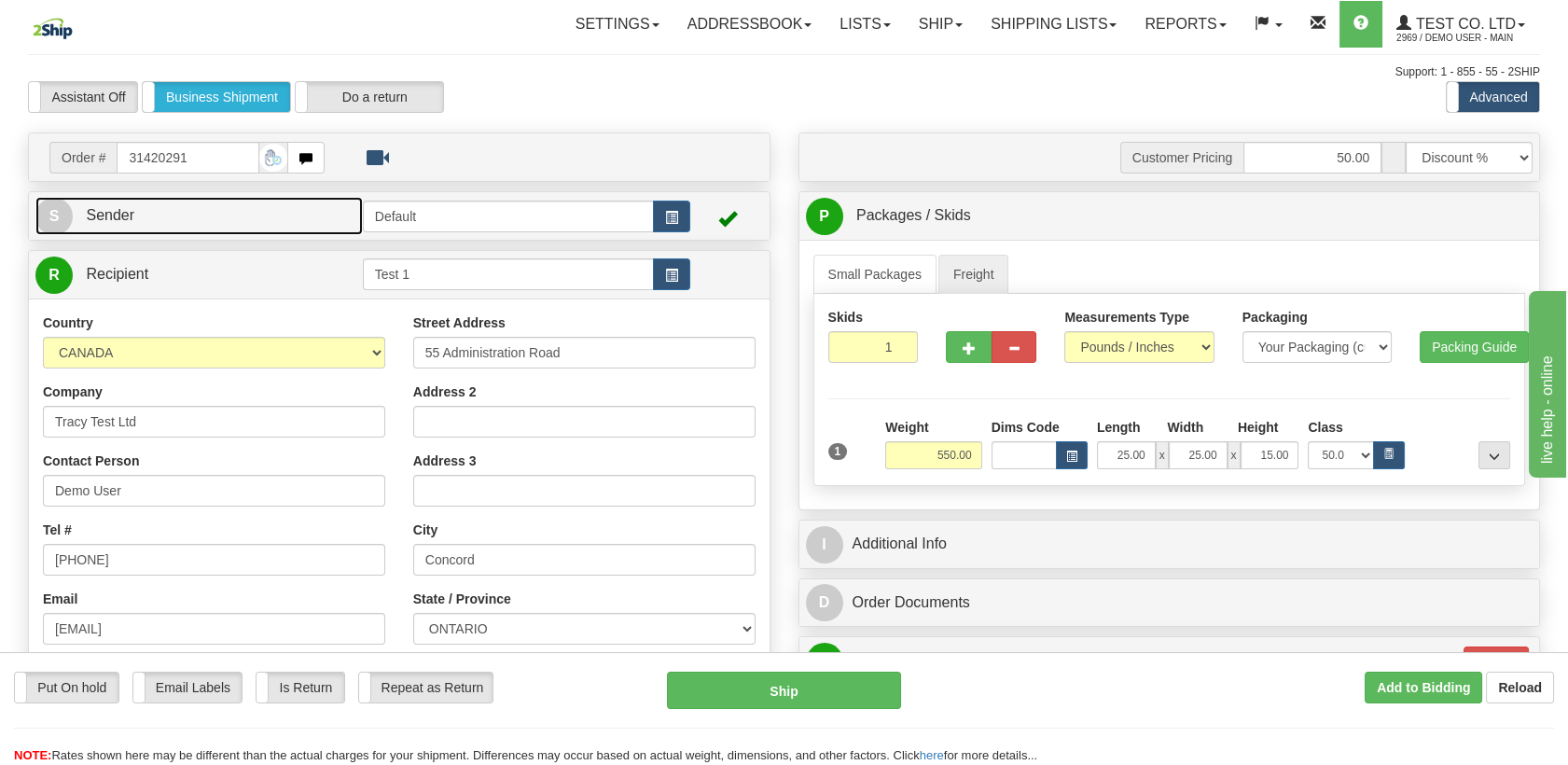 click on "S
Sender" at bounding box center [199, 216] 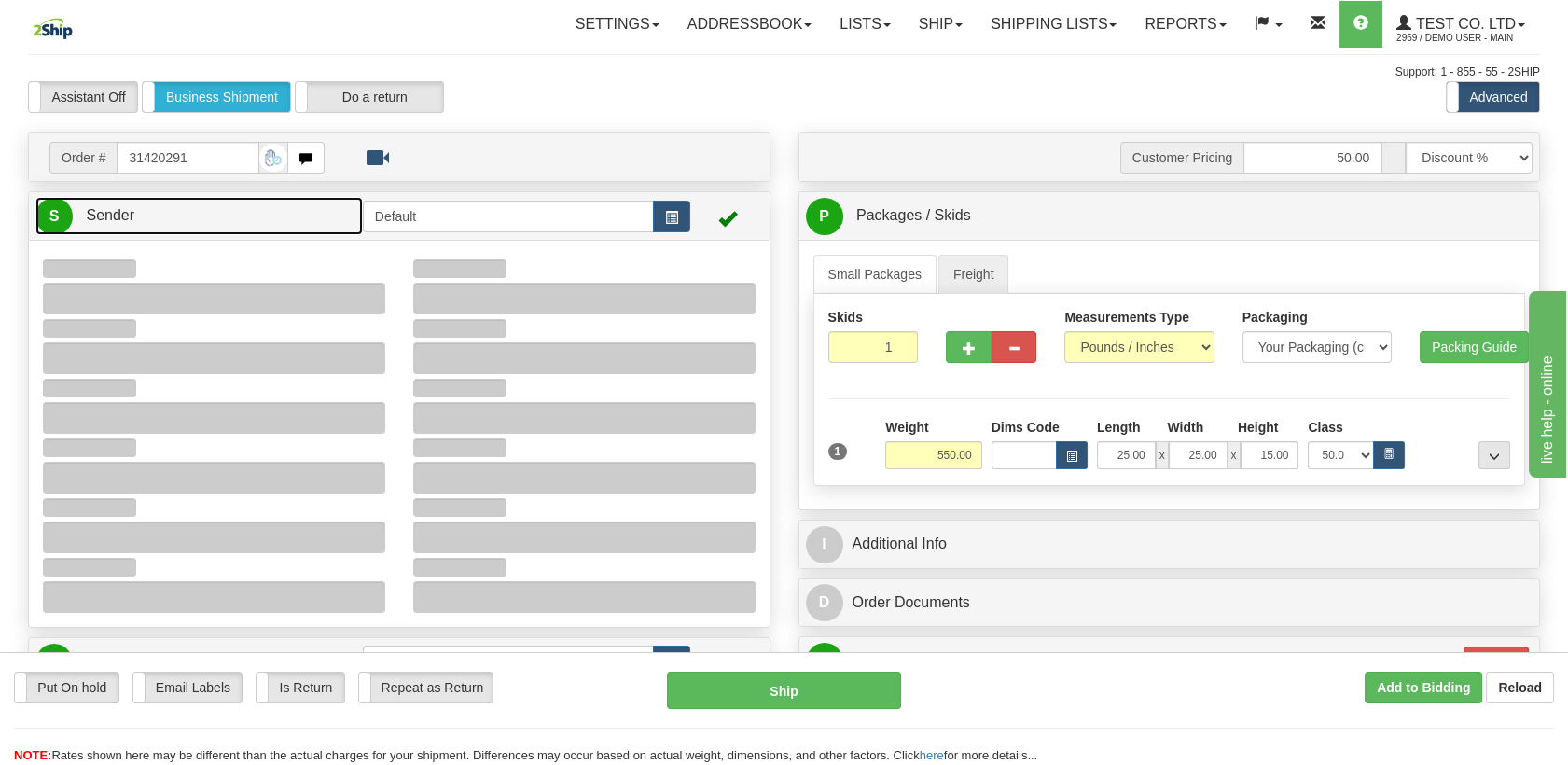 type on "20:25" 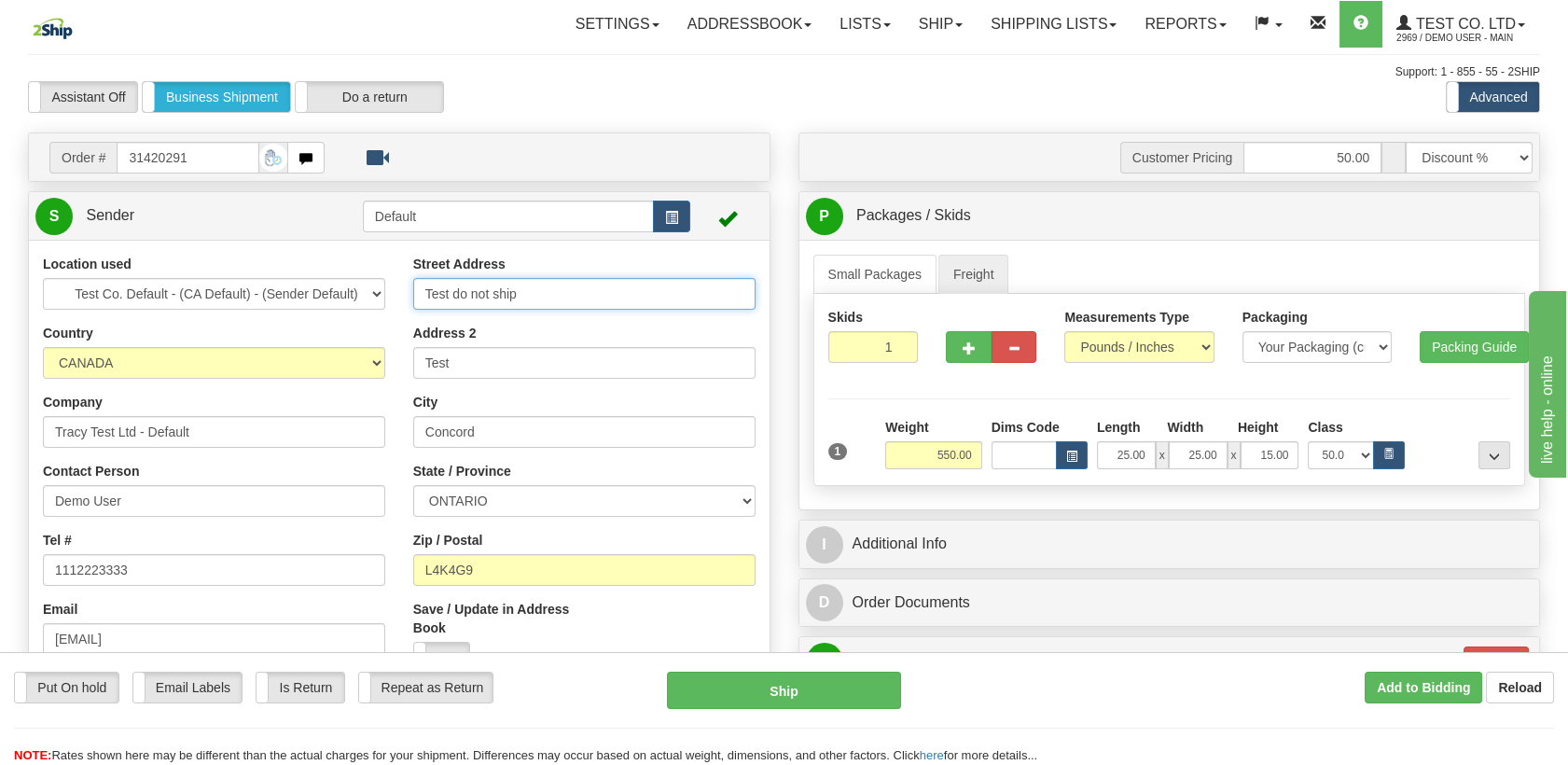 drag, startPoint x: 424, startPoint y: 292, endPoint x: 566, endPoint y: 329, distance: 146.74127 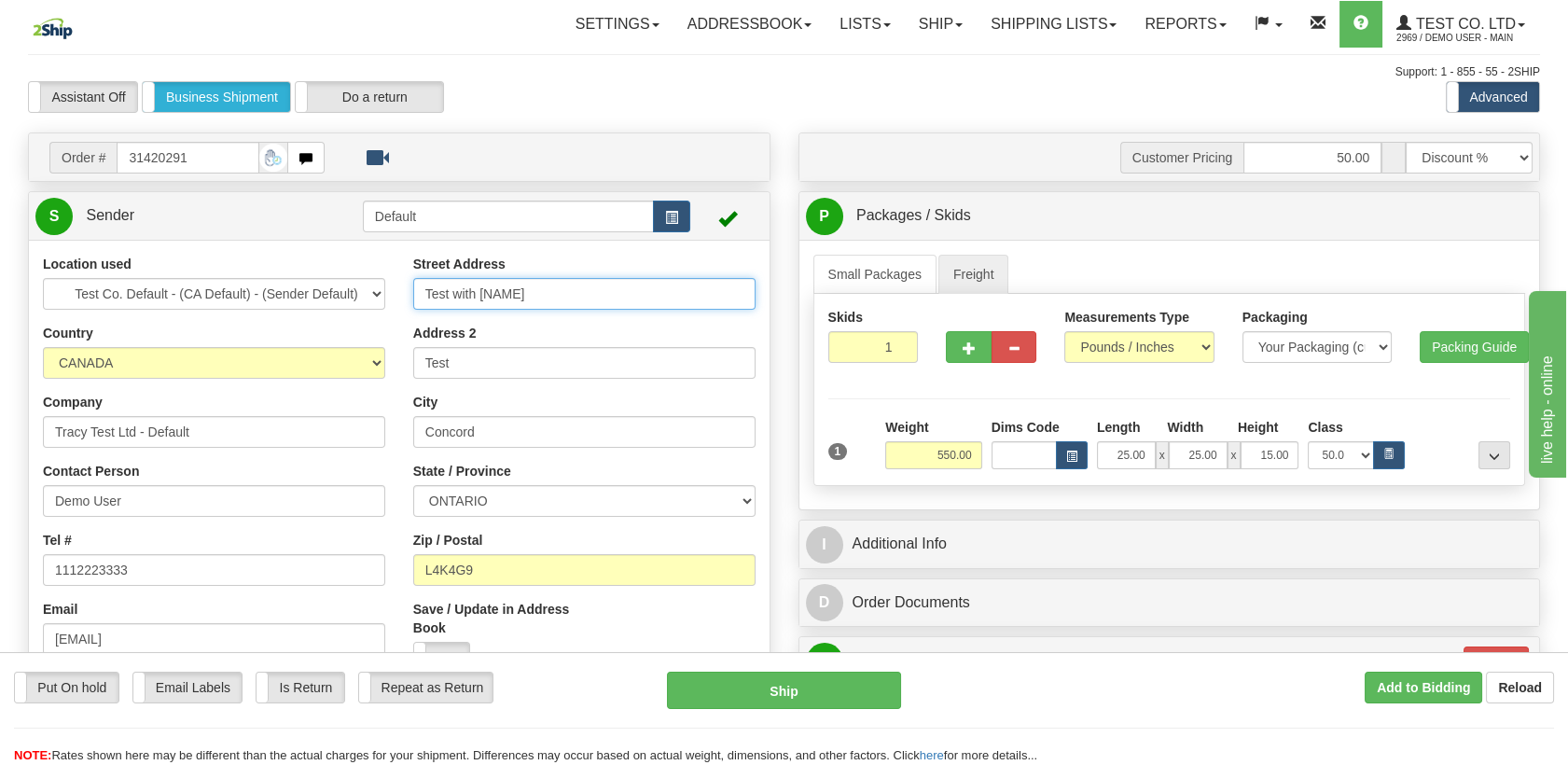 type on "Test with Andy" 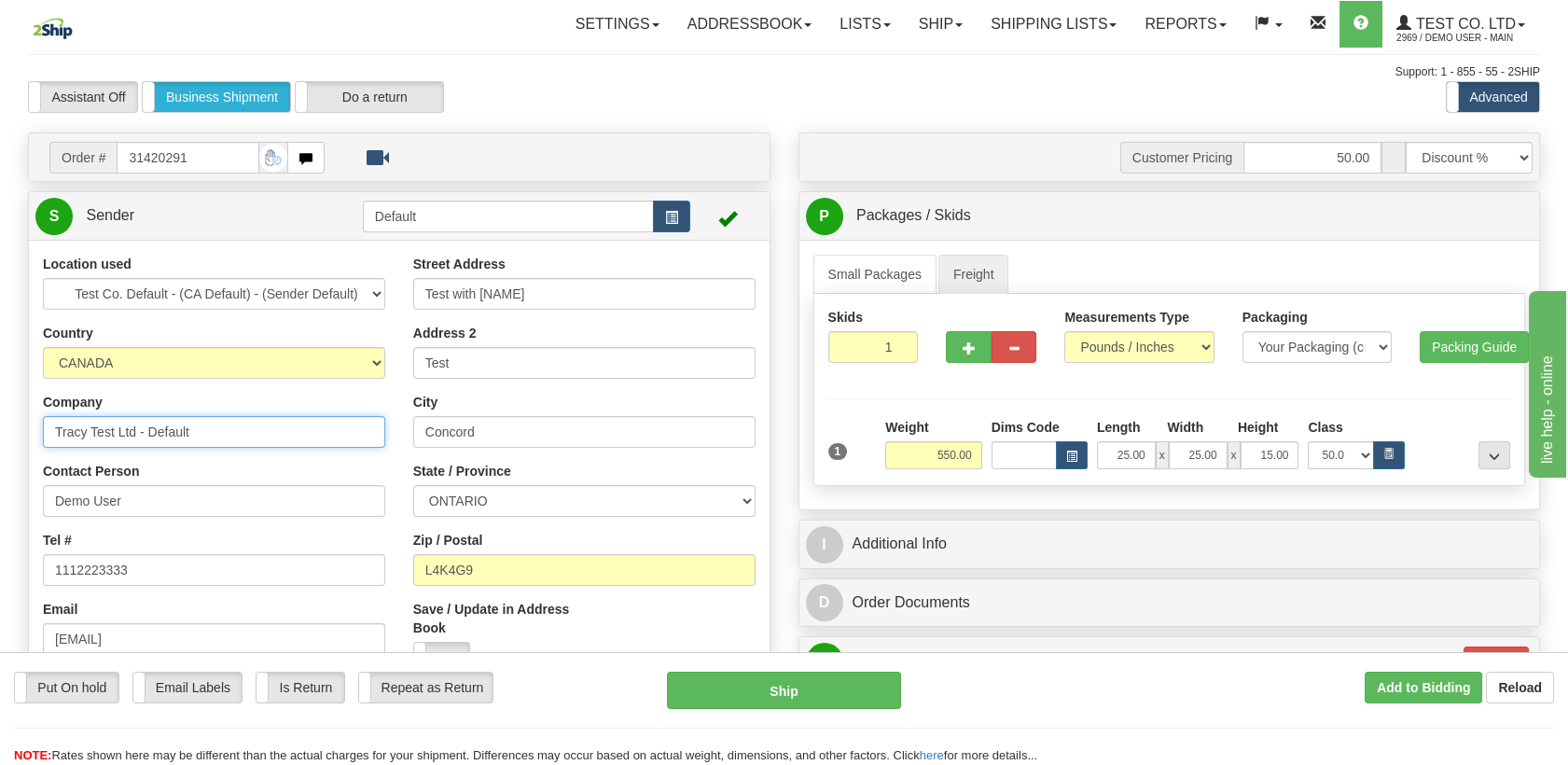 drag, startPoint x: 223, startPoint y: 435, endPoint x: 29, endPoint y: 409, distance: 195.73451 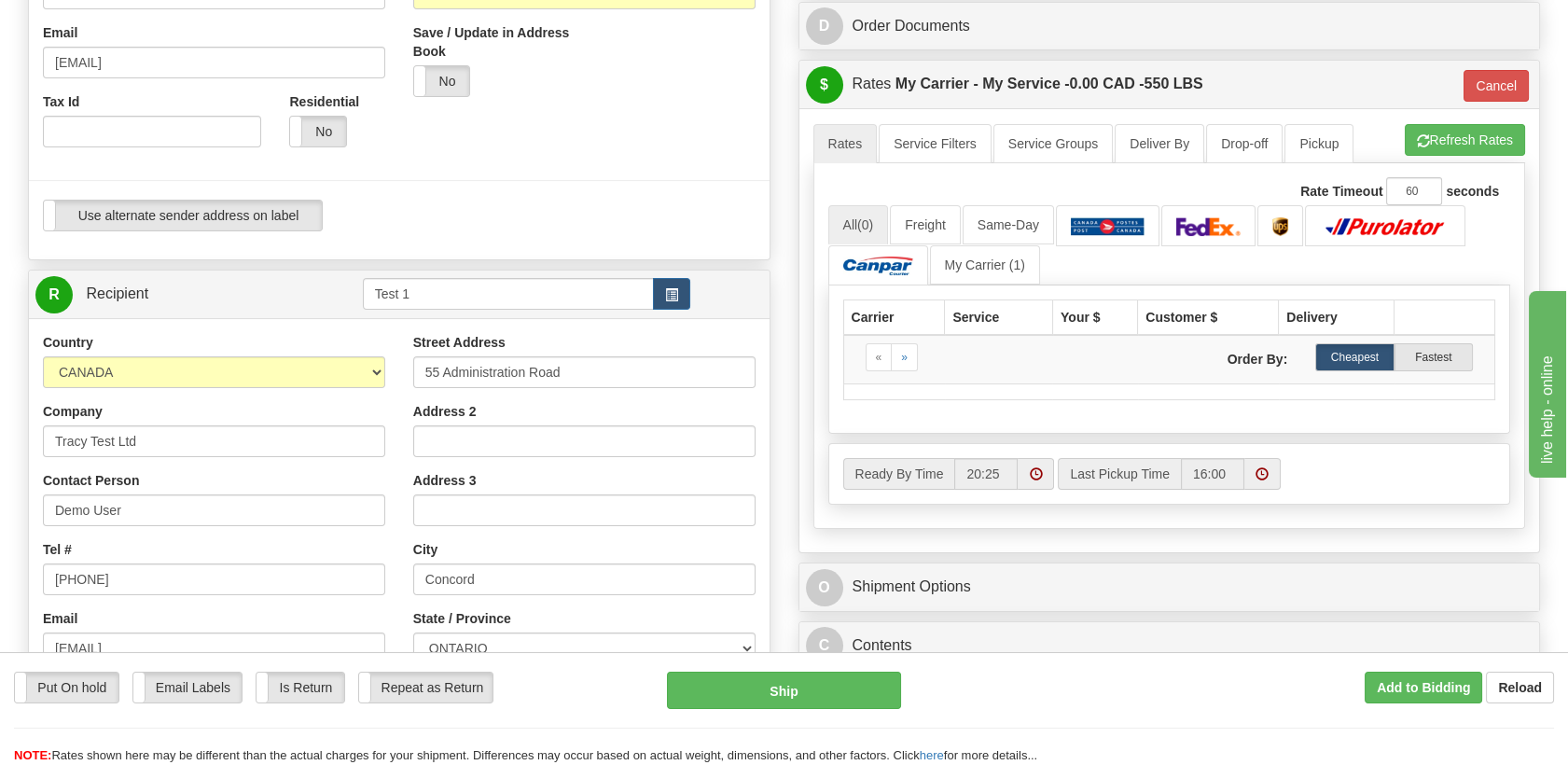 scroll, scrollTop: 621, scrollLeft: 0, axis: vertical 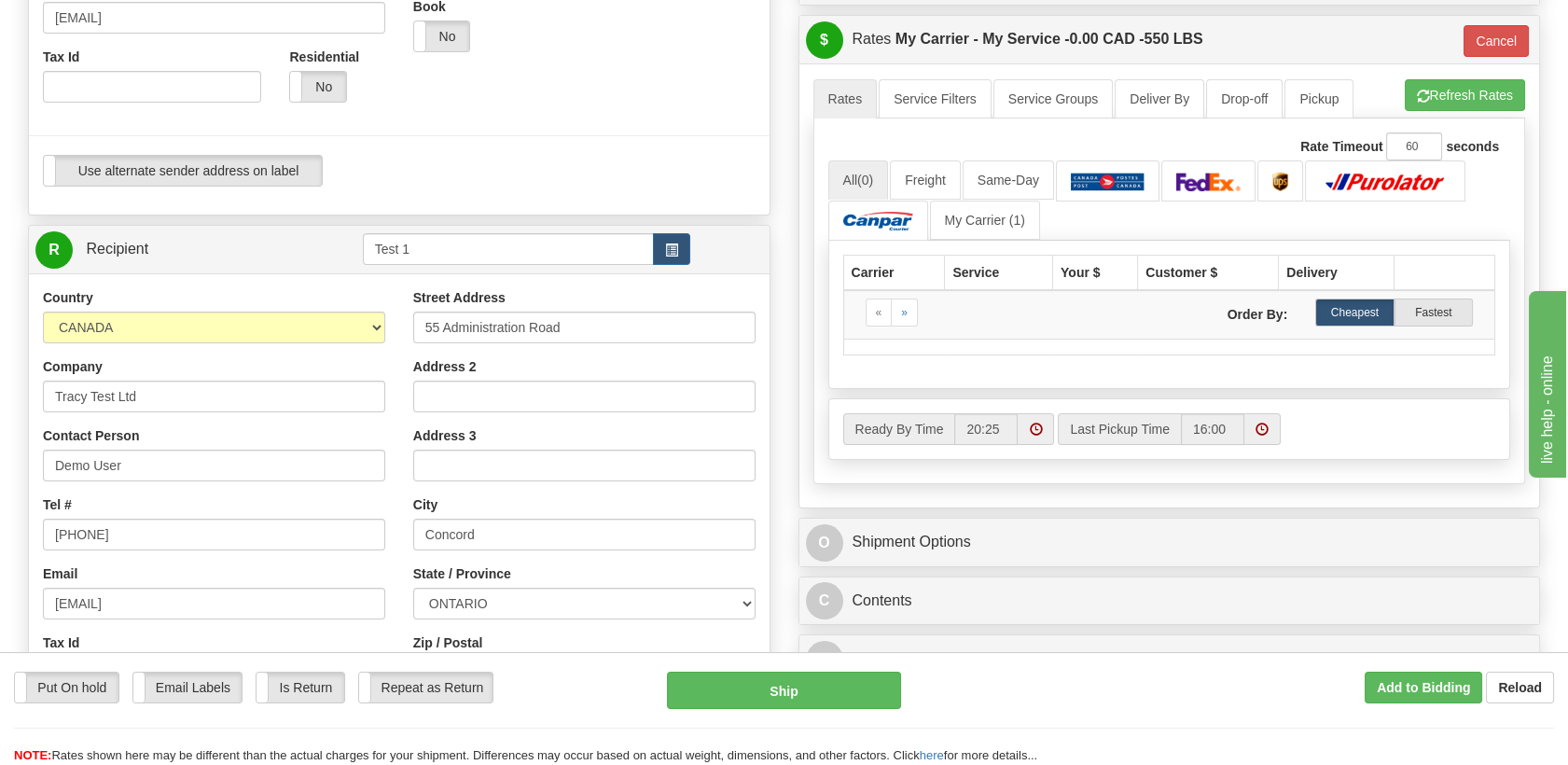 type on "Test with Andy" 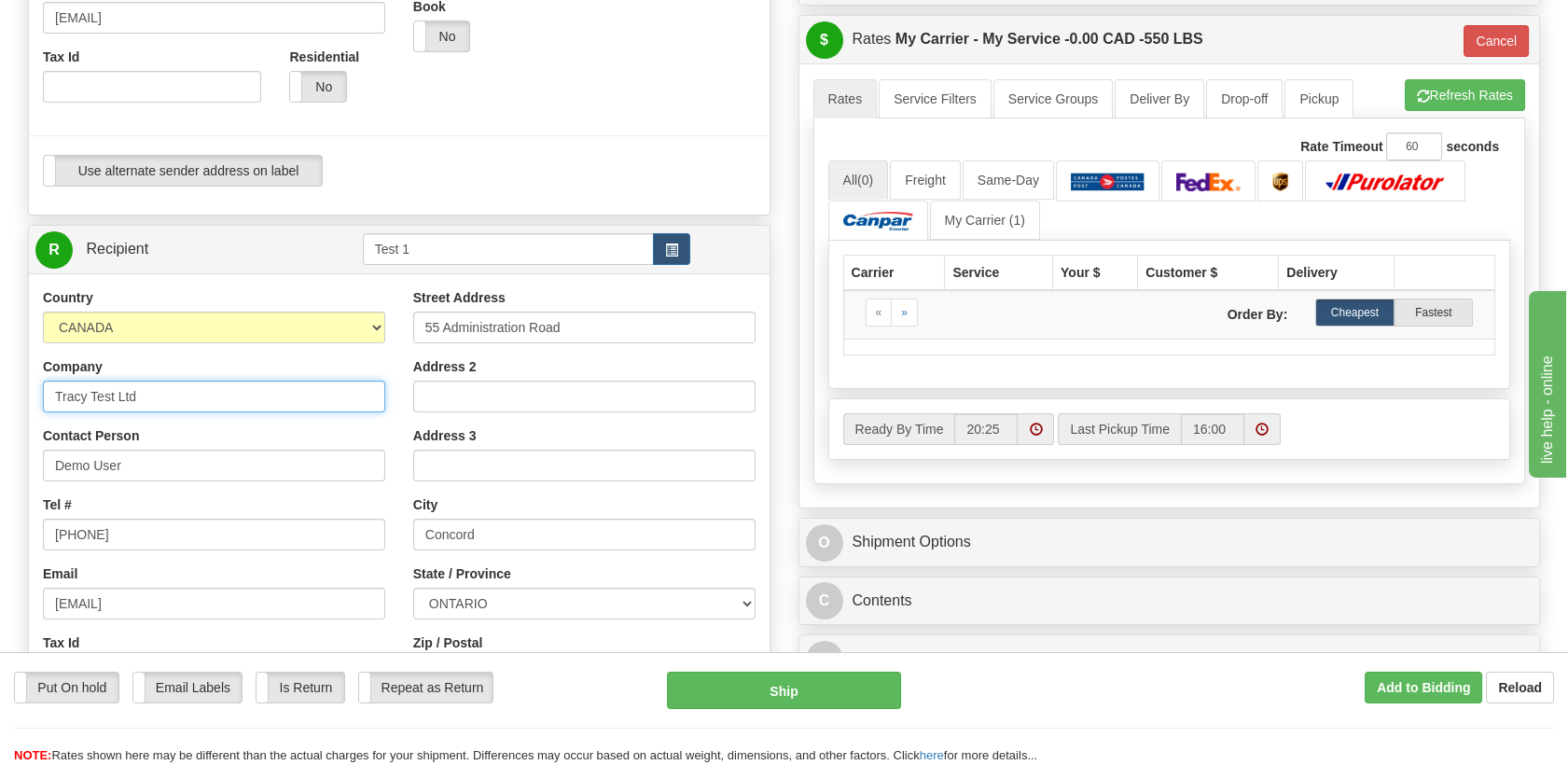 drag, startPoint x: 200, startPoint y: 398, endPoint x: -5, endPoint y: 390, distance: 205.15604 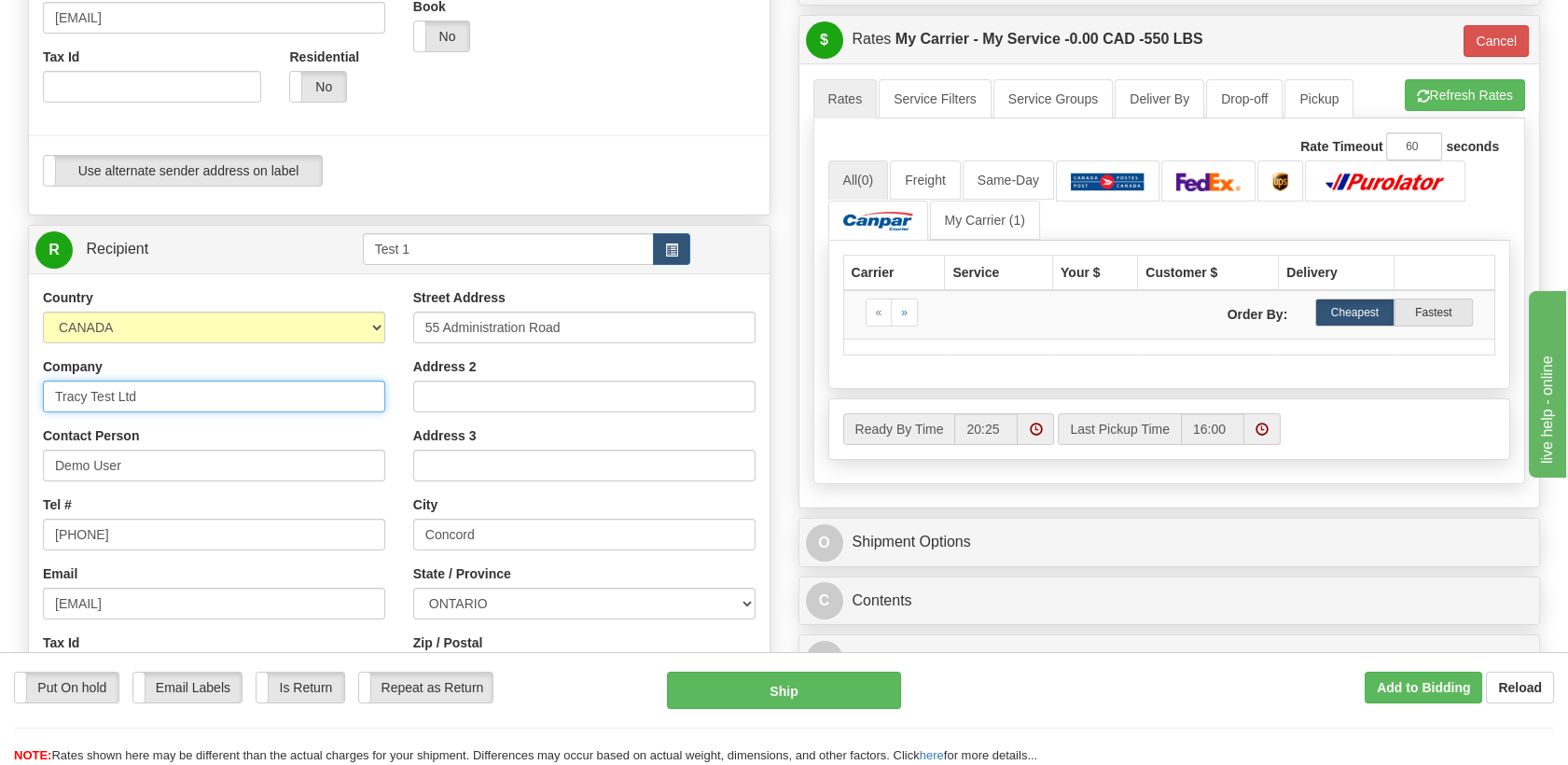click on "Training Course
Close
Toggle navigation
Settings
Shipping Preferences New Senders" at bounding box center (784, -239) 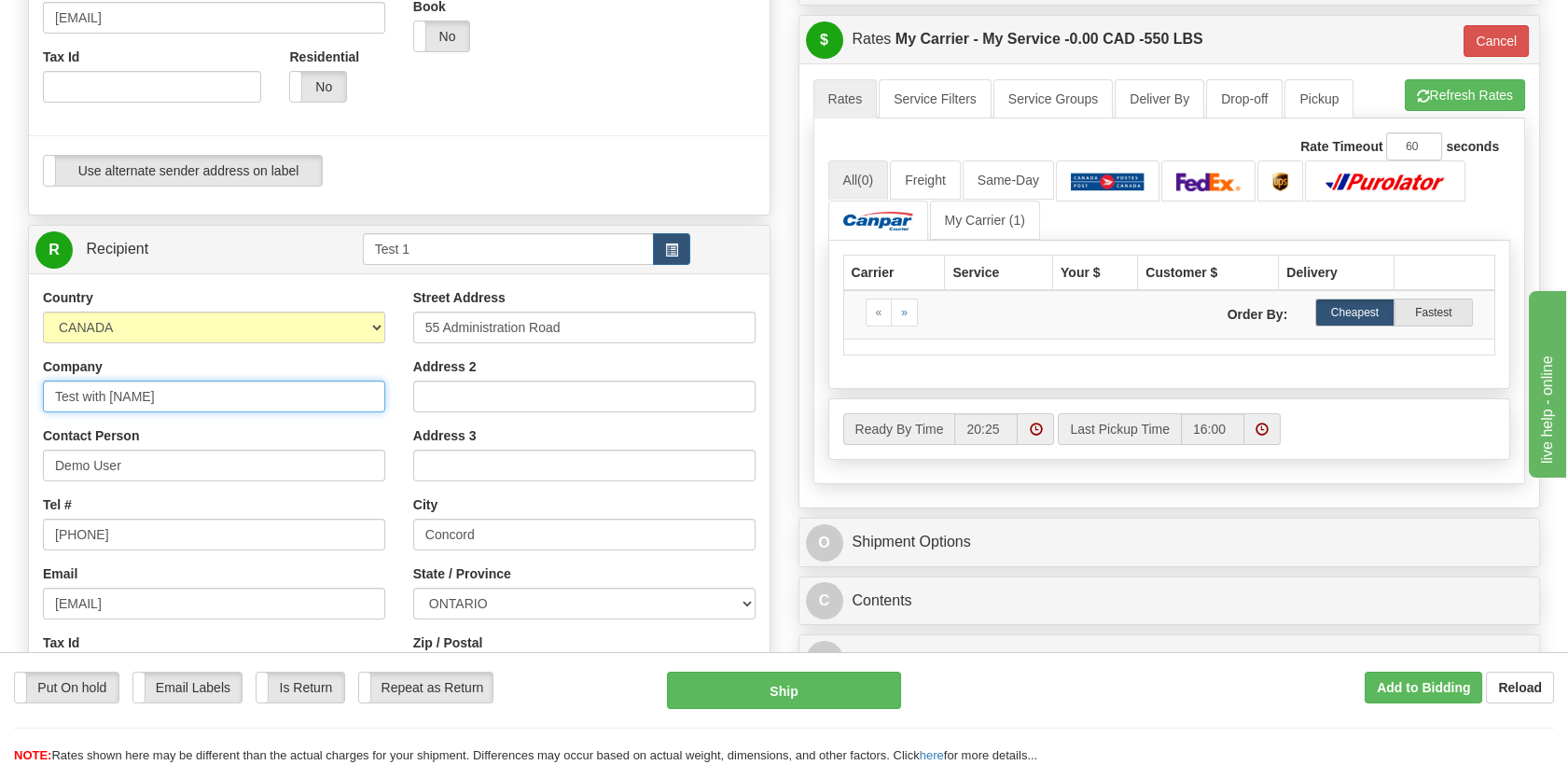 type on "Test with Andy" 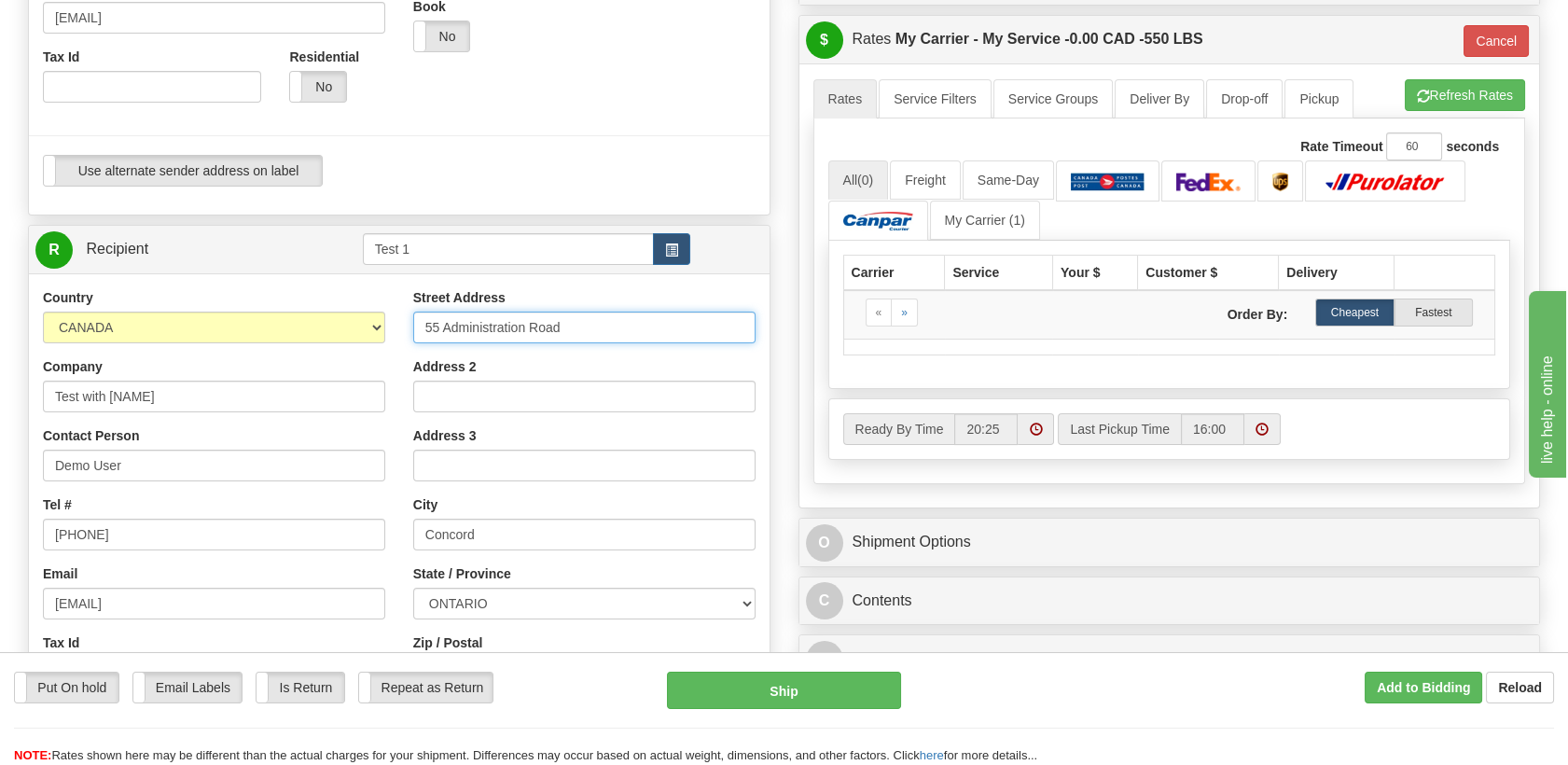 drag, startPoint x: 592, startPoint y: 317, endPoint x: 320, endPoint y: 341, distance: 273.05677 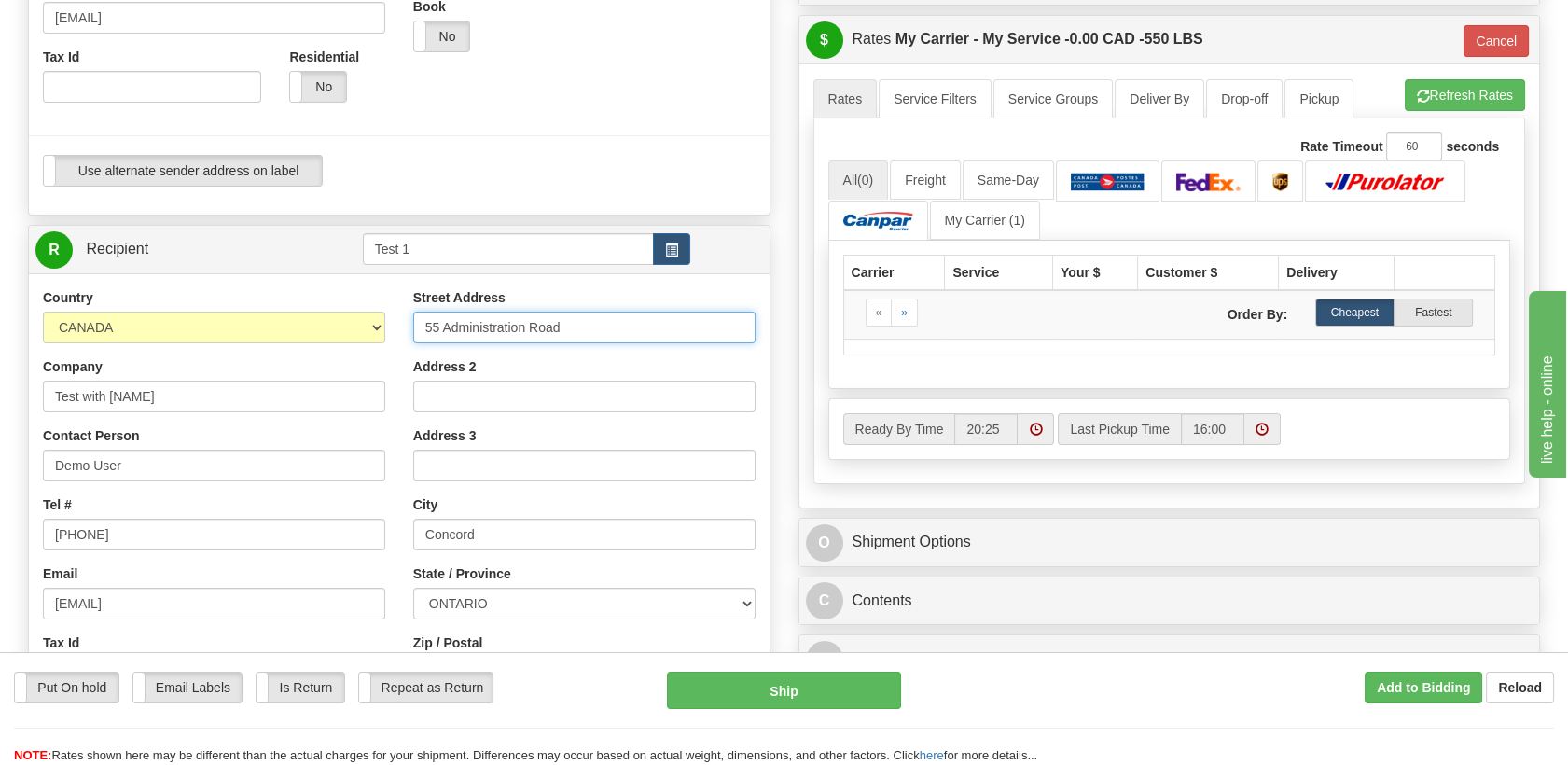 click on "Country
AFGHANISTAN
ALAND ISLANDS
ALBANIA
ALGERIA
AMERICAN SAMOA
ANDORRA
ANGOLA
ANGUILLA
ANTIGUA AND BARBUDA
ARGENTINA
ARMENIA
ARUBA
AUSTRALIA
AUSTRIA
AZERBAIJAN
AZORES
BAHAMAS
BAHRAIN
BANGLADESH
BARBADOS
BELARUS
BELGIUM
BELIZE
BENIN
BERMUDA
BHUTAN
BOLIVIA
BONAIRE, SAINT EUSTATIUS AND SABA
BOSNIA
BOTSWANA
BOUVET ISLAND
BRAZIL
BRITISH INDIAN OCEAN TERRITORY
BRITISH VIRGIN ISLANDS
BRUNEI
BULGARIA
BURKINA FASO
BURUNDI
CAMBODIA
CAMEROON
CANADA
CANARY ISLANDS
CAPE VERDE
CAYMAN ISLANDS
CENTRAL AFRICAN REPUBLIC
CHAD
CHILE
CHINA
CHRISTMAS ISLAND
COCOS (KEELING) ISLANDS
COLOMBIA
COMOROS
CONGO
CONGO, DEMOCRATIC REPUBLIC OF
COOK ISLANDS
COSTA RICA
CROATIA
CURAÇAO
CYPRUS
CZECH REPUBLIC
DENMARK
DJIBOUTI
DOMINICA
DOMINICAN REPUBLIC
EAST TIMOR
ECUADOR
EGYPT
EL SALVADOR
EQUATORIAL GUINEA
ERITREA
ESTONIA
ETHIOPIA" at bounding box center (399, 539) 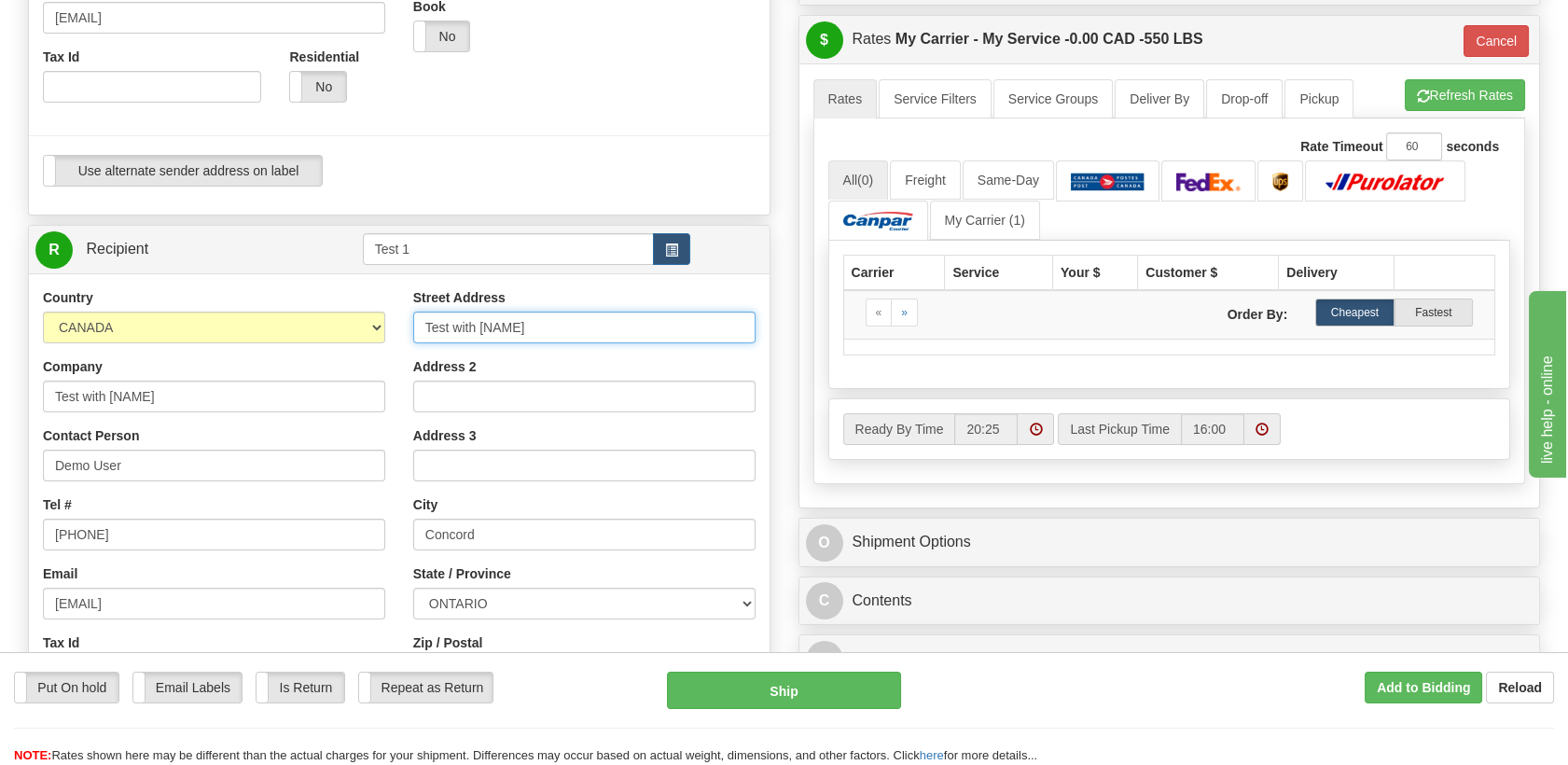 type on "Test with Andy" 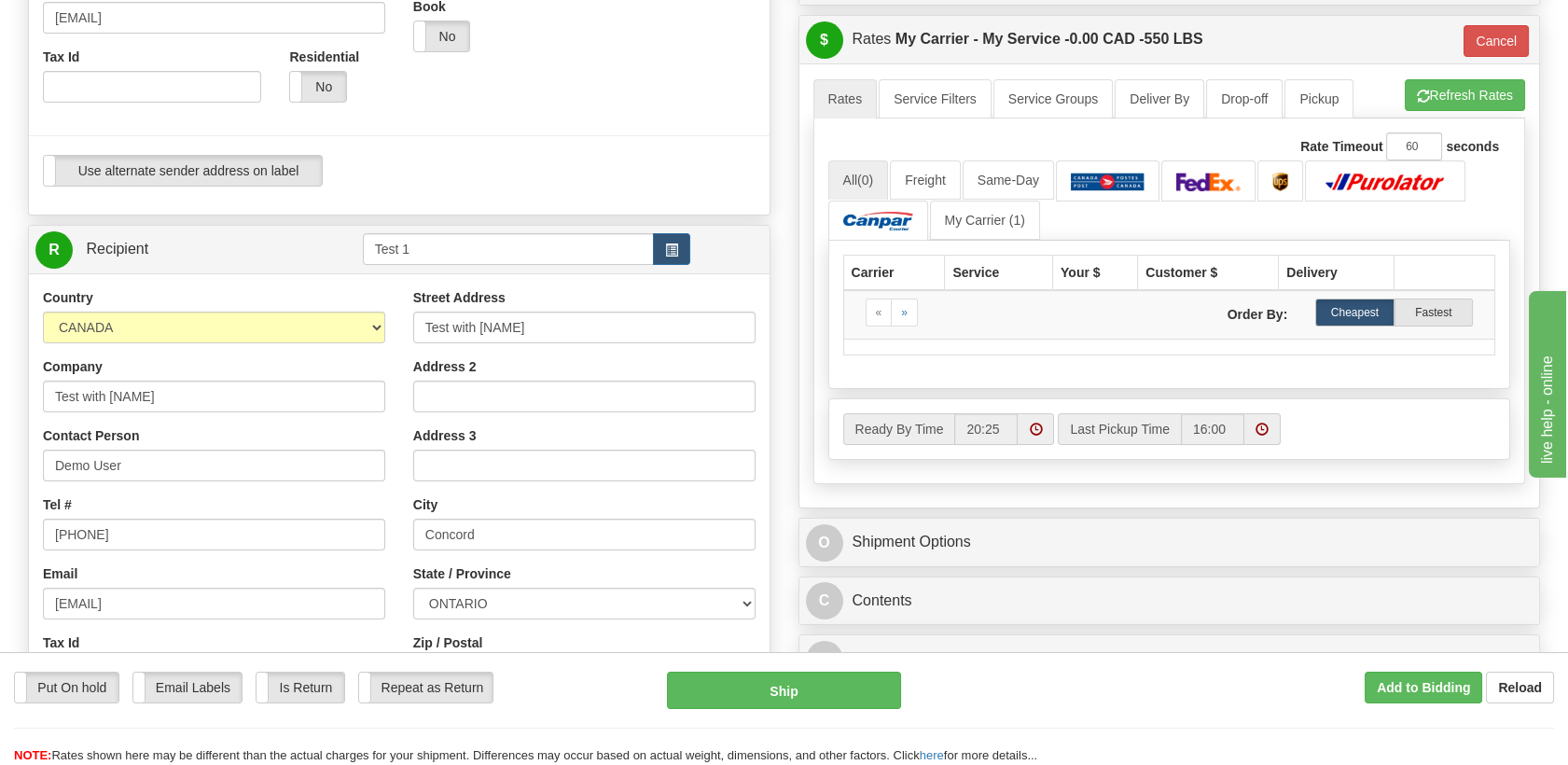 click on "Street Address
Test with Andy" at bounding box center [584, 315] 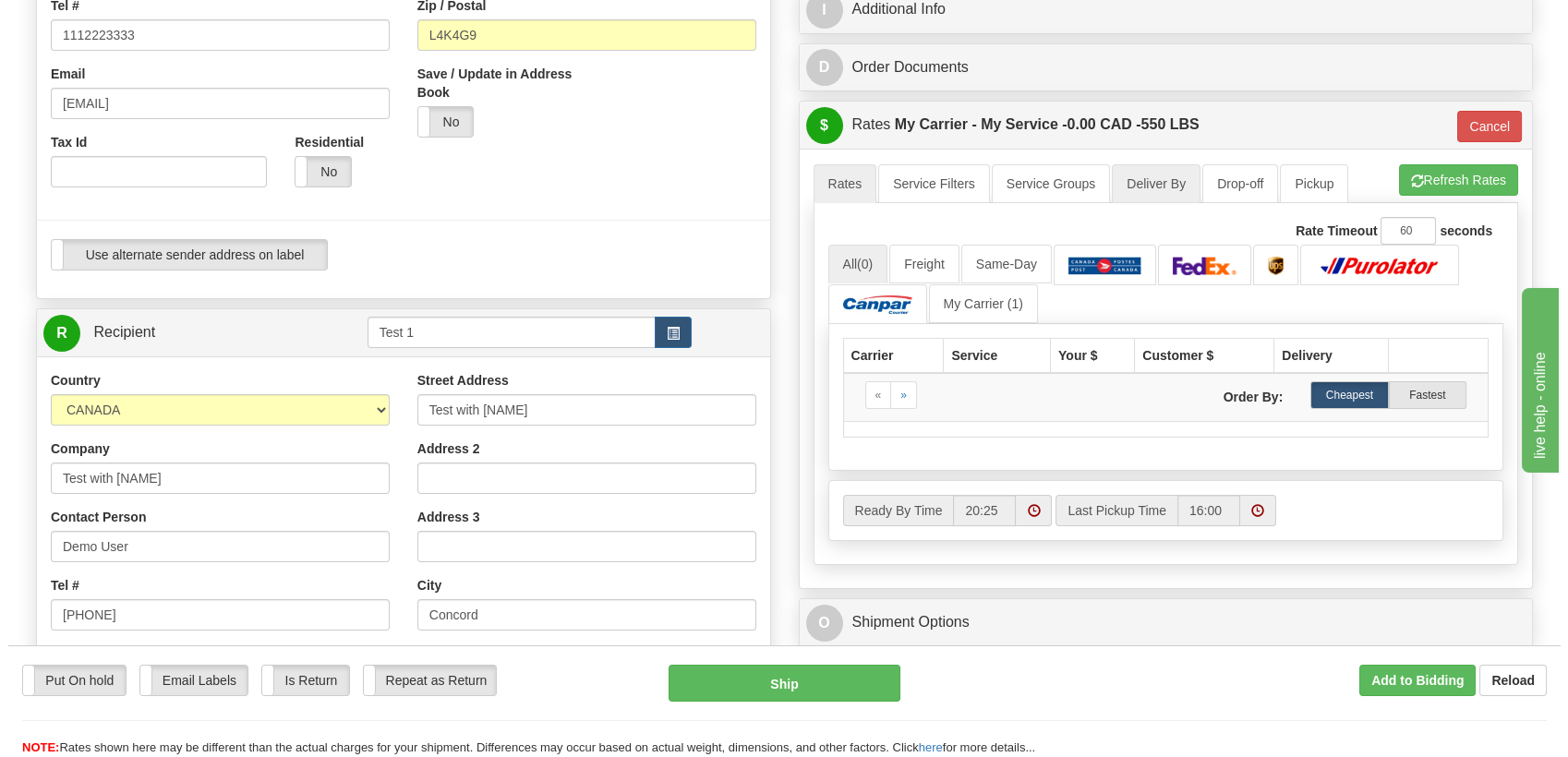 scroll, scrollTop: 410, scrollLeft: 0, axis: vertical 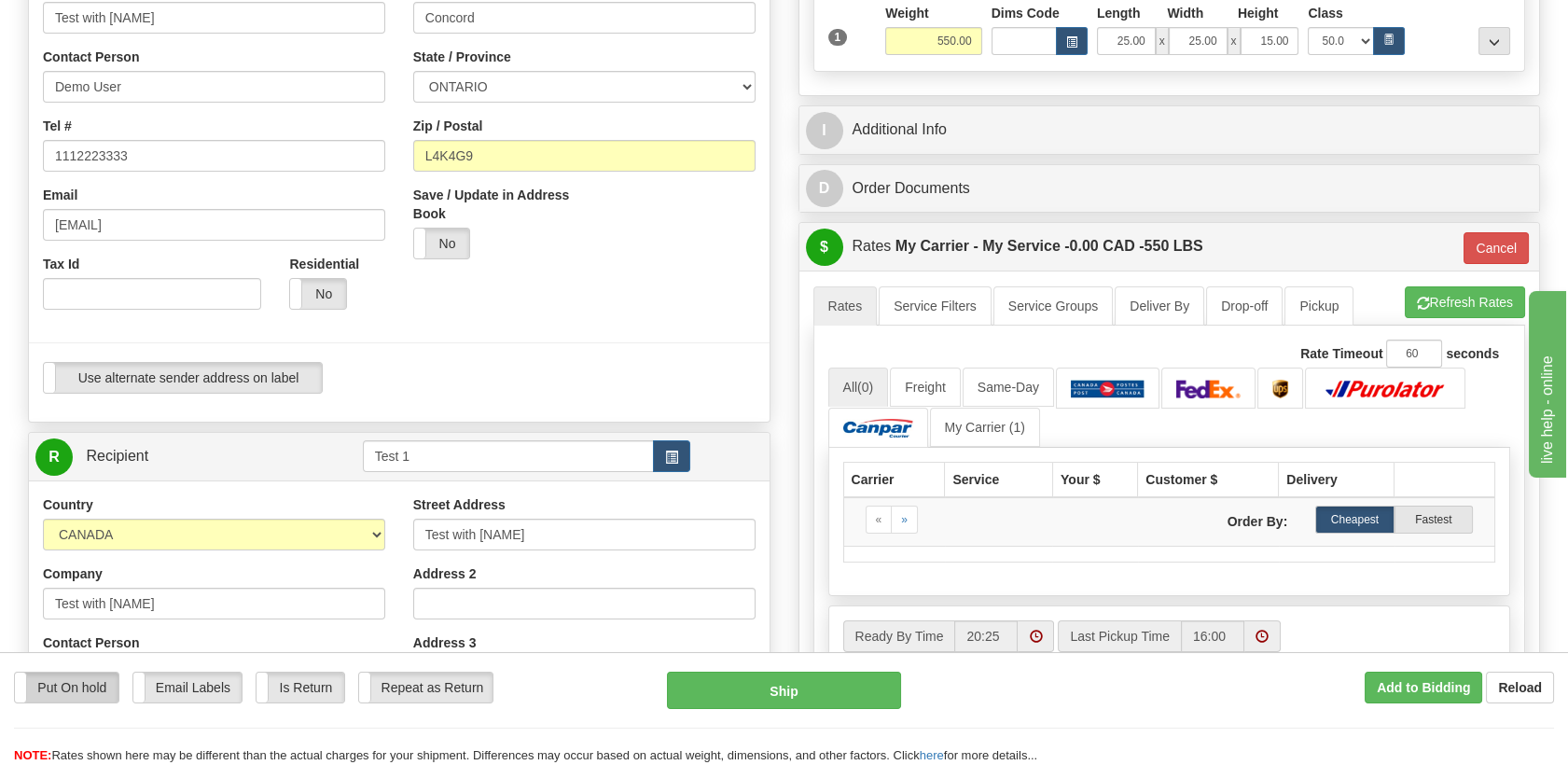 click on "Put On hold" at bounding box center [66, 688] 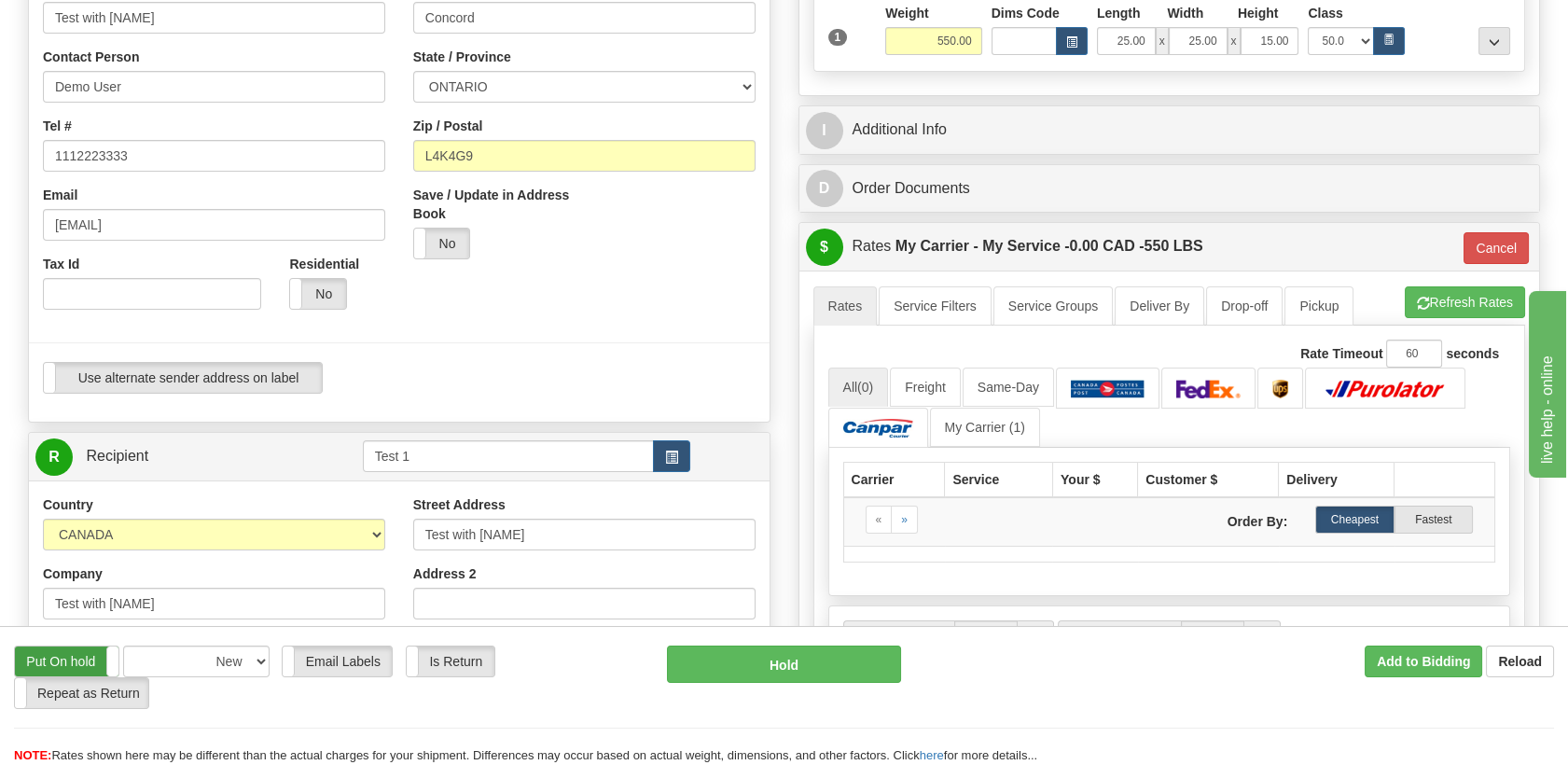 click on "Put On hold" at bounding box center [66, 661] 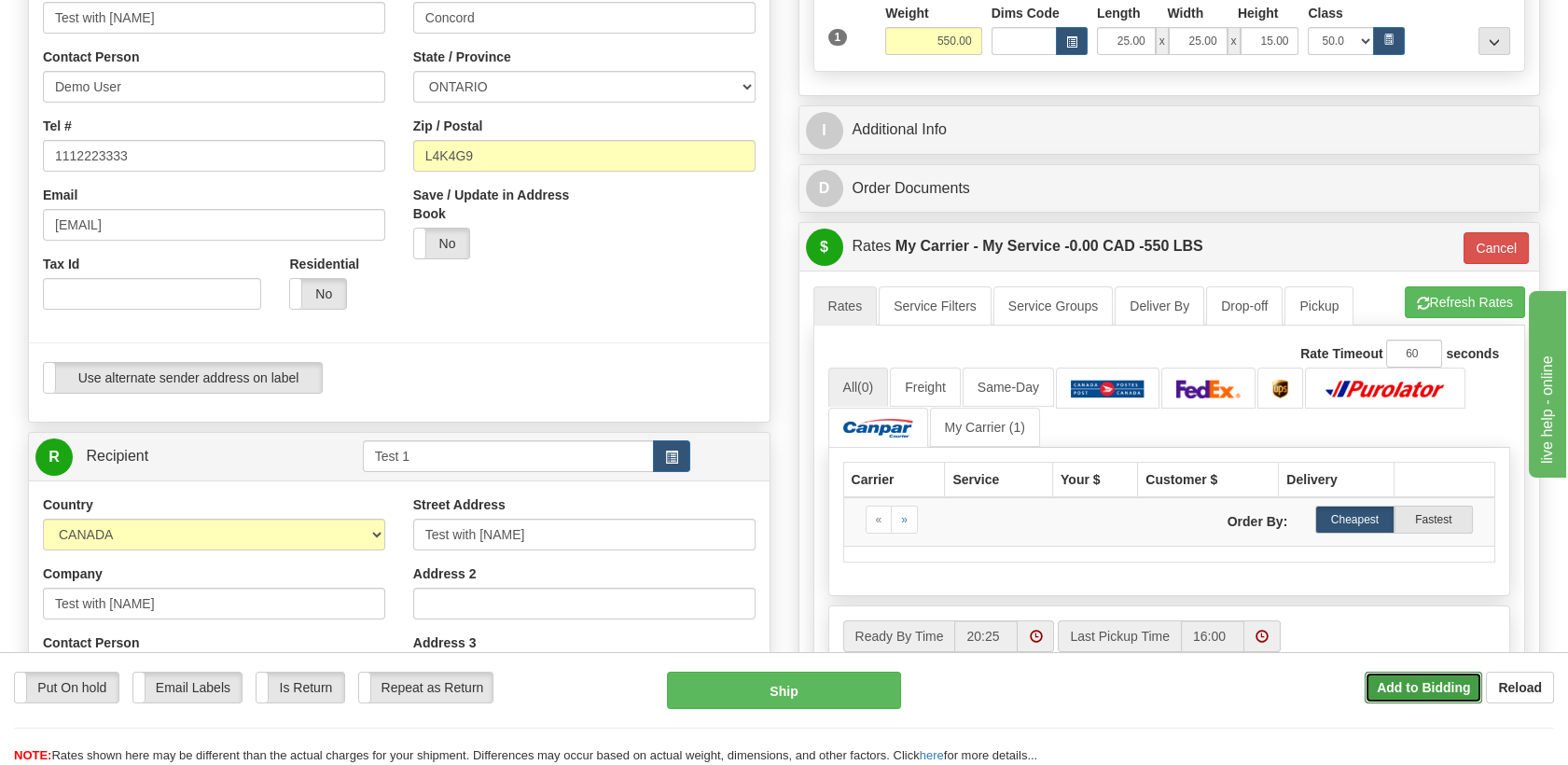 click on "Add to Bidding" at bounding box center [1423, 688] 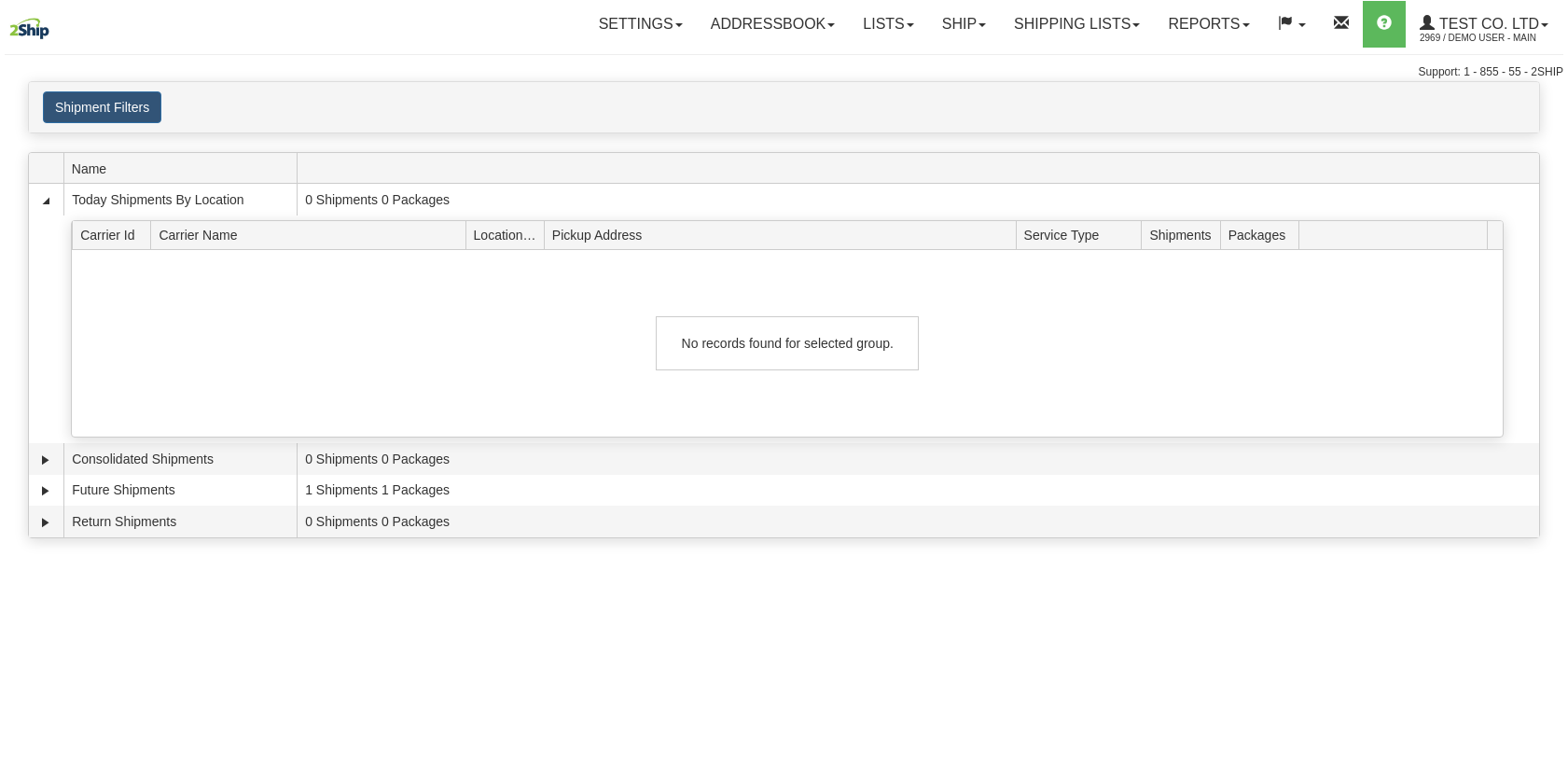 scroll, scrollTop: 0, scrollLeft: 0, axis: both 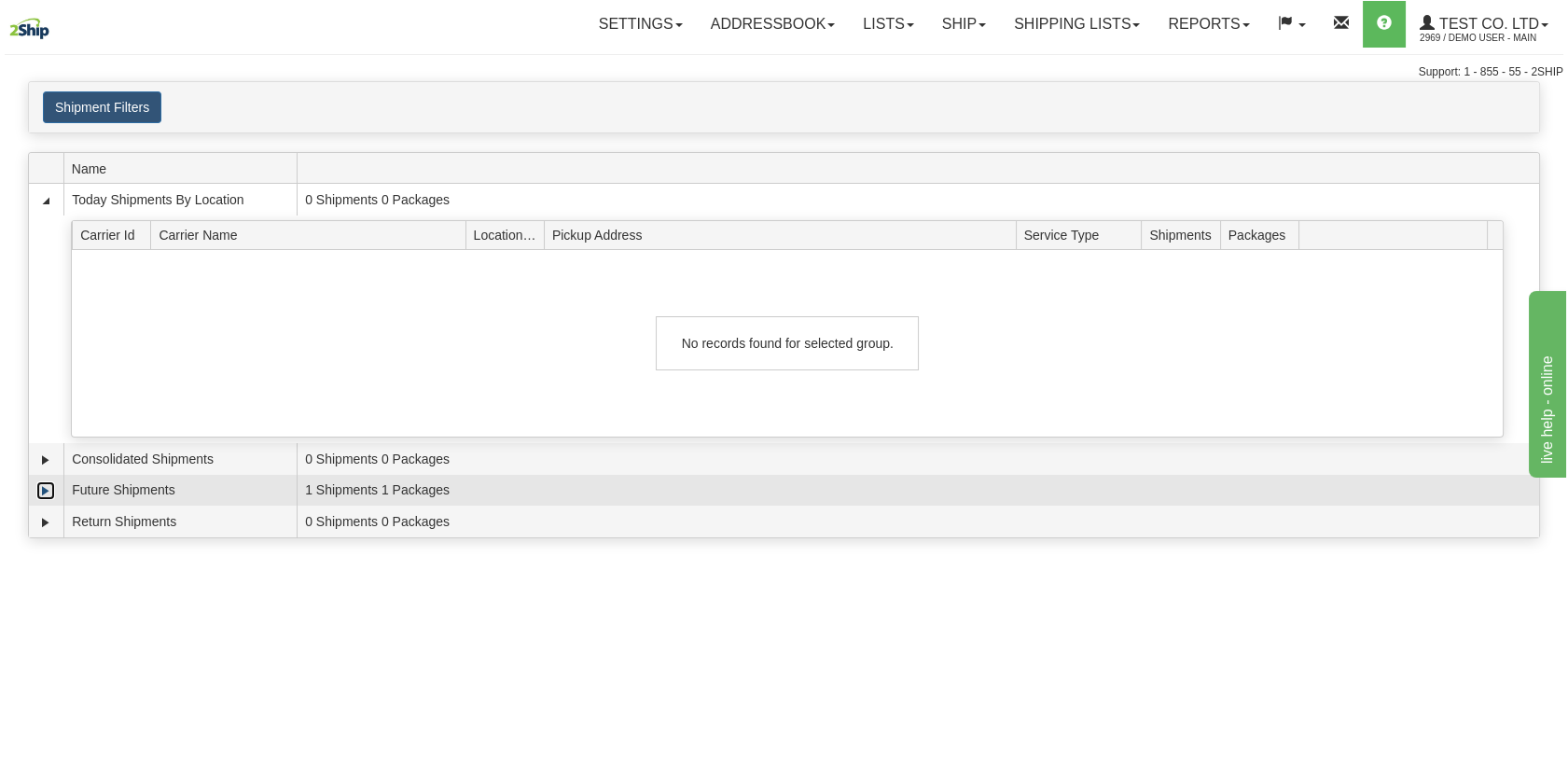 drag, startPoint x: 39, startPoint y: 484, endPoint x: 57, endPoint y: 493, distance: 20.124612 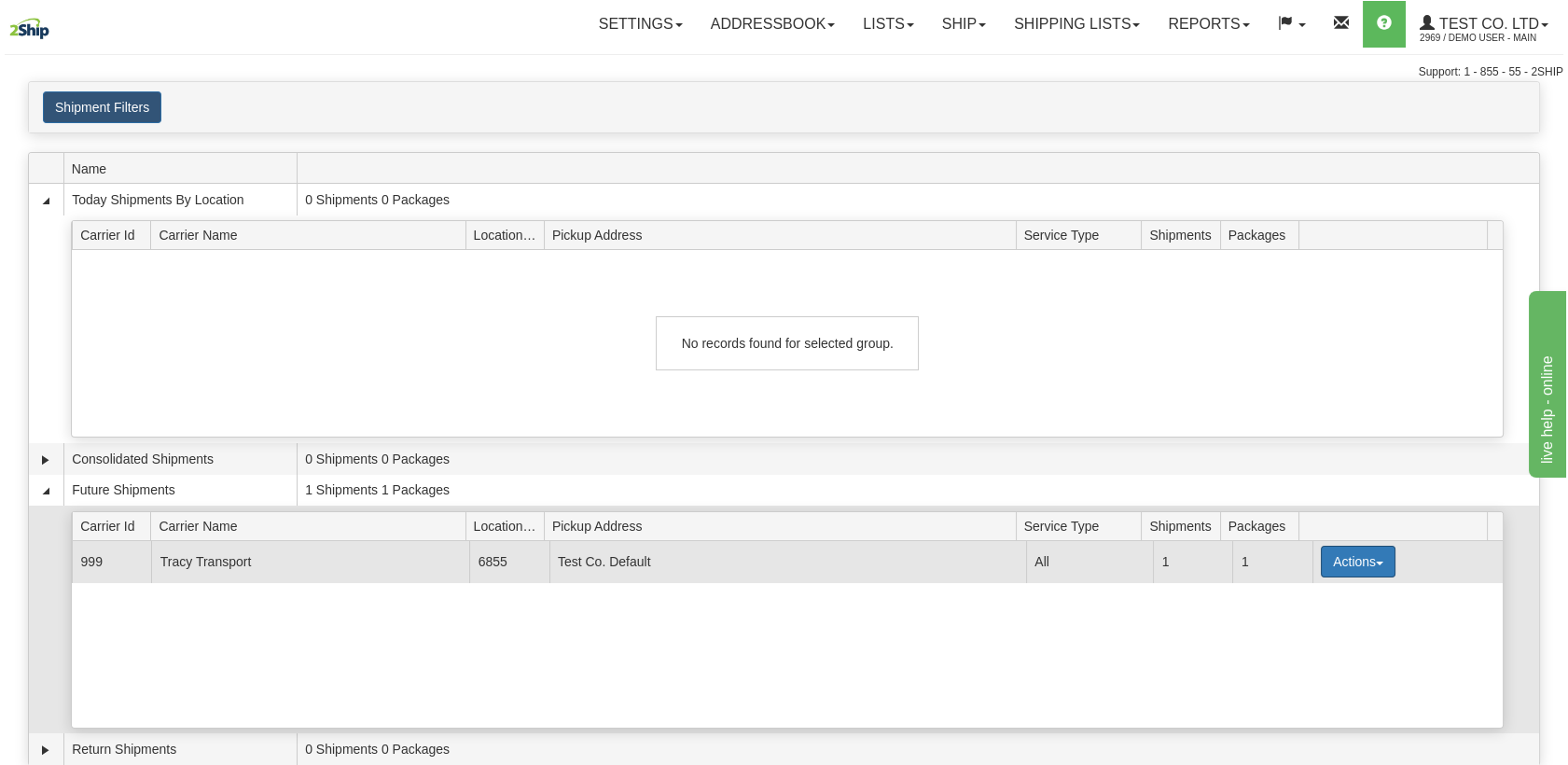 drag, startPoint x: 1353, startPoint y: 563, endPoint x: 1370, endPoint y: 562, distance: 17.029386 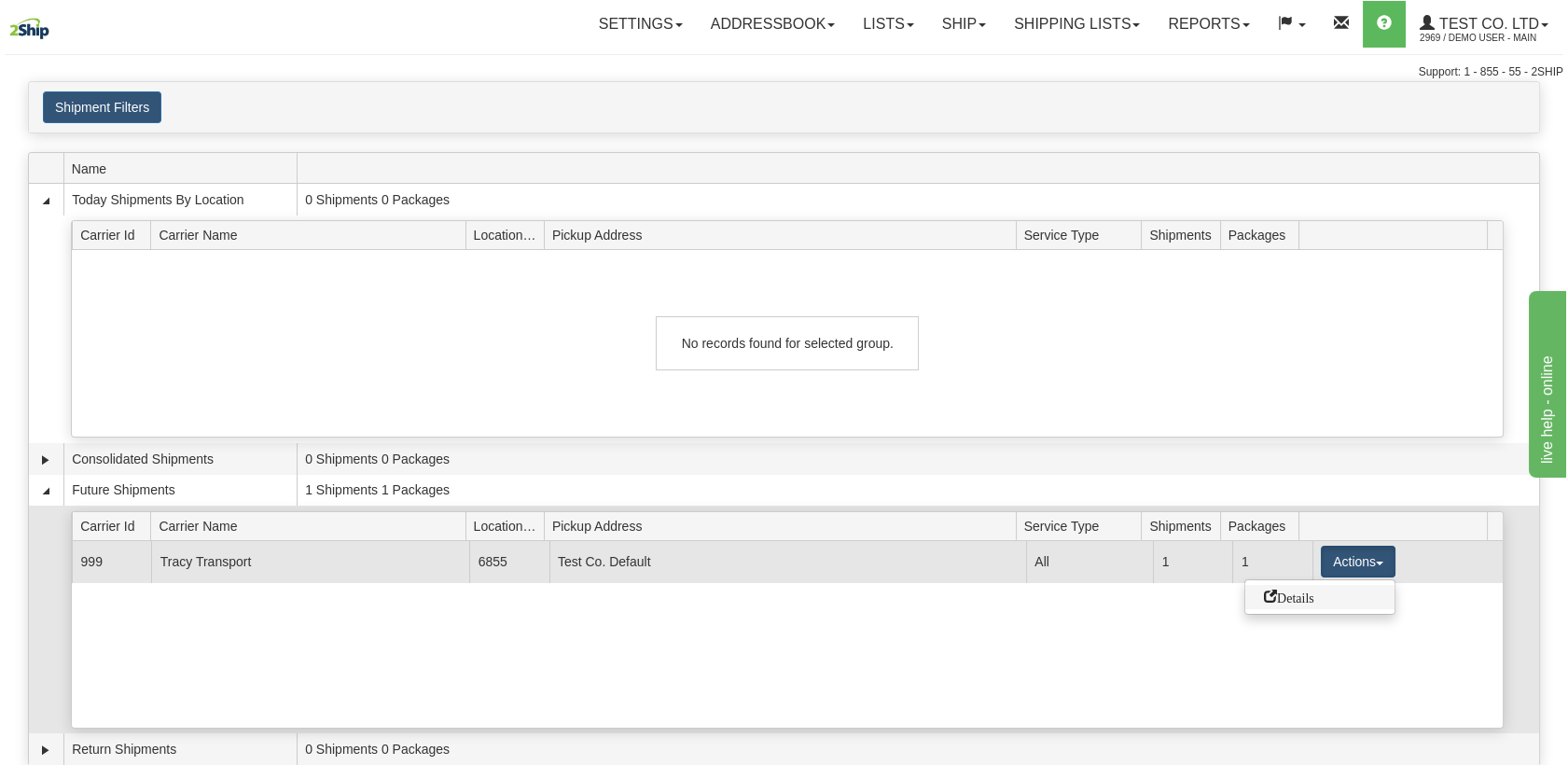 click on "Details" at bounding box center (1289, 596) 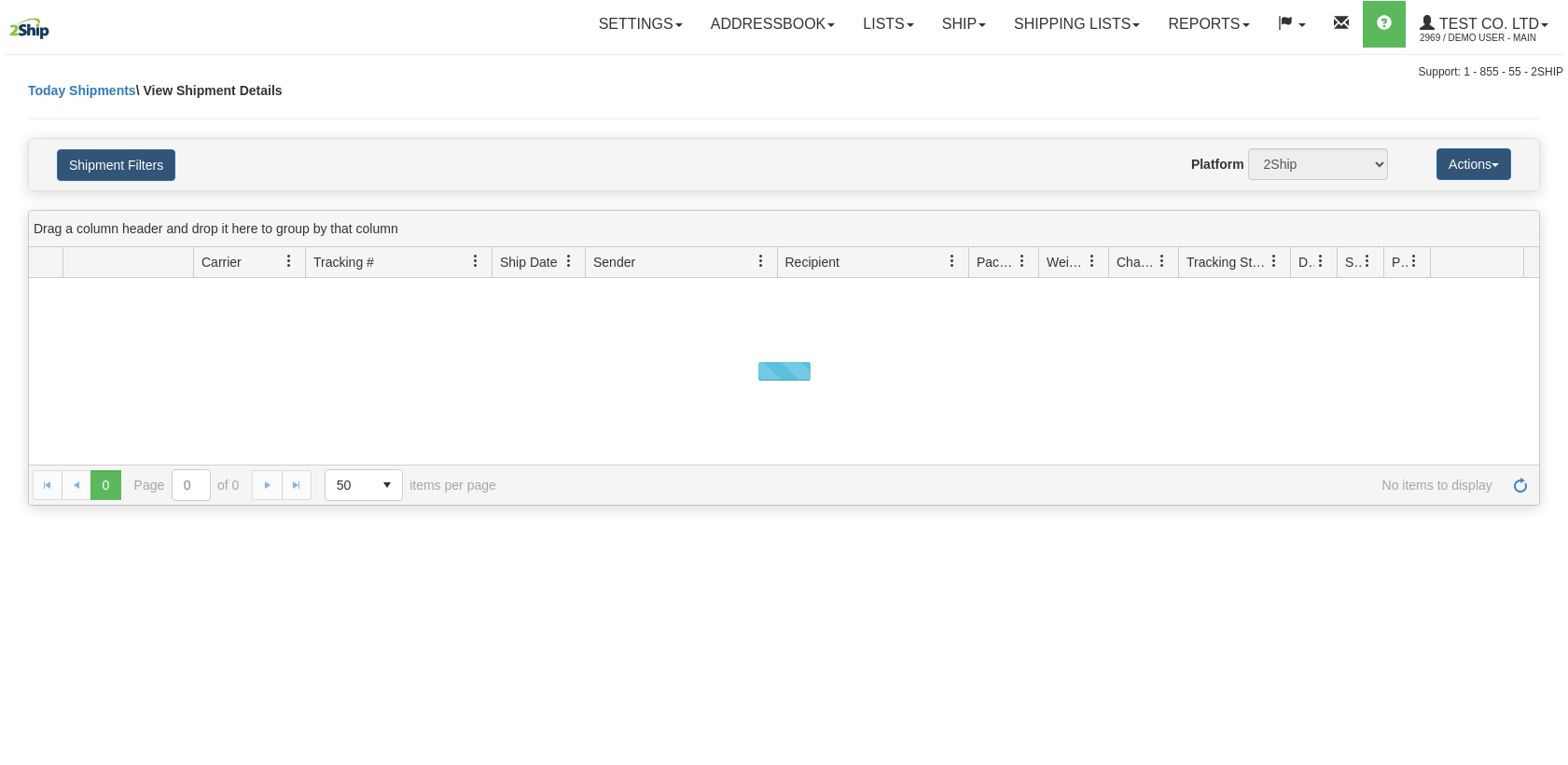 scroll, scrollTop: 0, scrollLeft: 0, axis: both 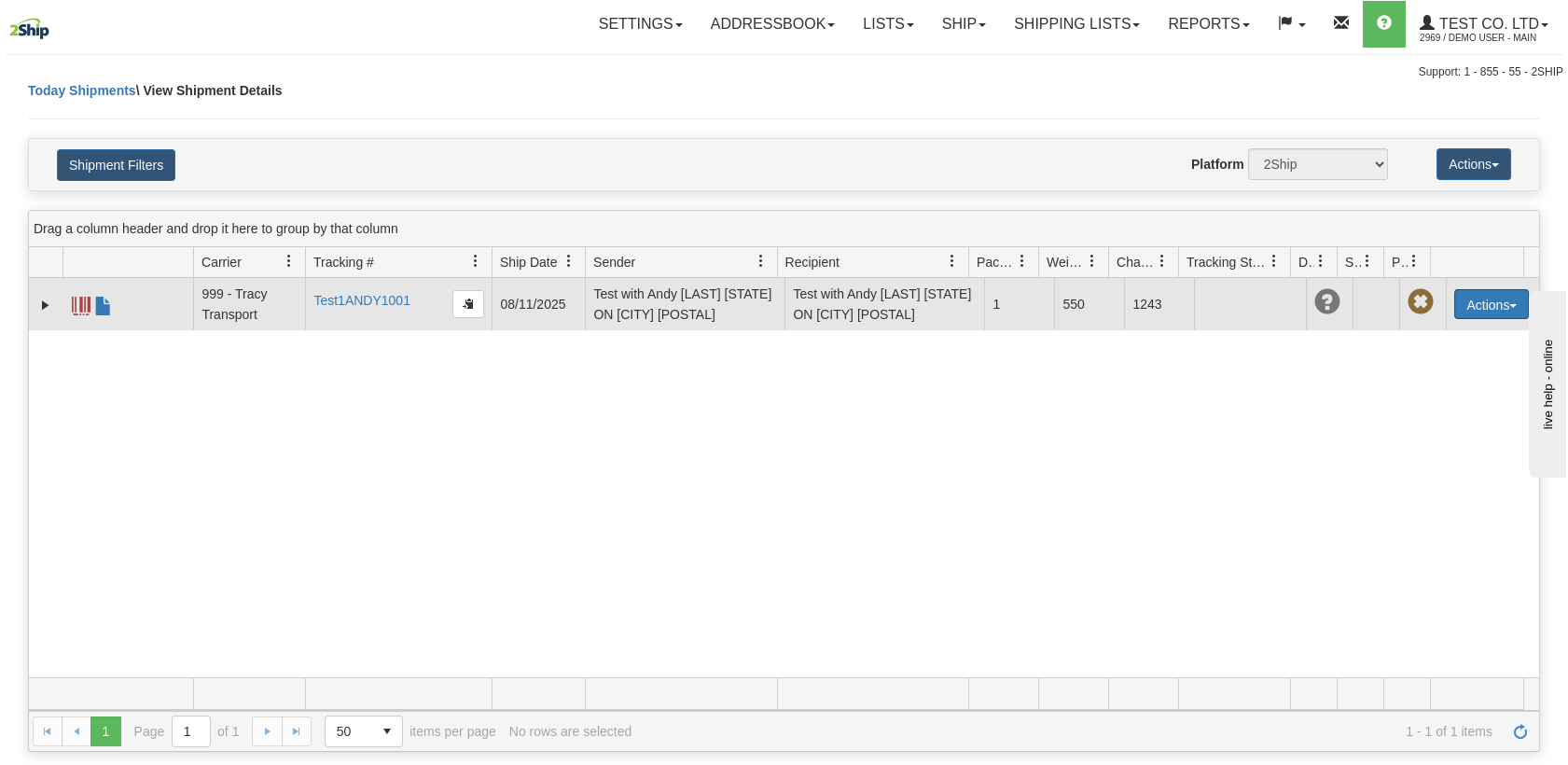 click on "Actions" at bounding box center (1492, 304) 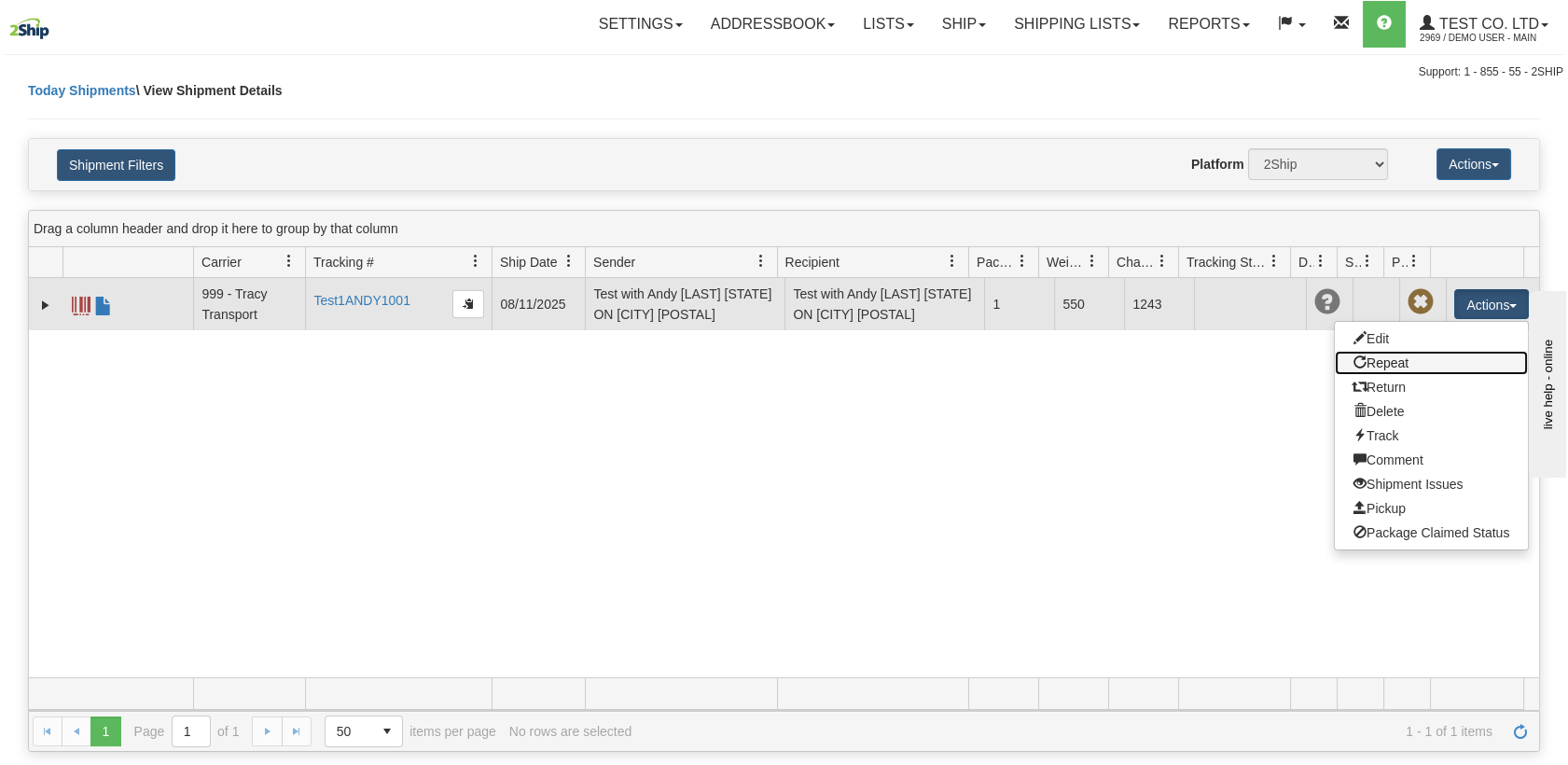 click on "Repeat" at bounding box center [1431, 363] 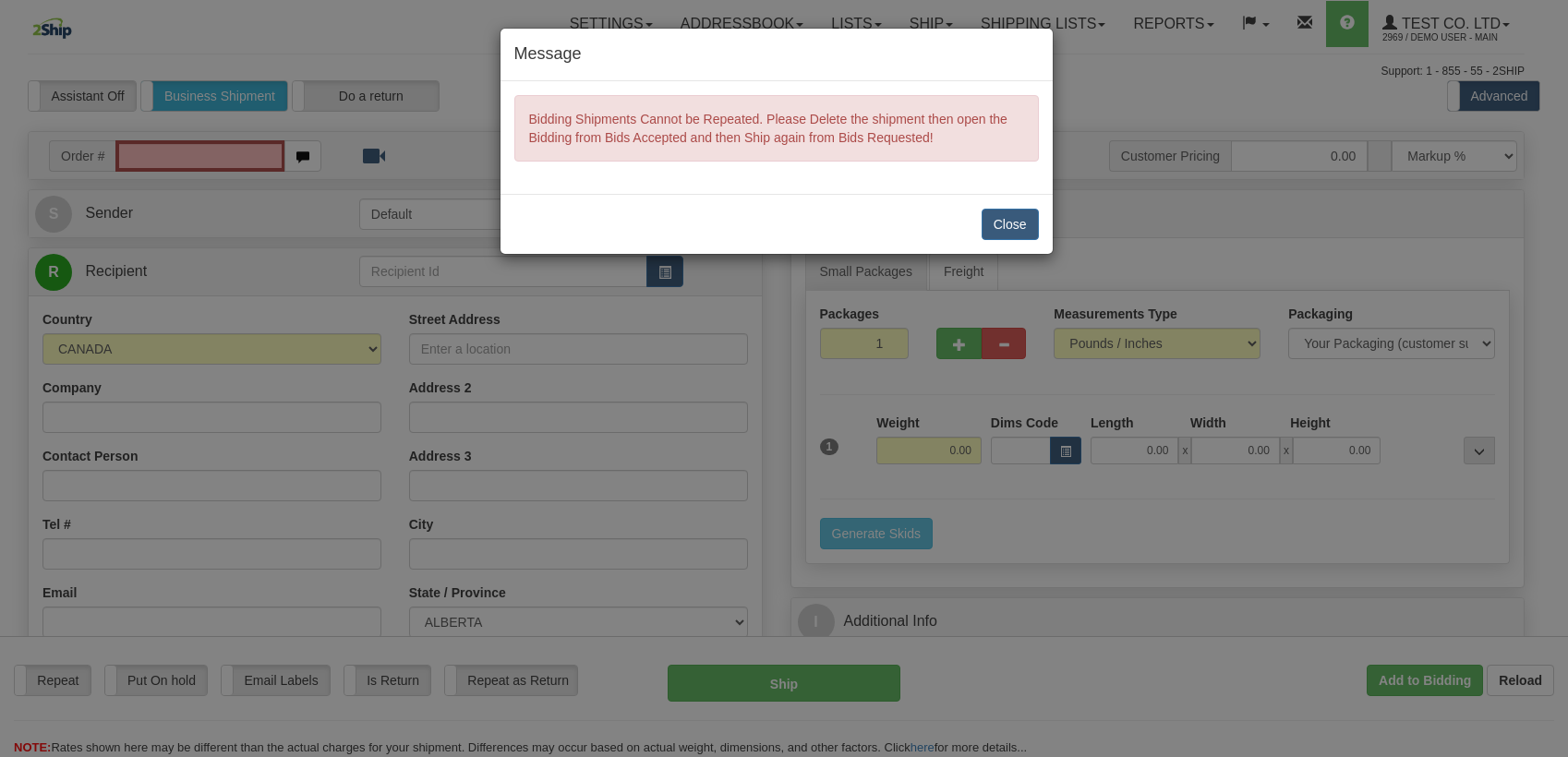 scroll, scrollTop: 0, scrollLeft: 0, axis: both 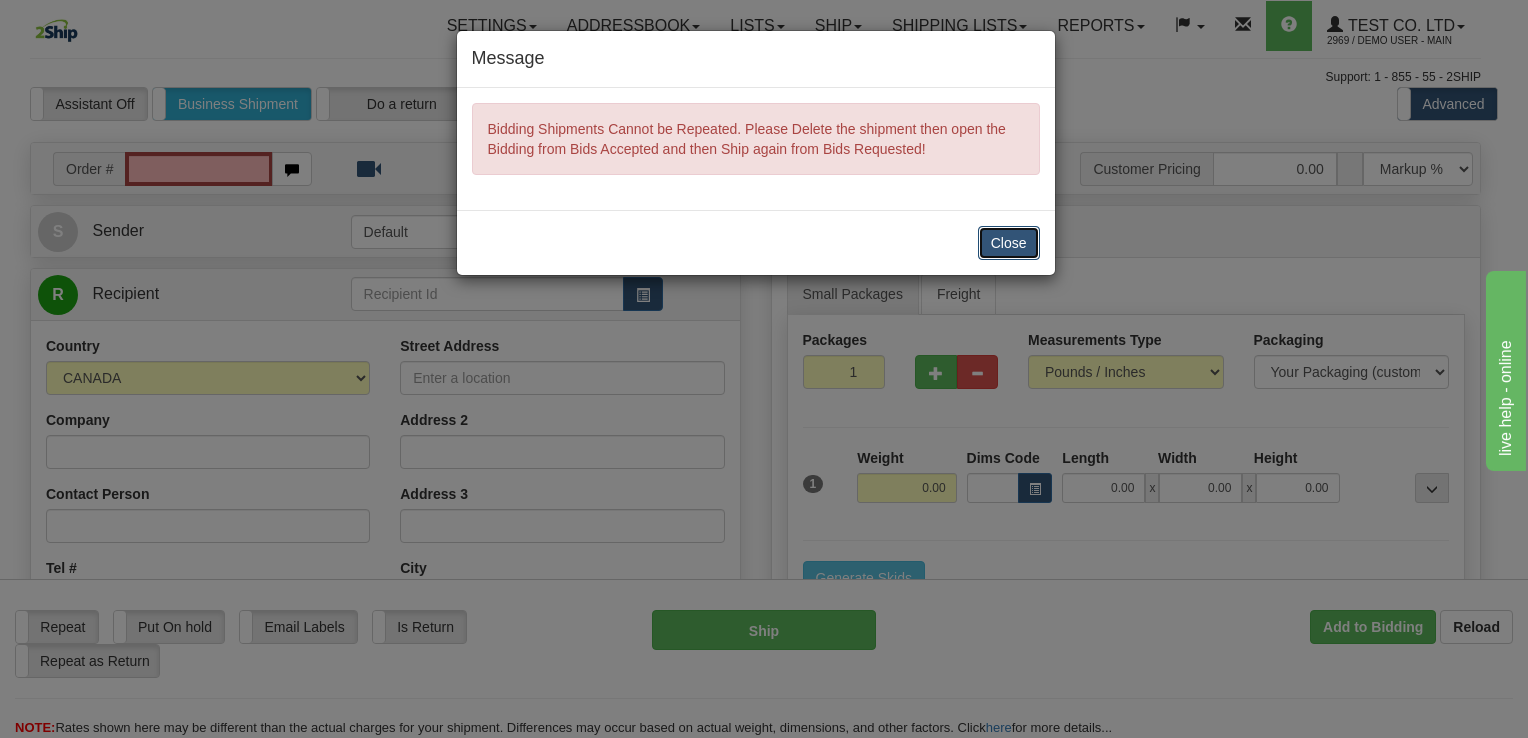 click on "Close" at bounding box center (1009, 243) 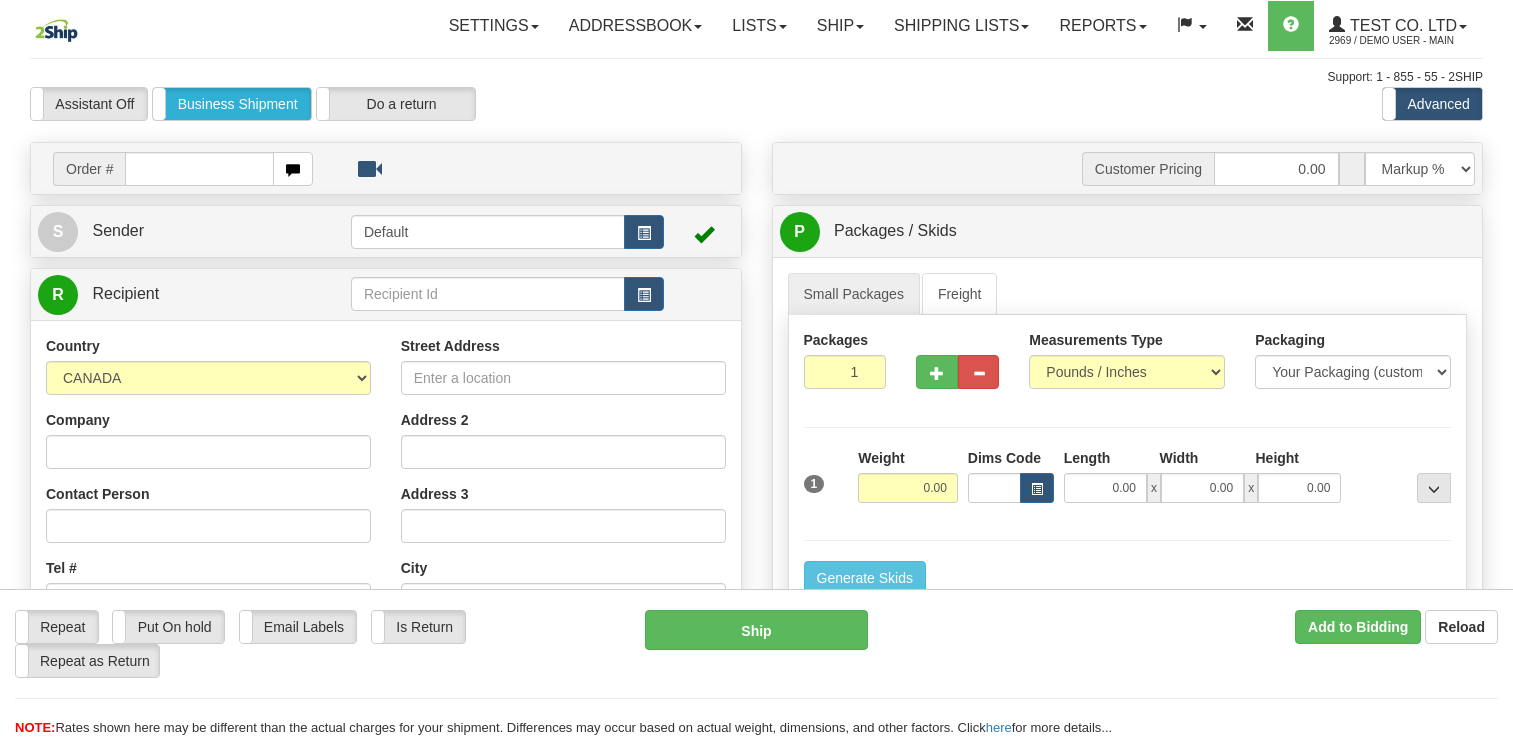 scroll, scrollTop: 0, scrollLeft: 0, axis: both 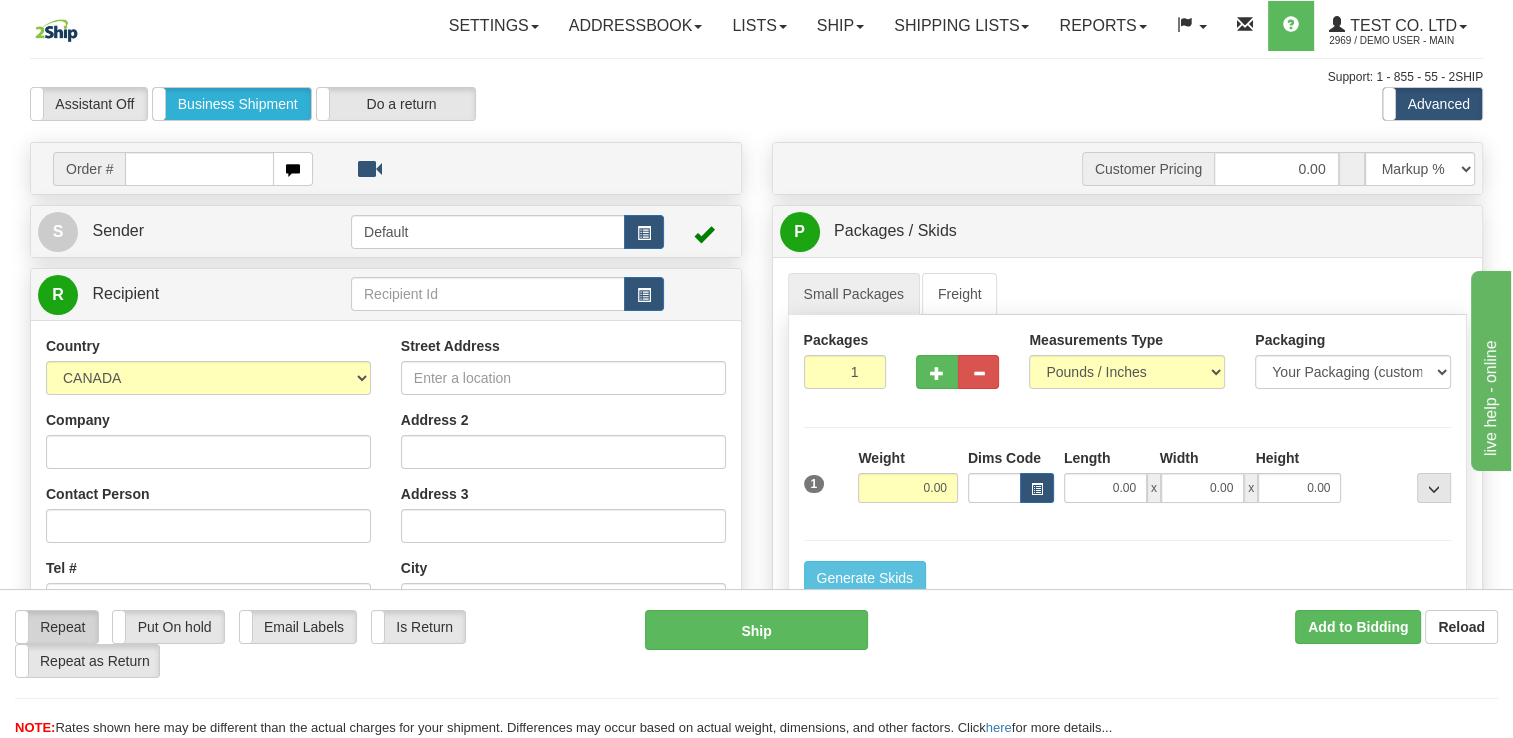 click on "Repeat" at bounding box center [57, 627] 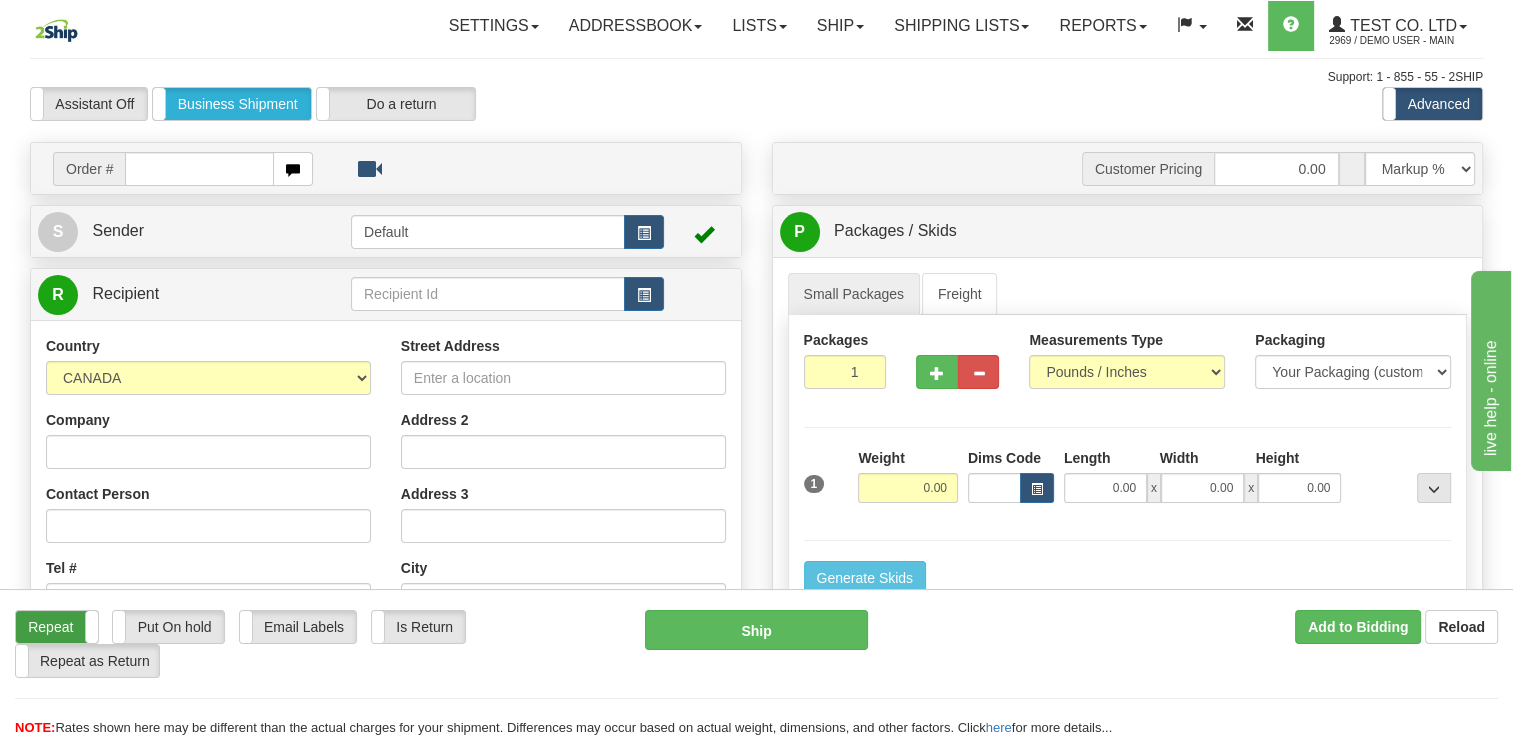 click on "Repeat" at bounding box center [57, 627] 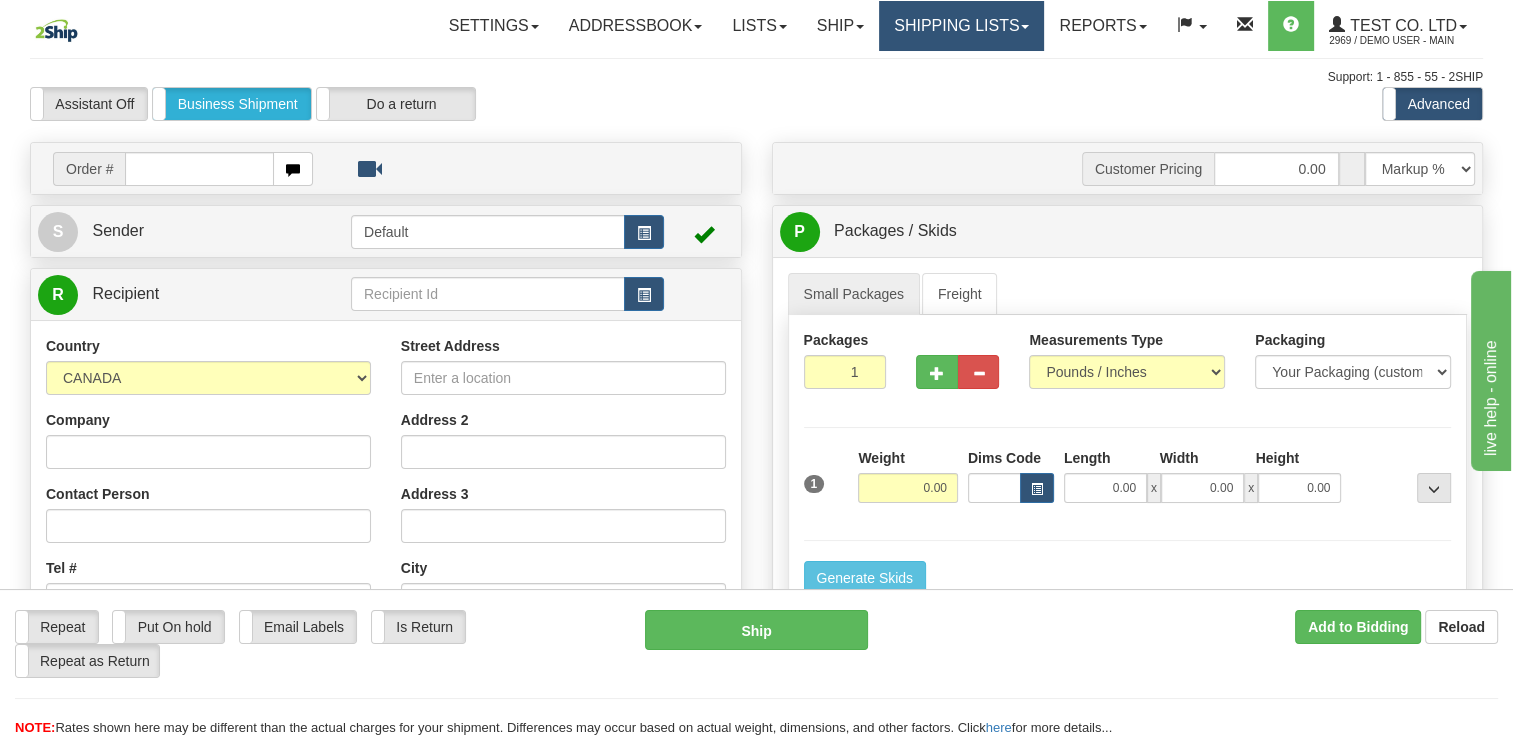 drag, startPoint x: 938, startPoint y: 35, endPoint x: 933, endPoint y: 54, distance: 19.646883 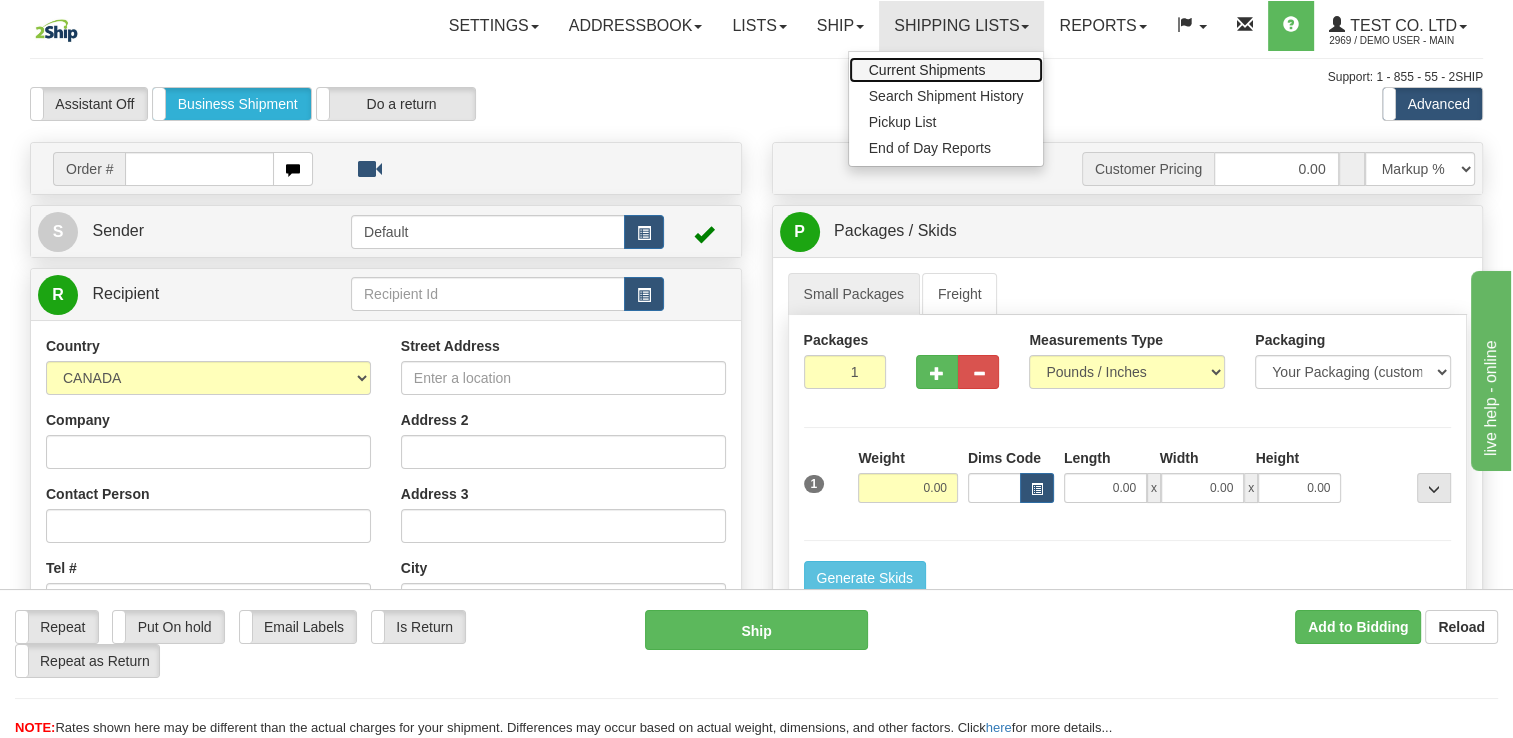 click on "Current Shipments" at bounding box center (927, 70) 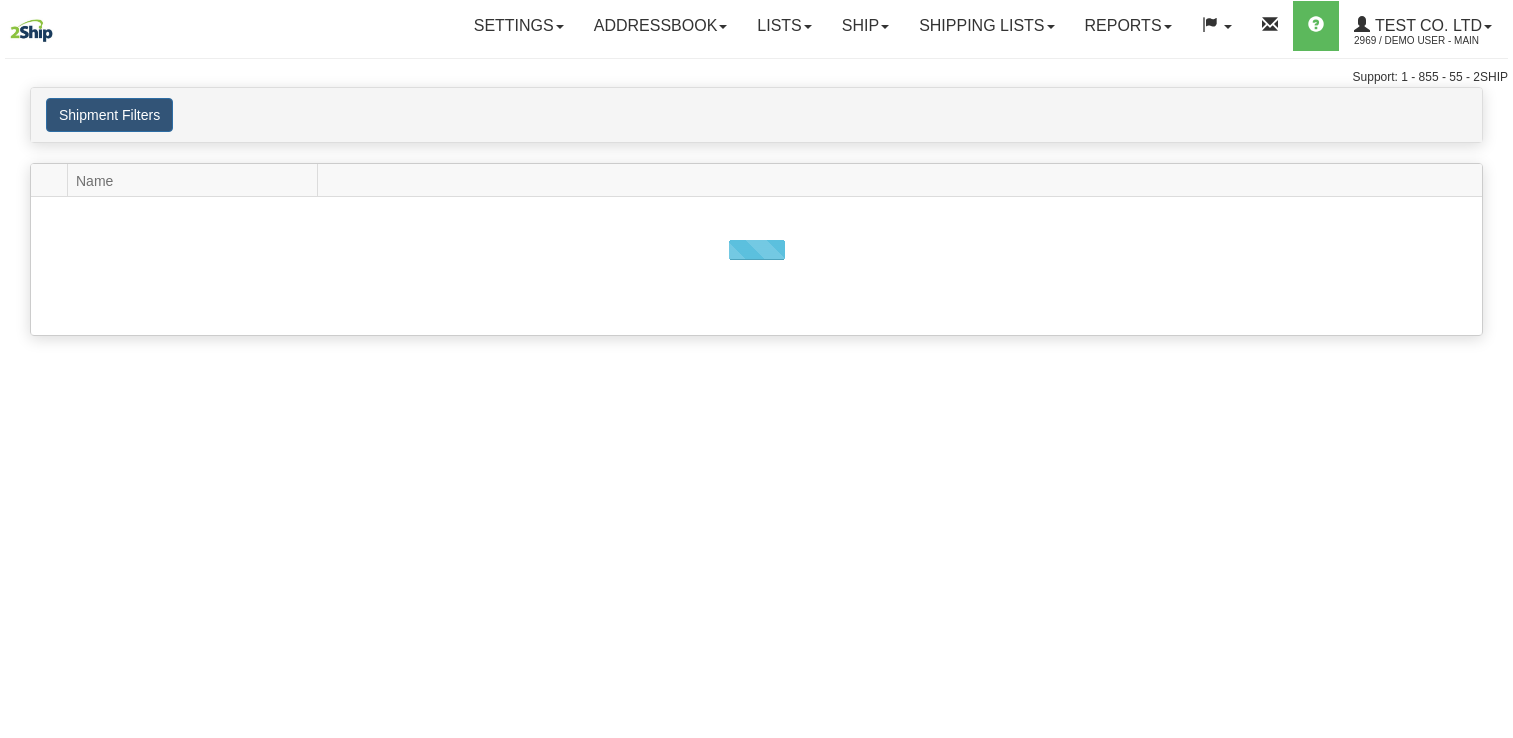scroll, scrollTop: 0, scrollLeft: 0, axis: both 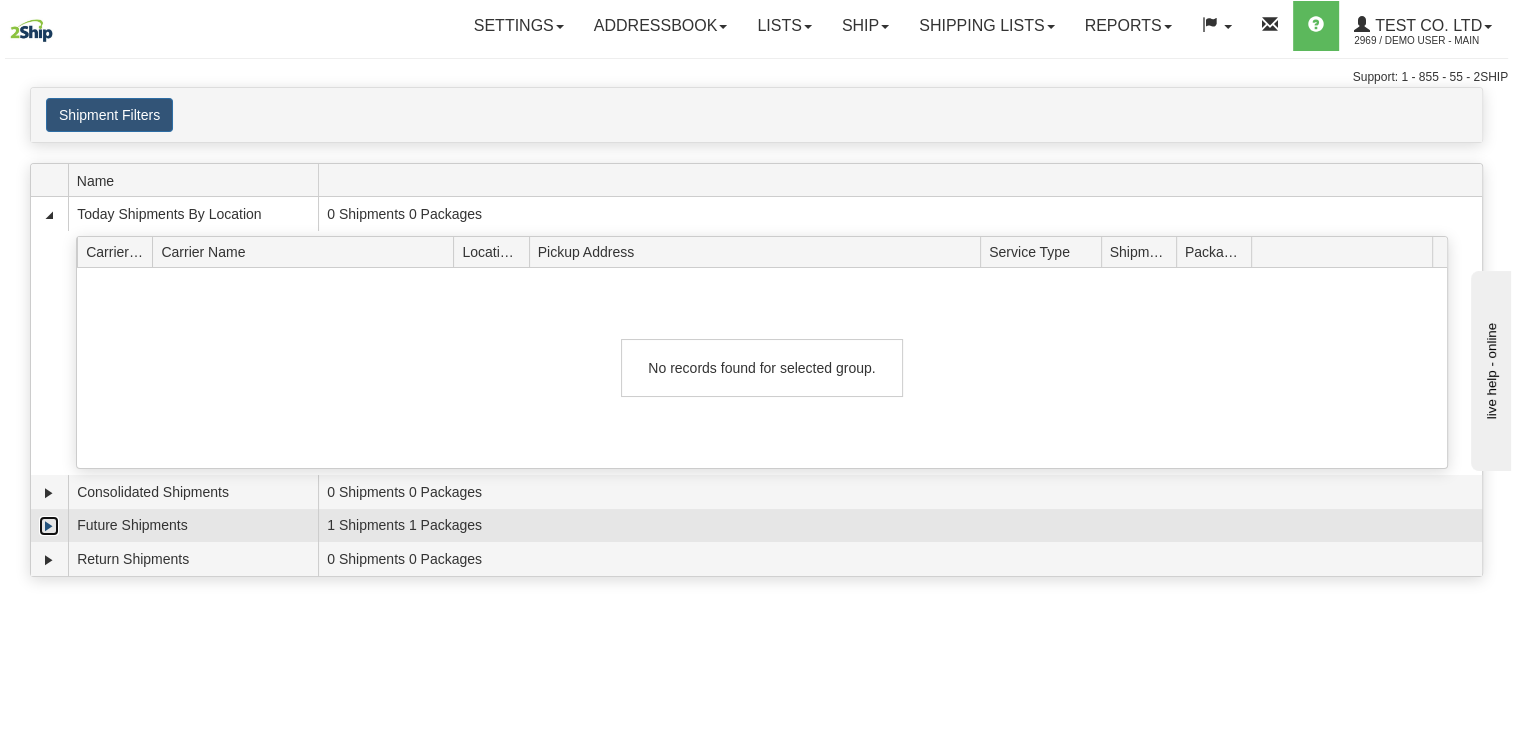 click at bounding box center [49, 526] 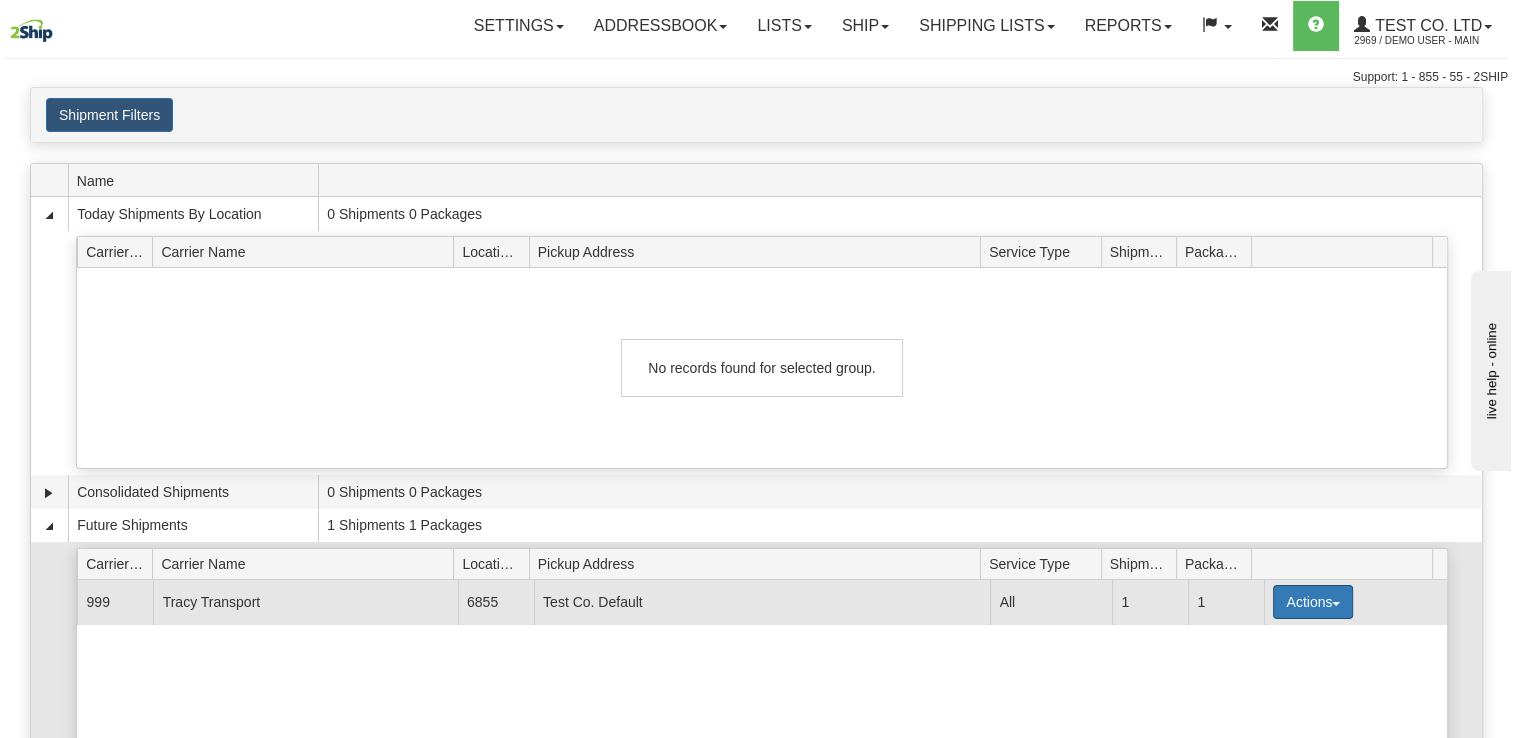 drag, startPoint x: 1293, startPoint y: 597, endPoint x: 1311, endPoint y: 608, distance: 21.095022 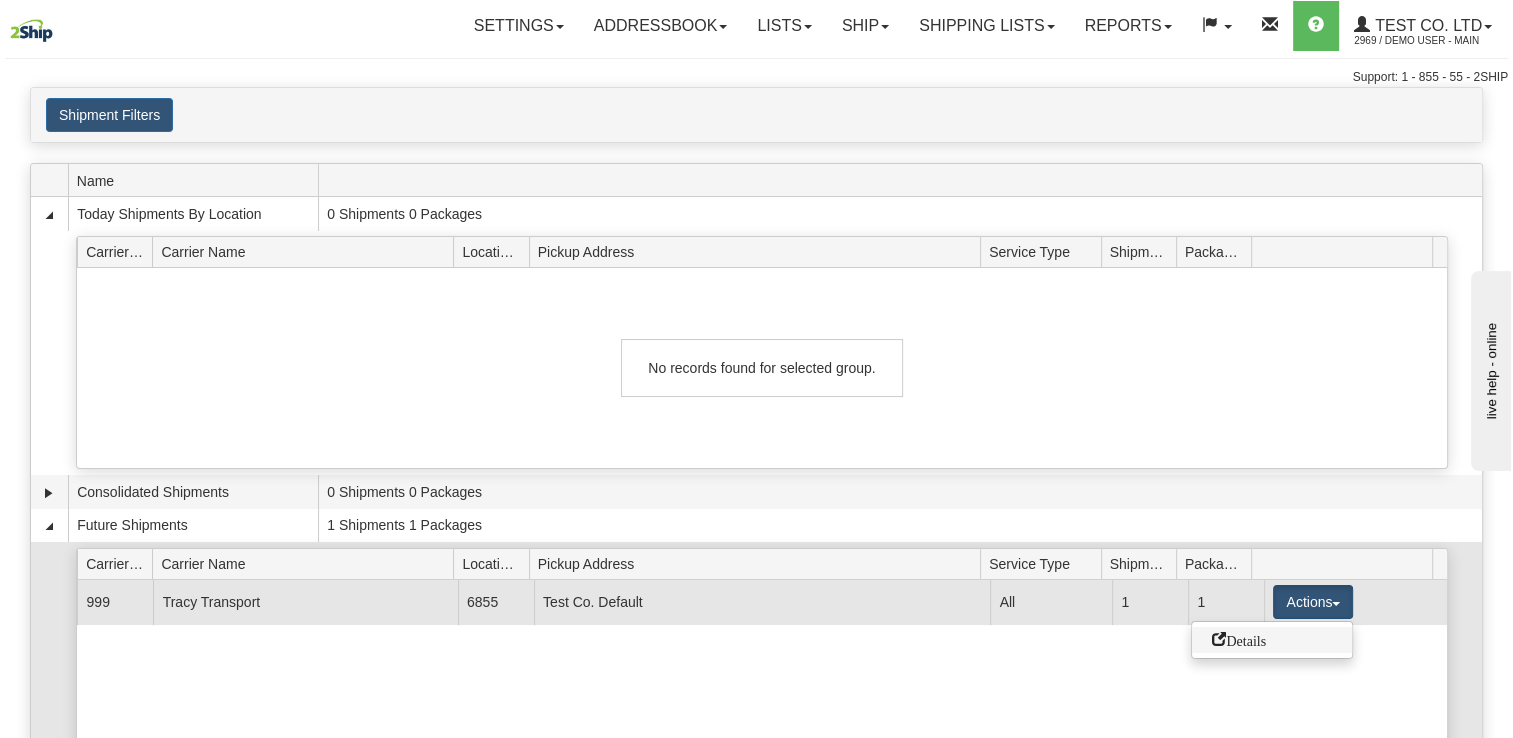 click on "Details" at bounding box center (1272, 640) 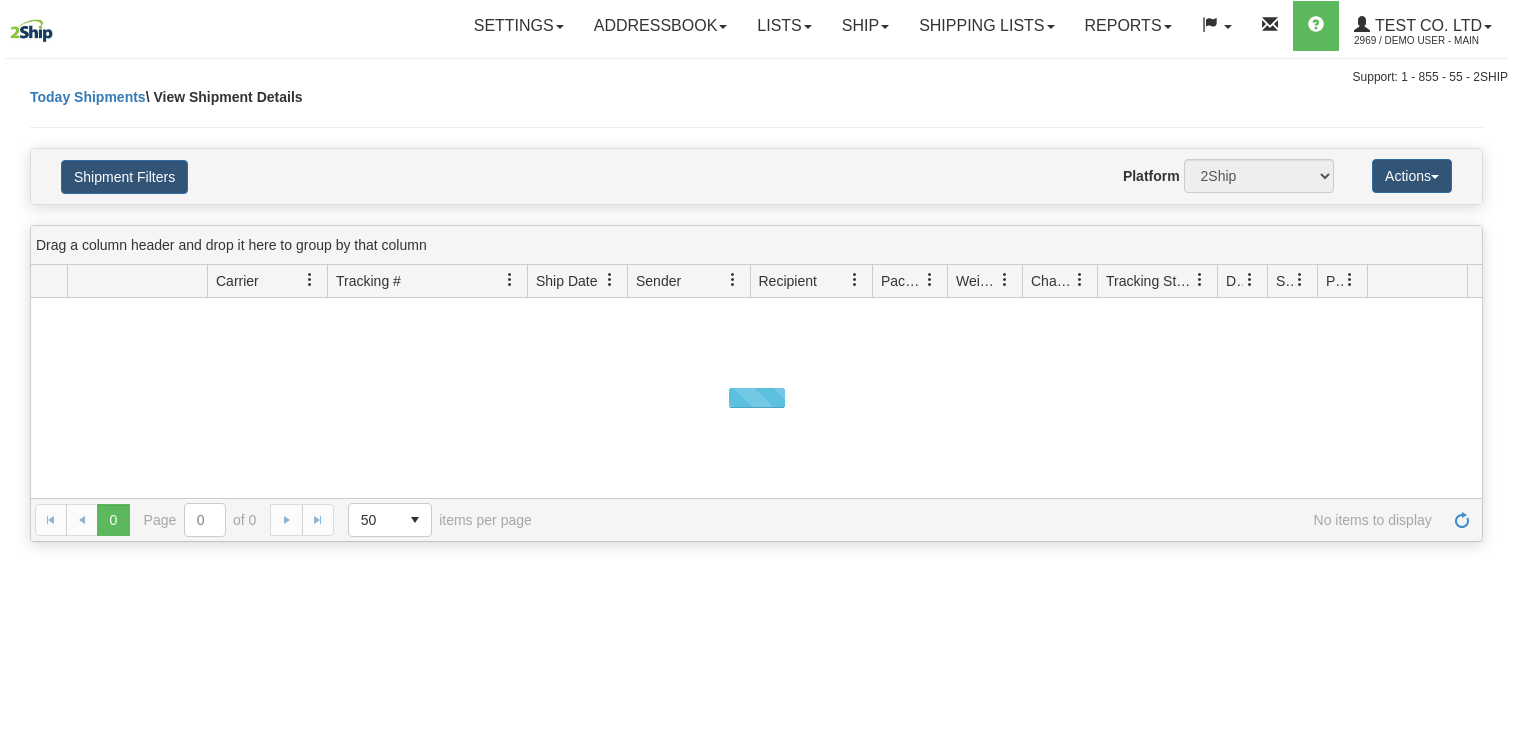 scroll, scrollTop: 0, scrollLeft: 0, axis: both 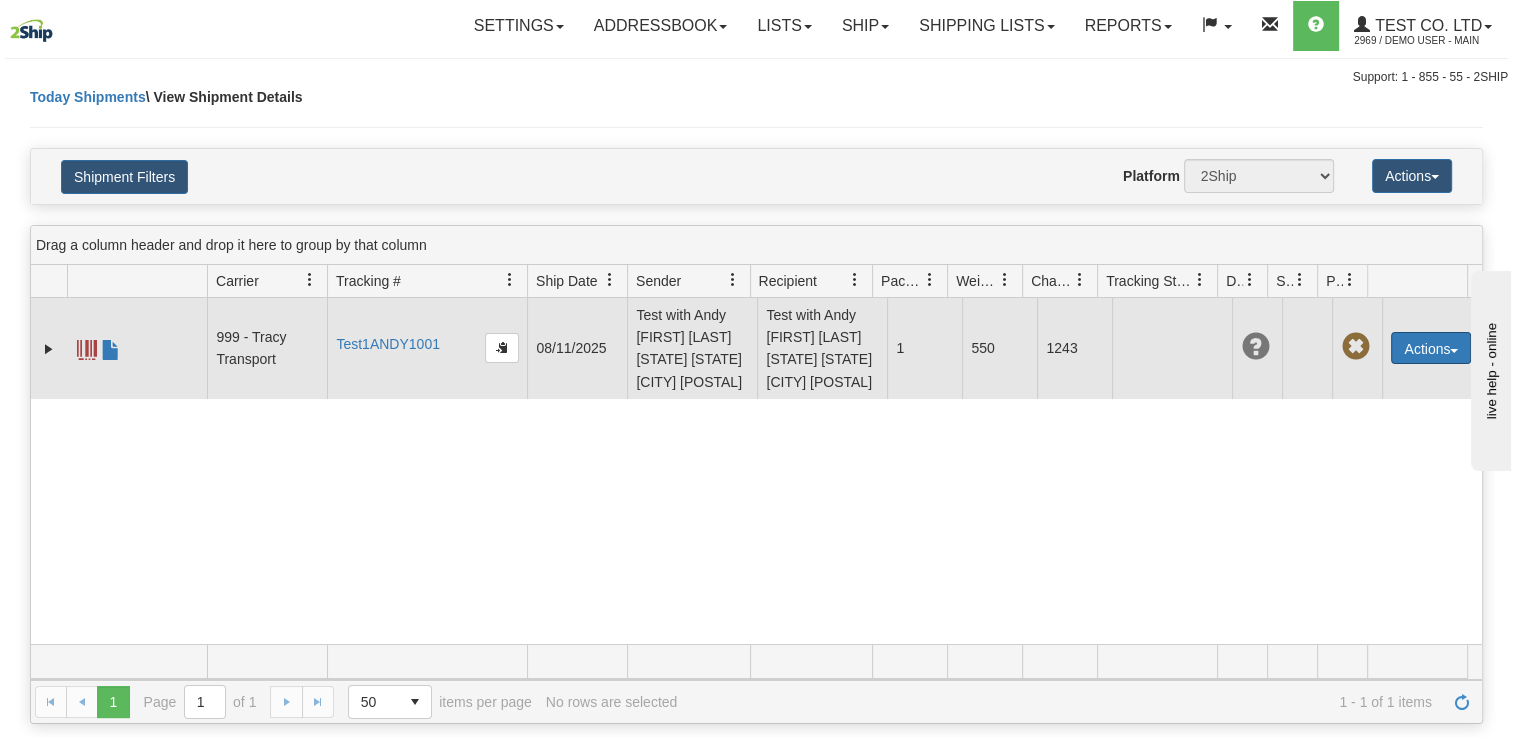 click on "Actions" at bounding box center (1431, 348) 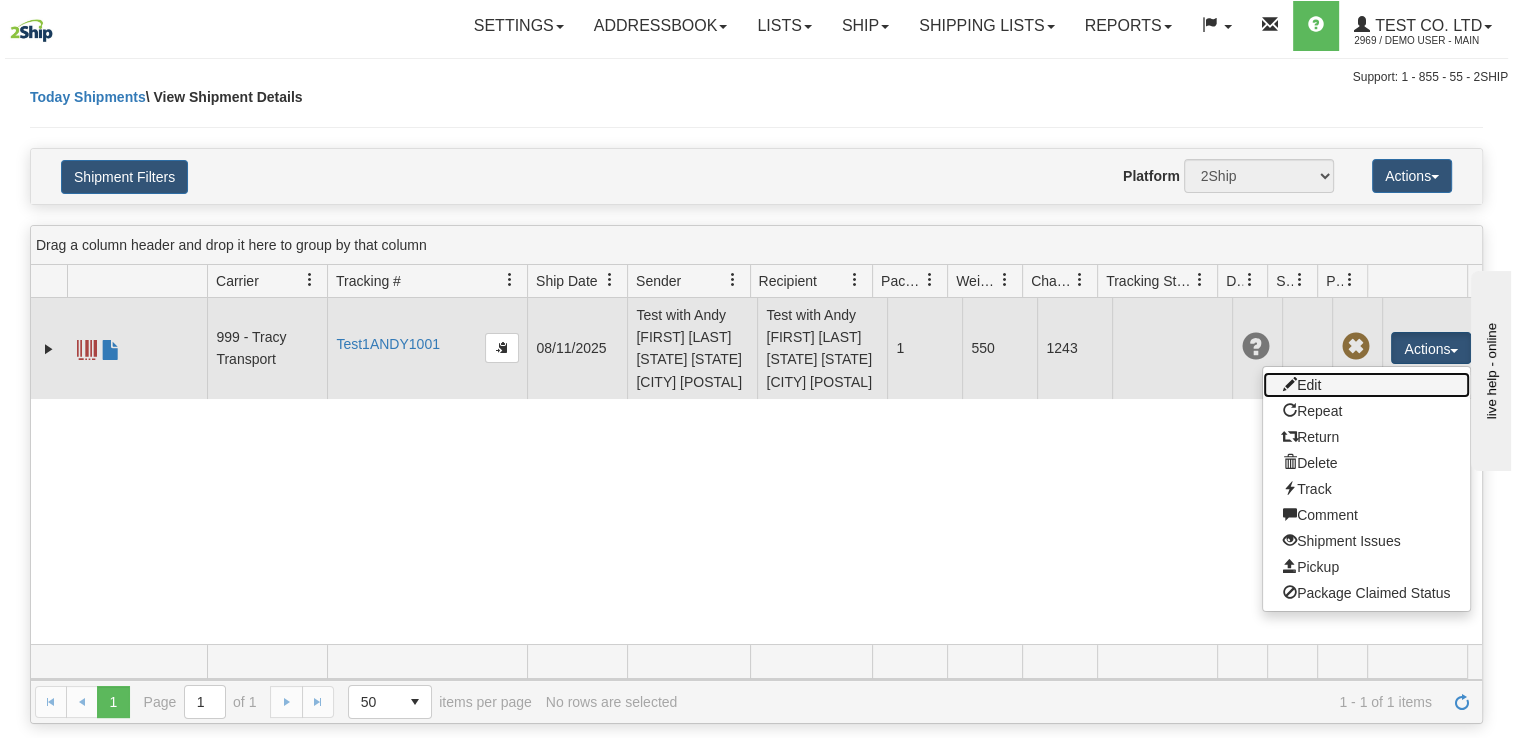 click on "Edit" at bounding box center [1366, 385] 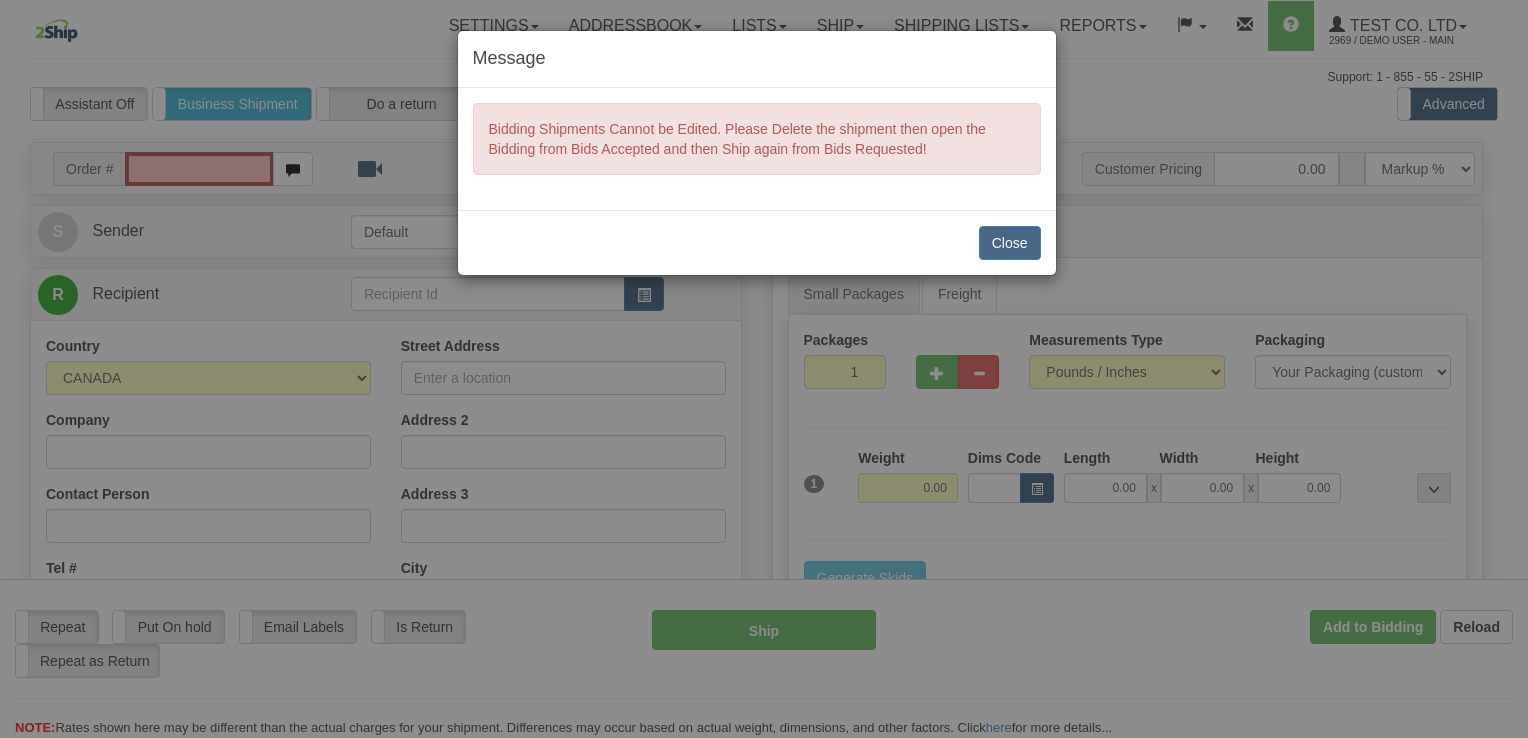 scroll, scrollTop: 0, scrollLeft: 0, axis: both 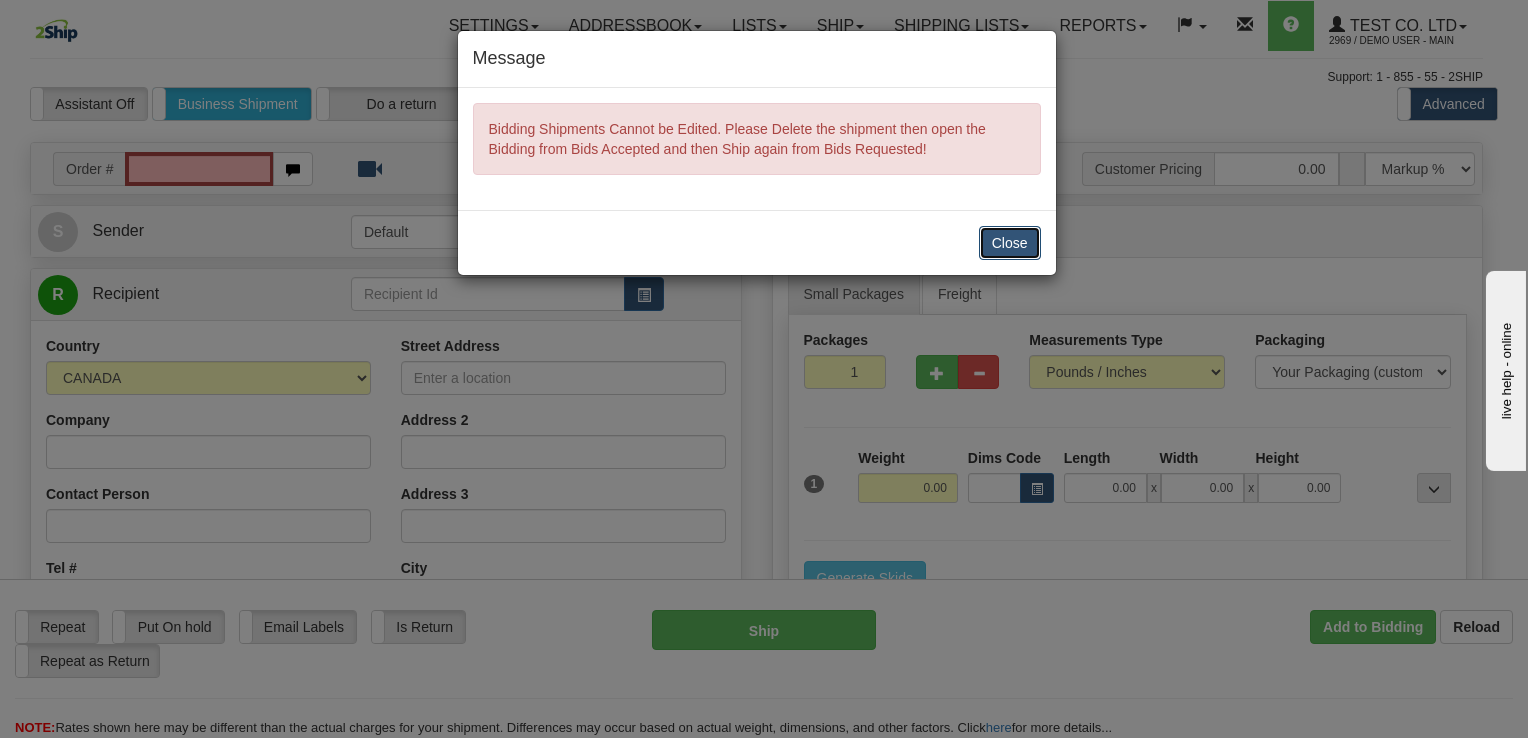click on "Close" at bounding box center [1010, 243] 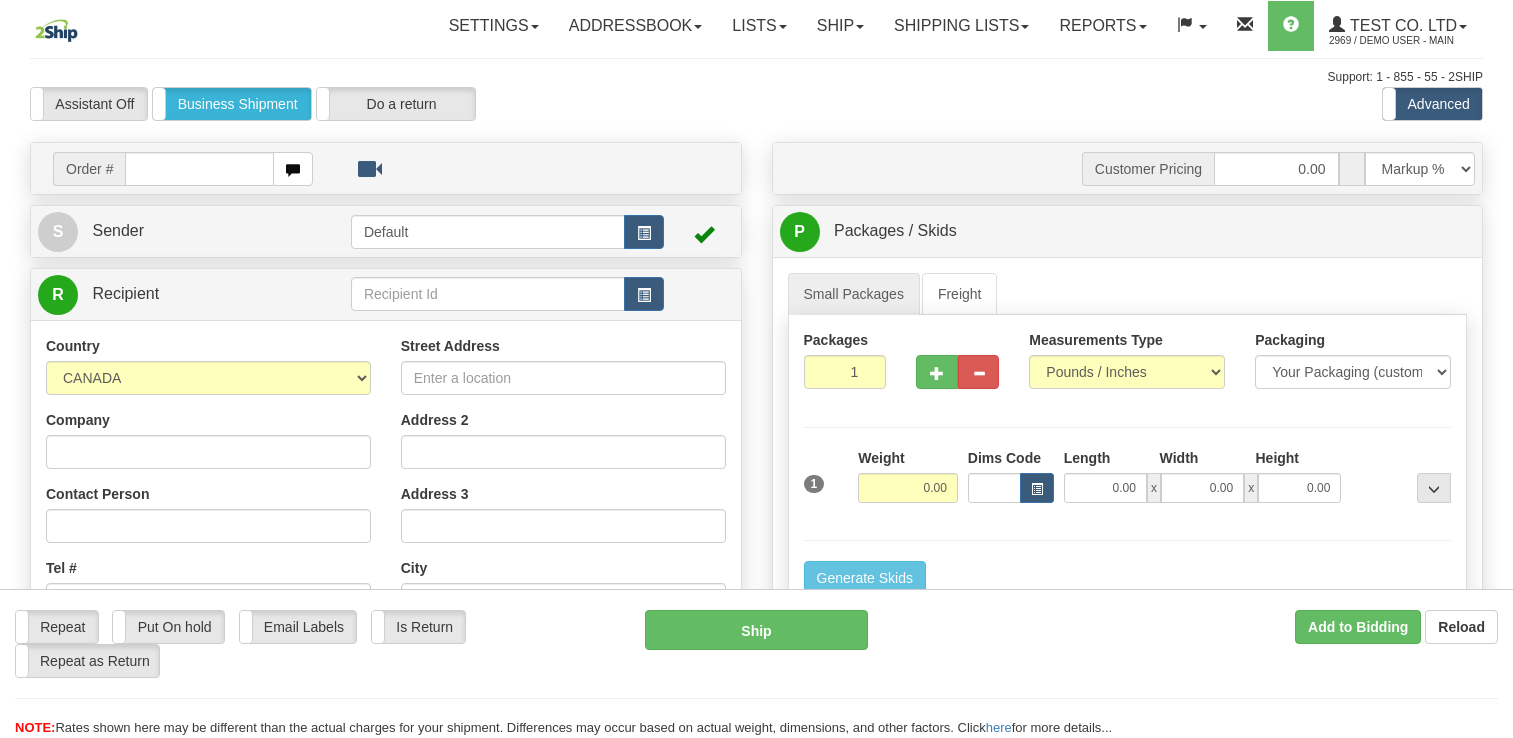 scroll, scrollTop: 0, scrollLeft: 0, axis: both 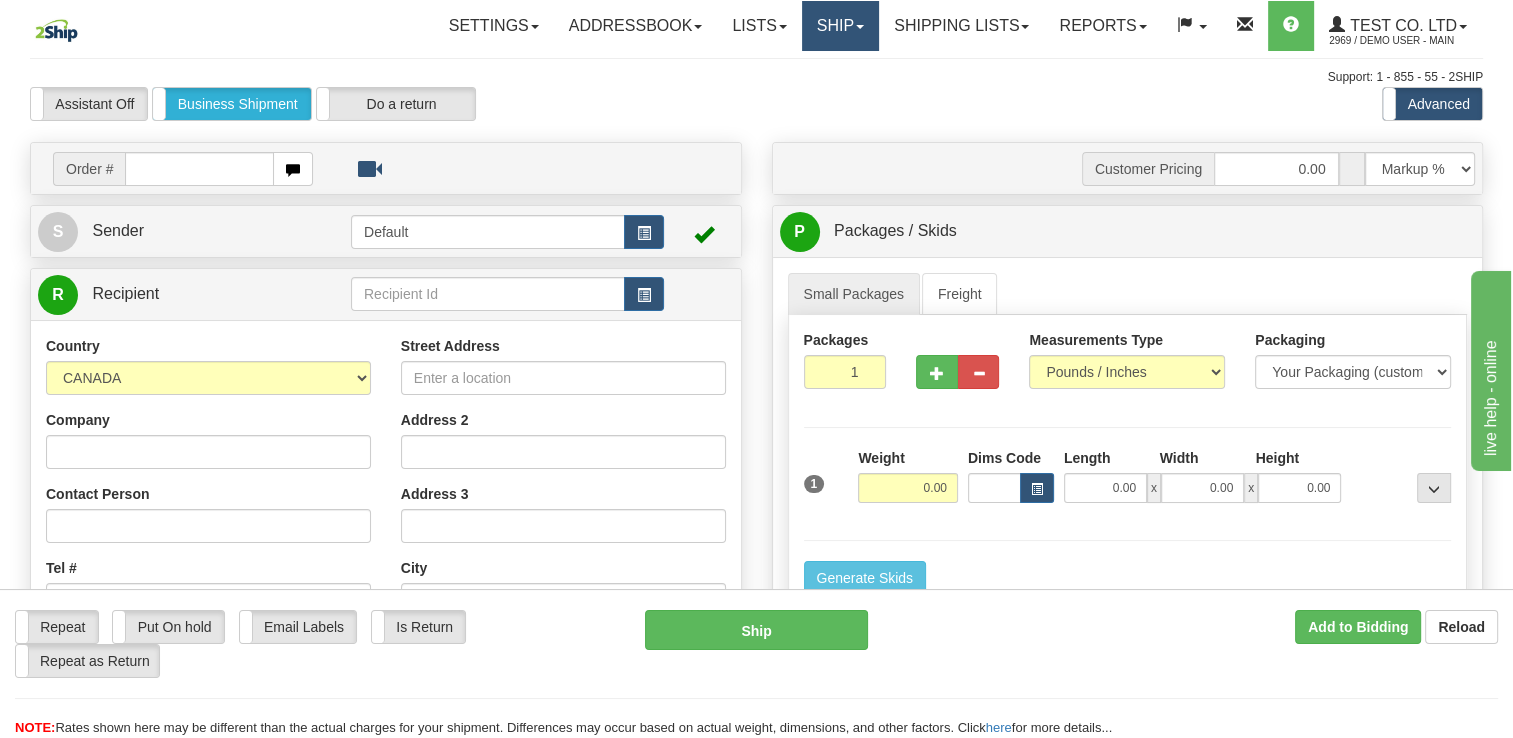click on "Ship" at bounding box center (840, 26) 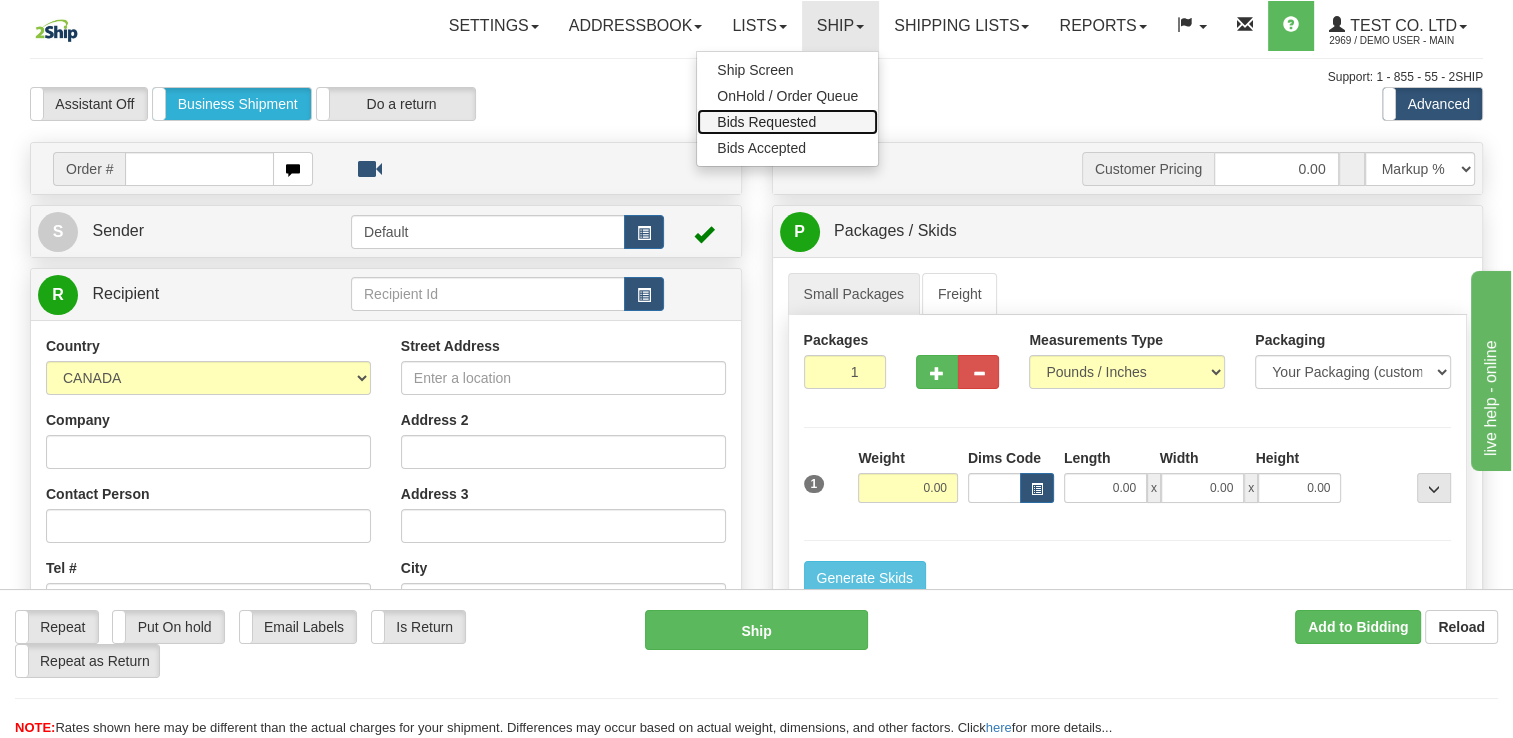 click on "Bids Requested" at bounding box center [766, 122] 